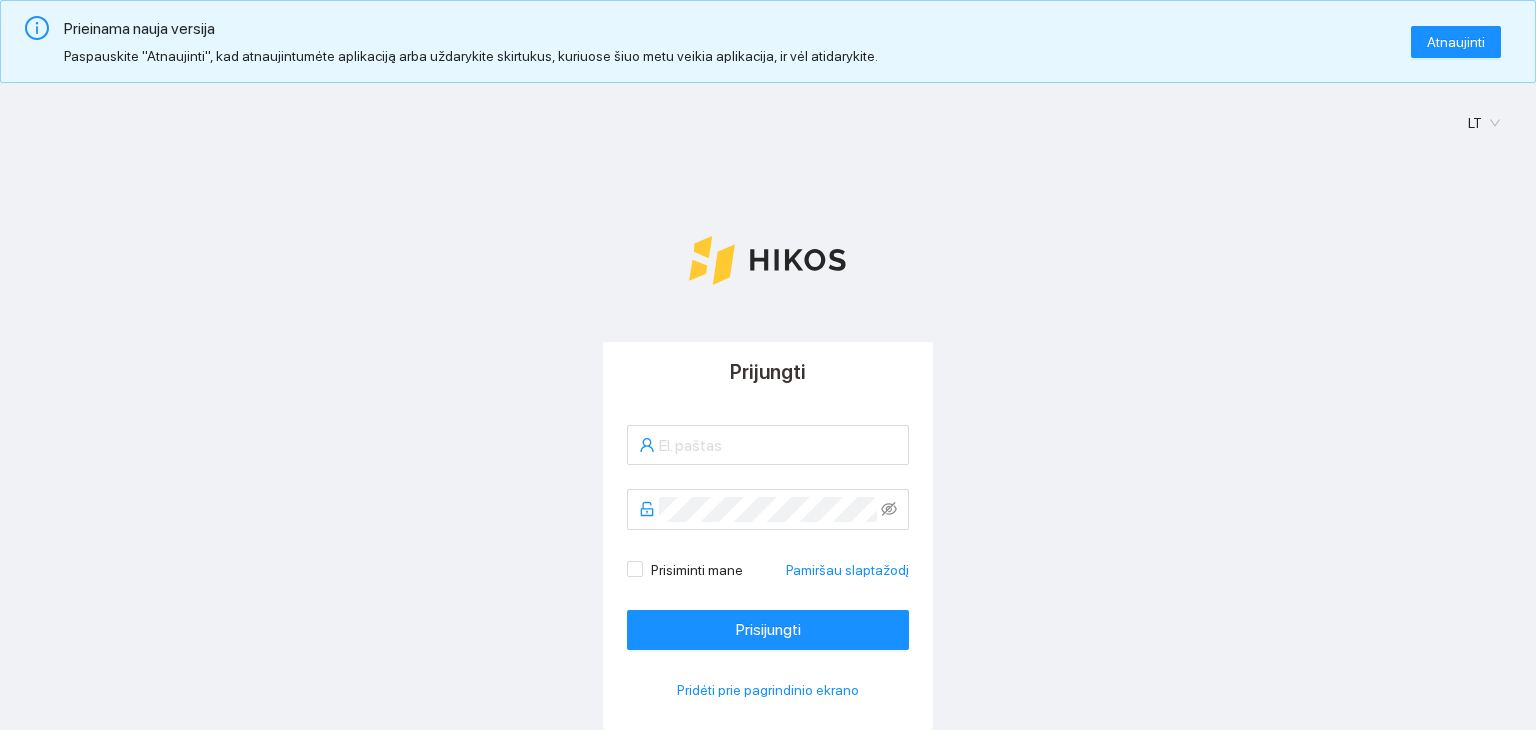 scroll, scrollTop: 0, scrollLeft: 0, axis: both 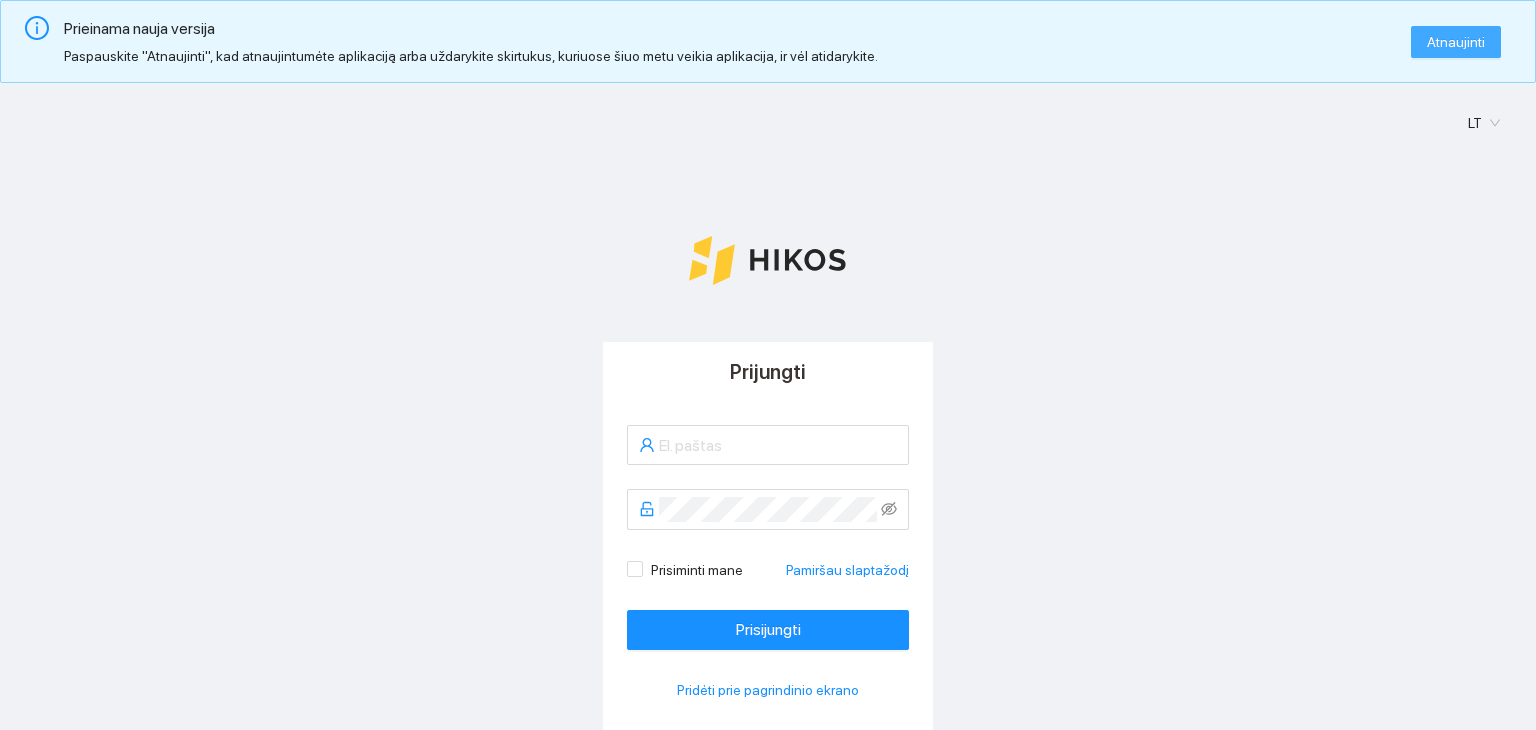 type on "[EMAIL_ADDRESS][DOMAIN_NAME]" 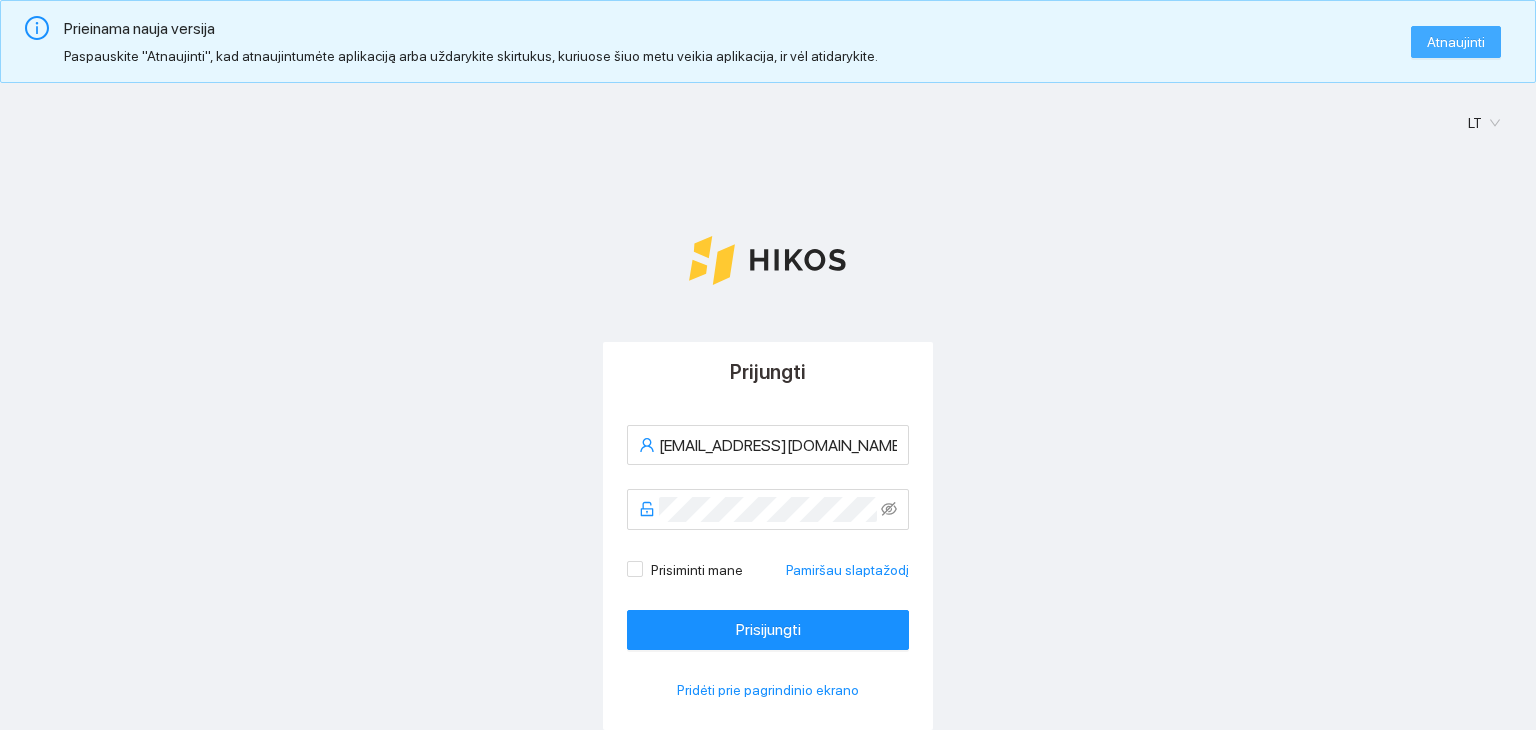 click on "Atnaujinti" at bounding box center [1456, 42] 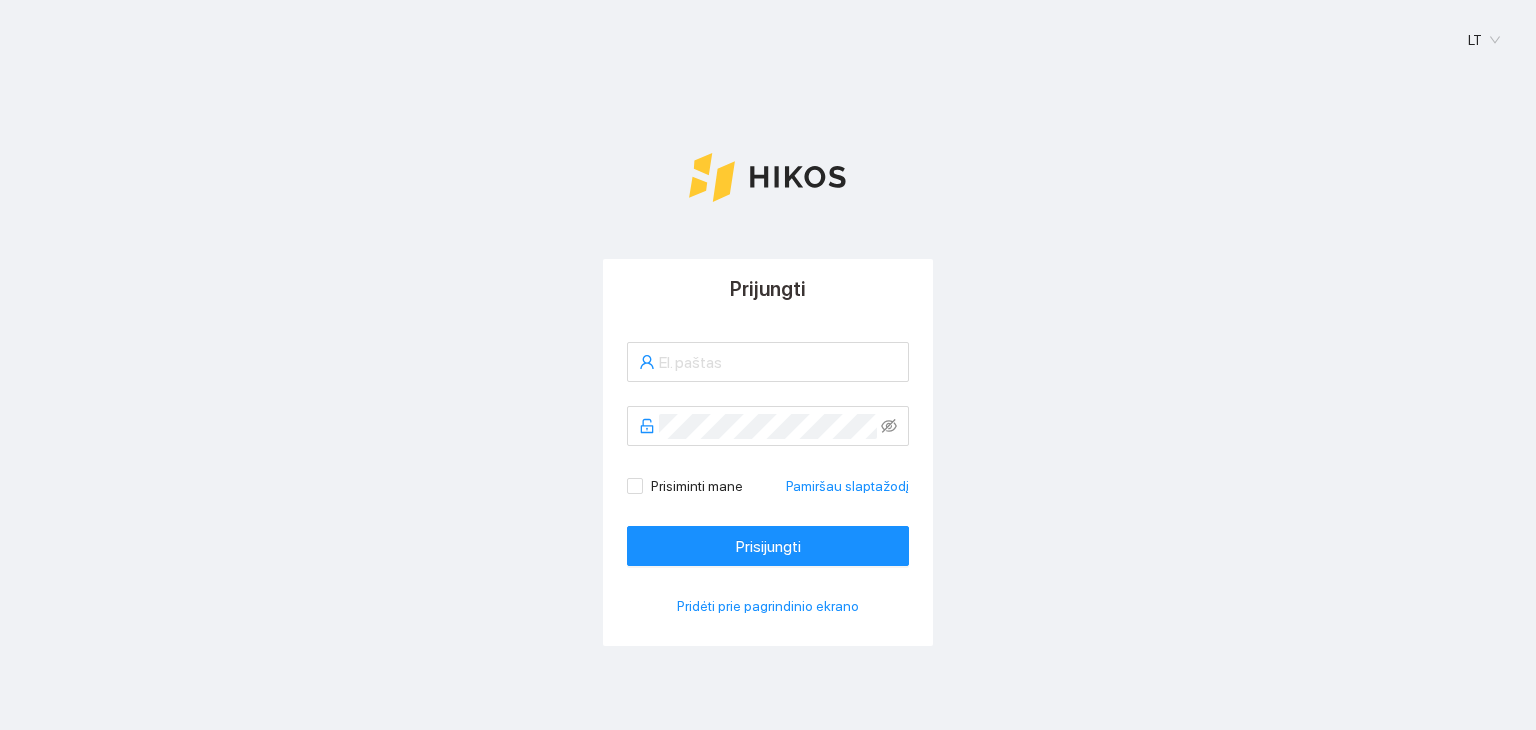scroll, scrollTop: 0, scrollLeft: 0, axis: both 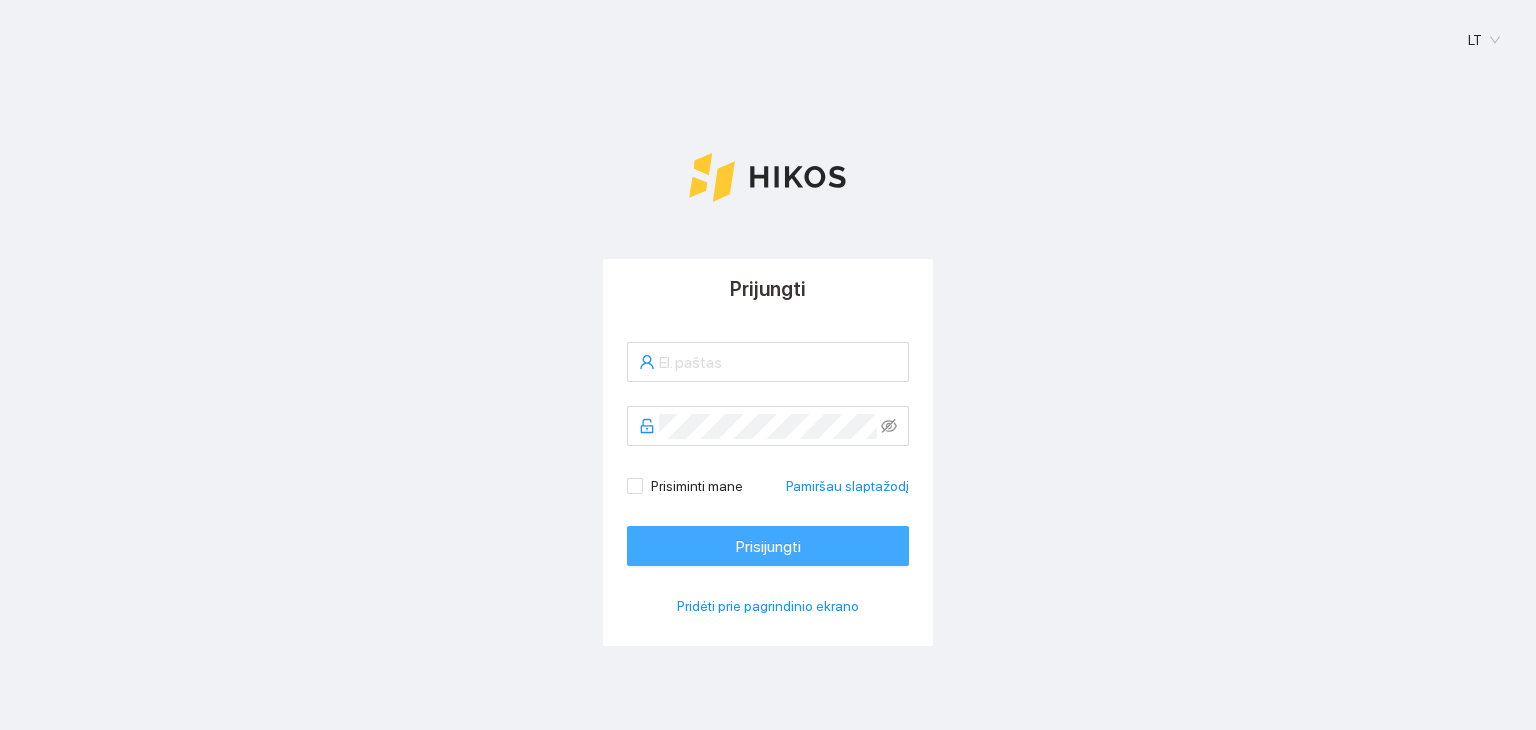 type on "[EMAIL_ADDRESS][DOMAIN_NAME]" 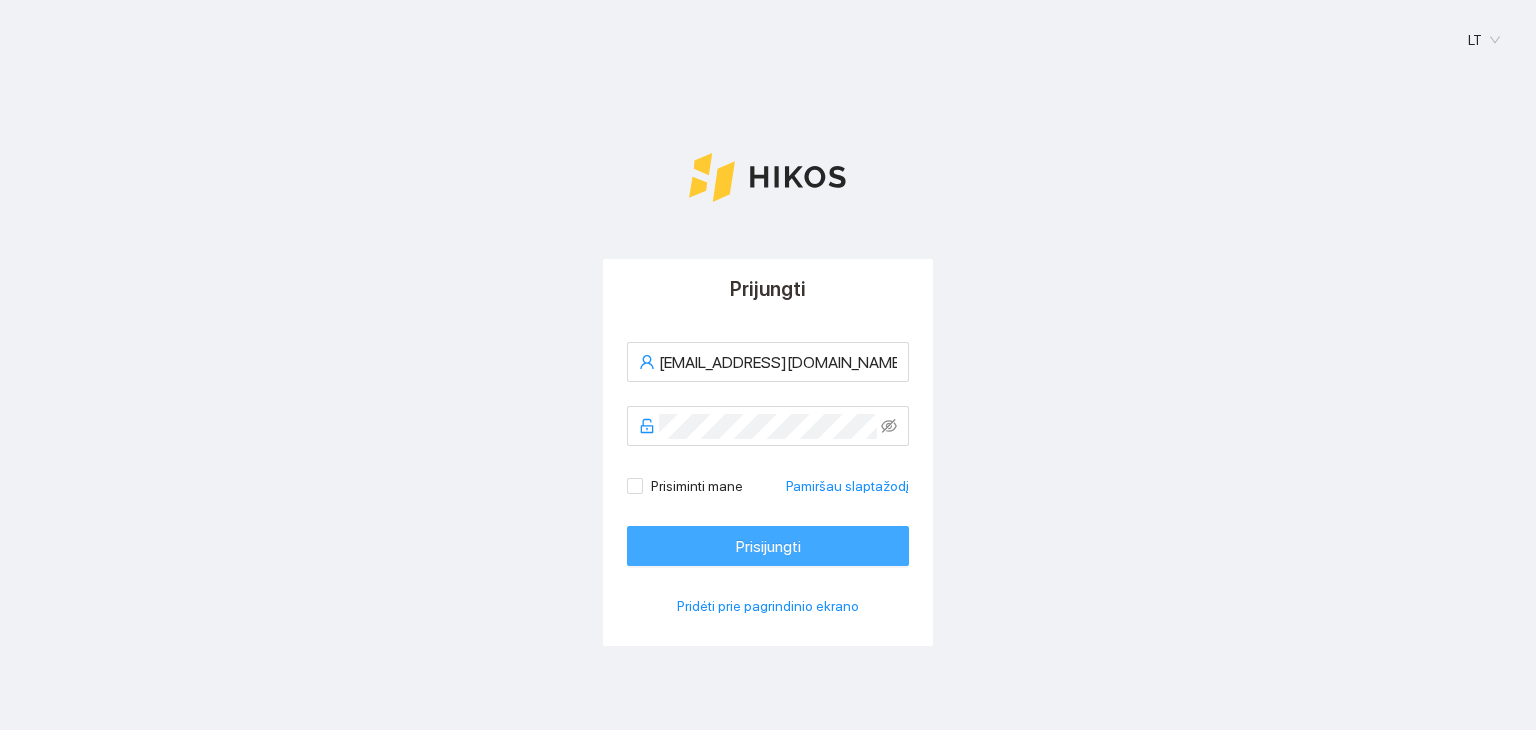 click on "Prisijungti" at bounding box center [768, 546] 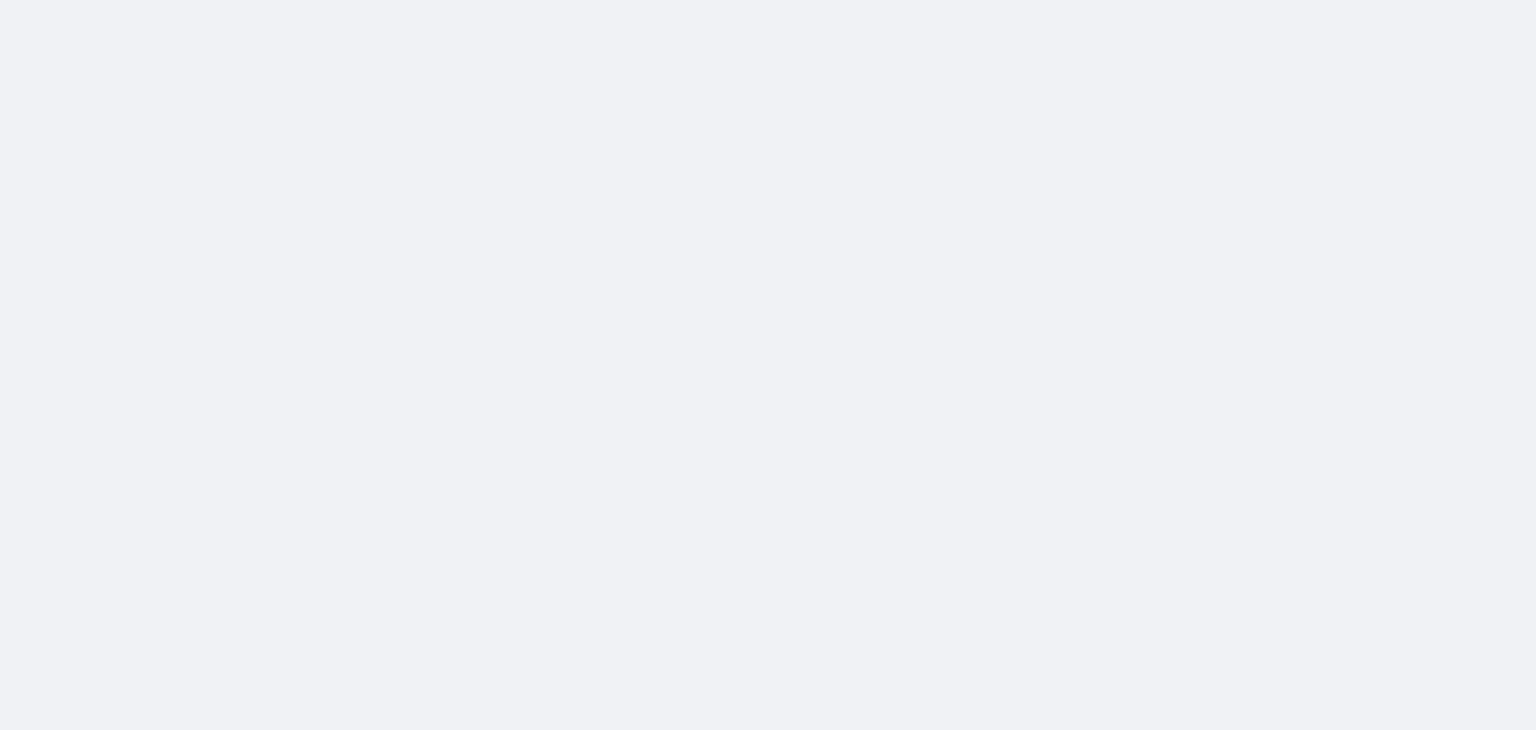 scroll, scrollTop: 0, scrollLeft: 0, axis: both 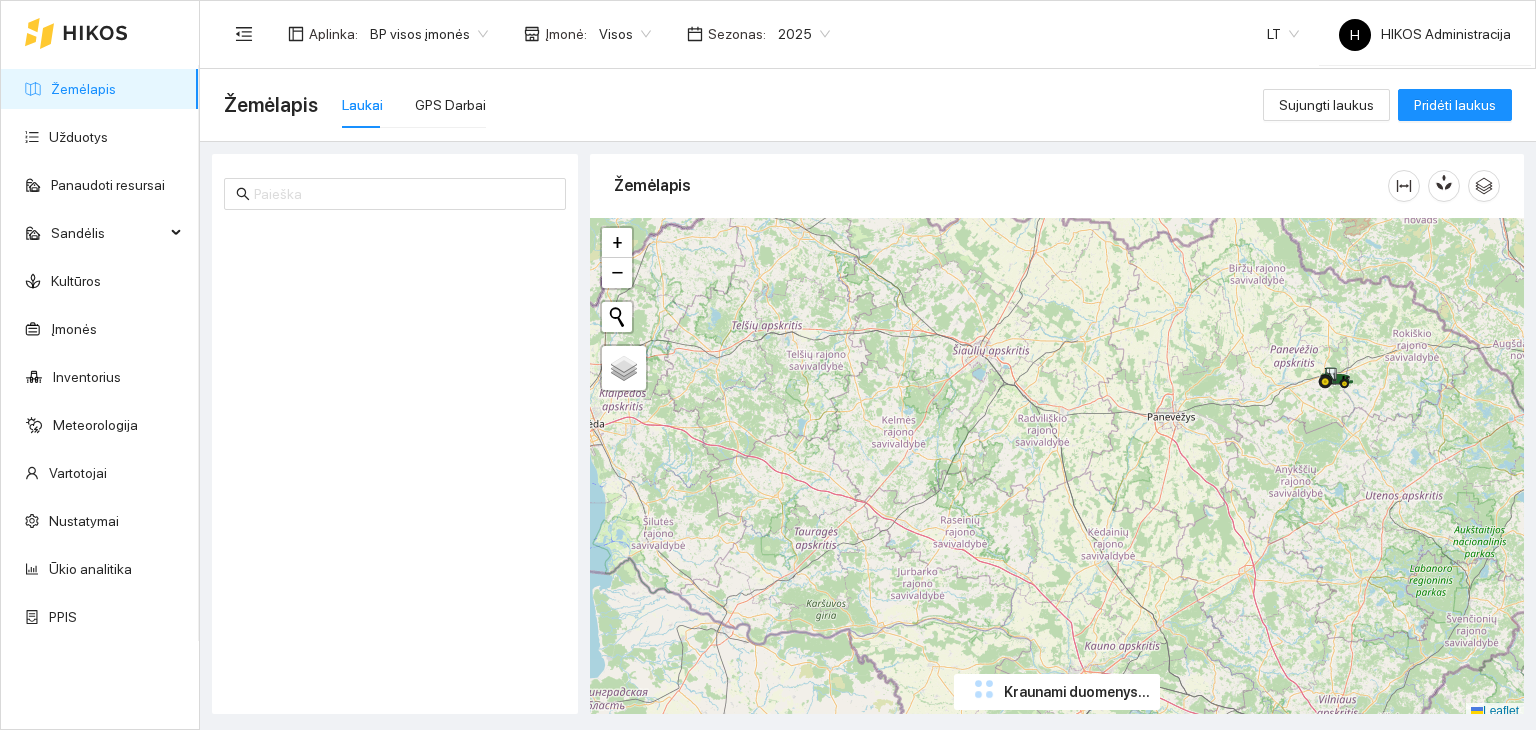 click on "BP visos įmonės" at bounding box center (429, 34) 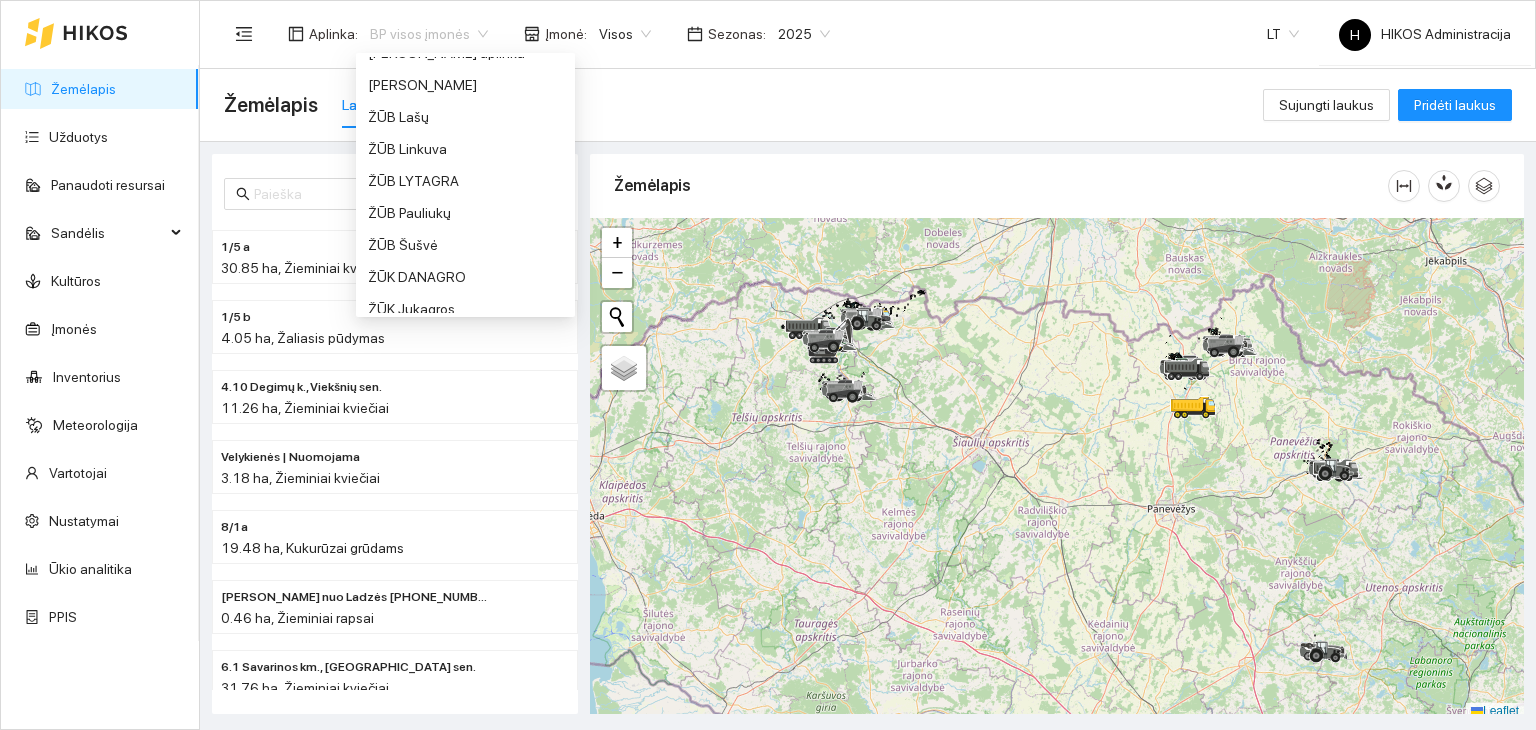 scroll, scrollTop: 1432, scrollLeft: 0, axis: vertical 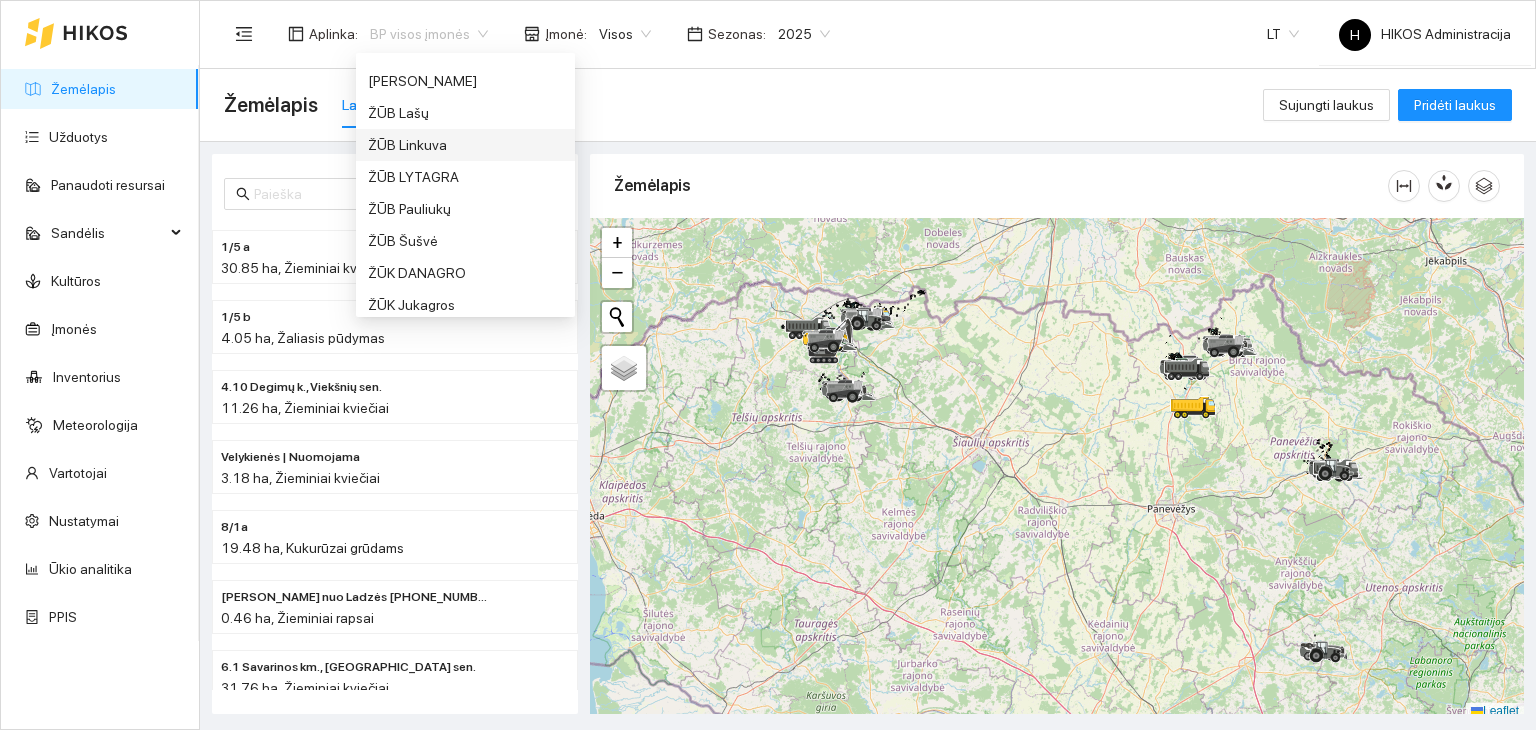 click on "ŽŪB Linkuva" at bounding box center (465, 145) 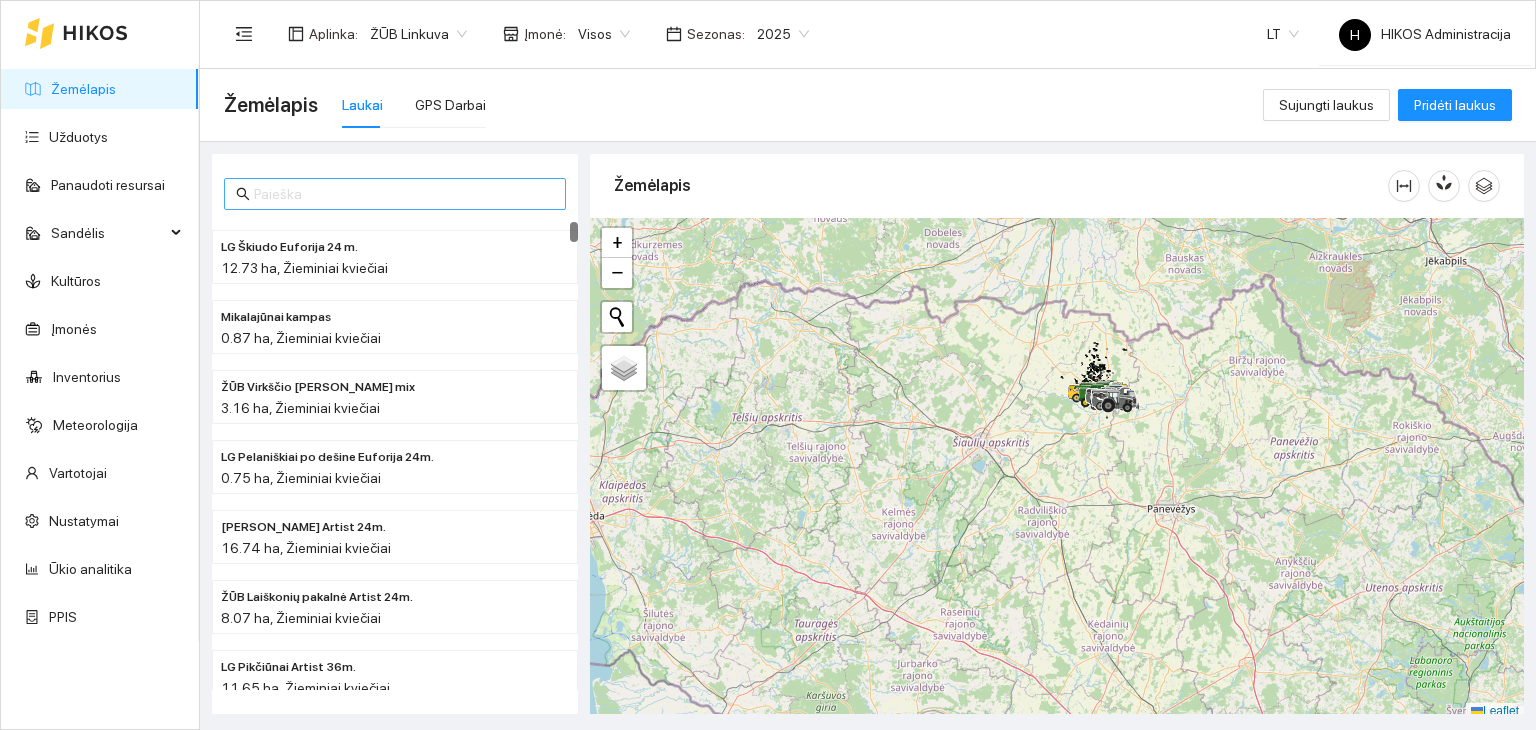 click at bounding box center (404, 194) 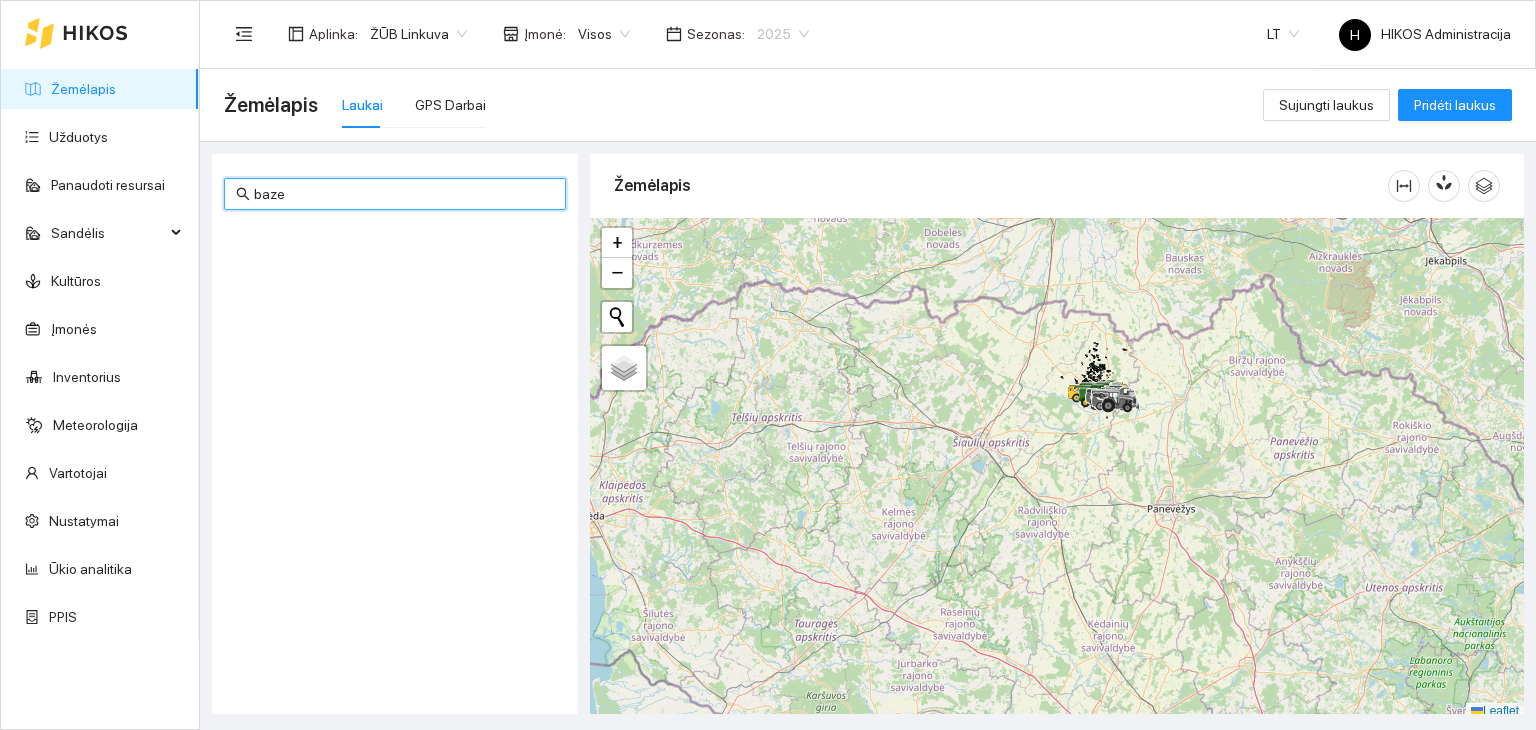 click on "2025" at bounding box center [783, 34] 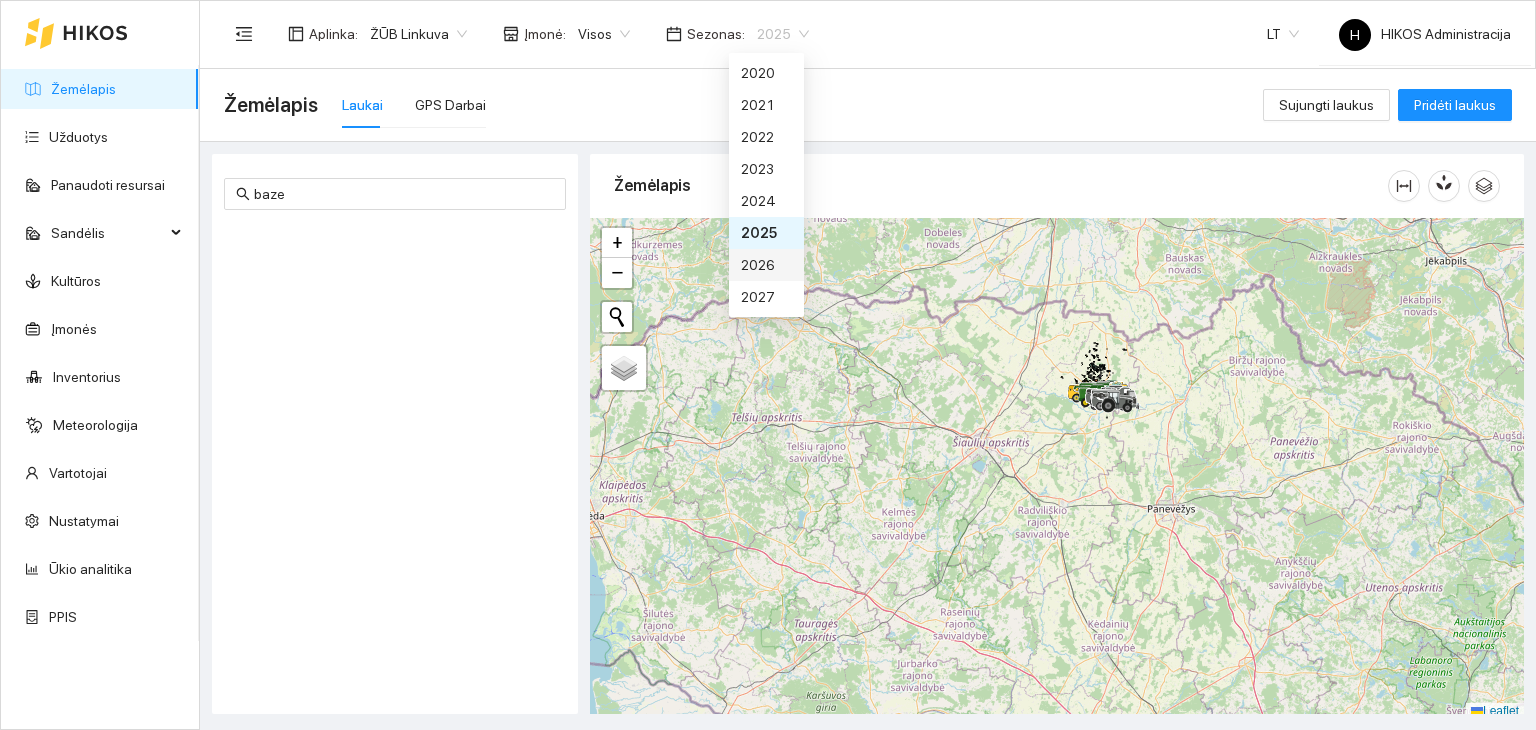 click on "2026" at bounding box center [766, 265] 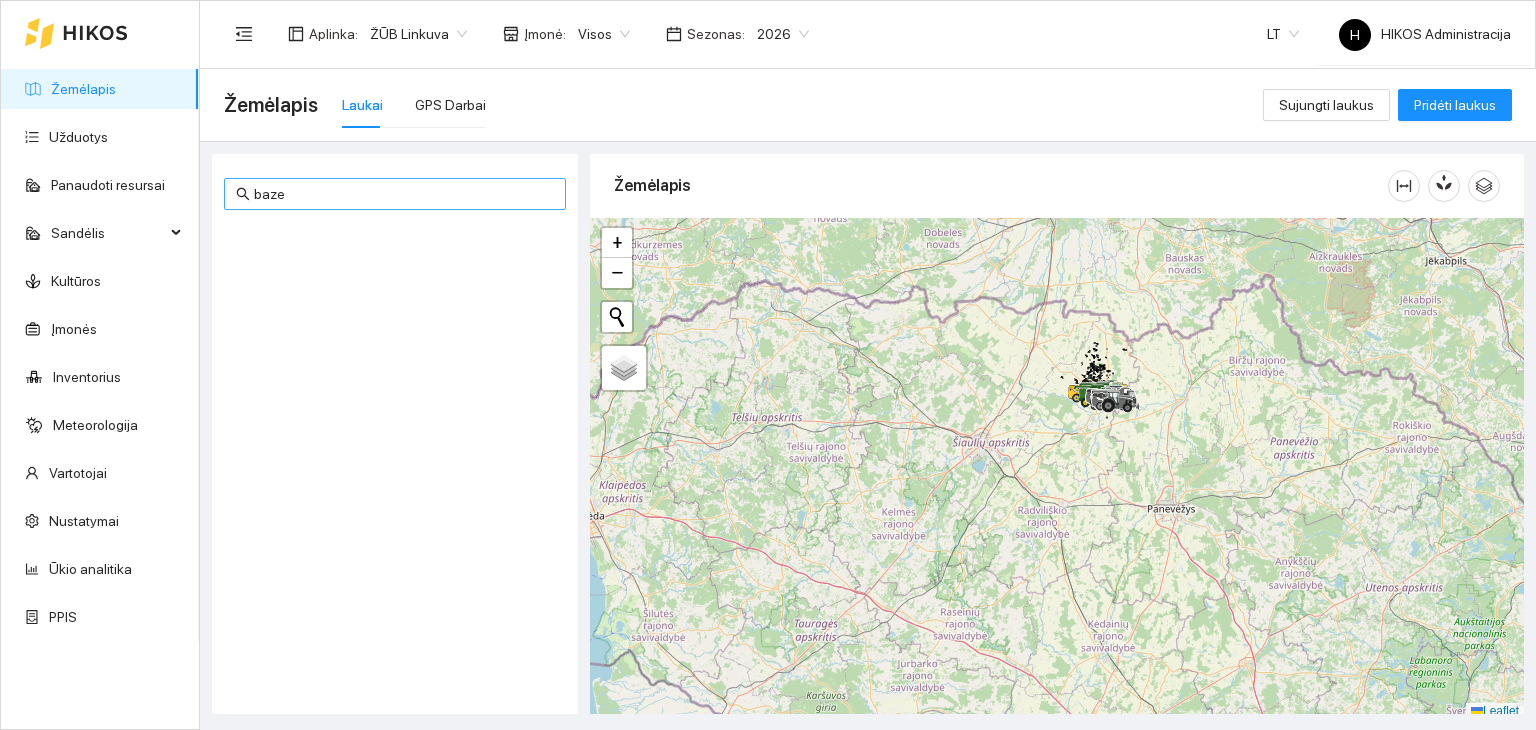 click on "baze" at bounding box center (404, 194) 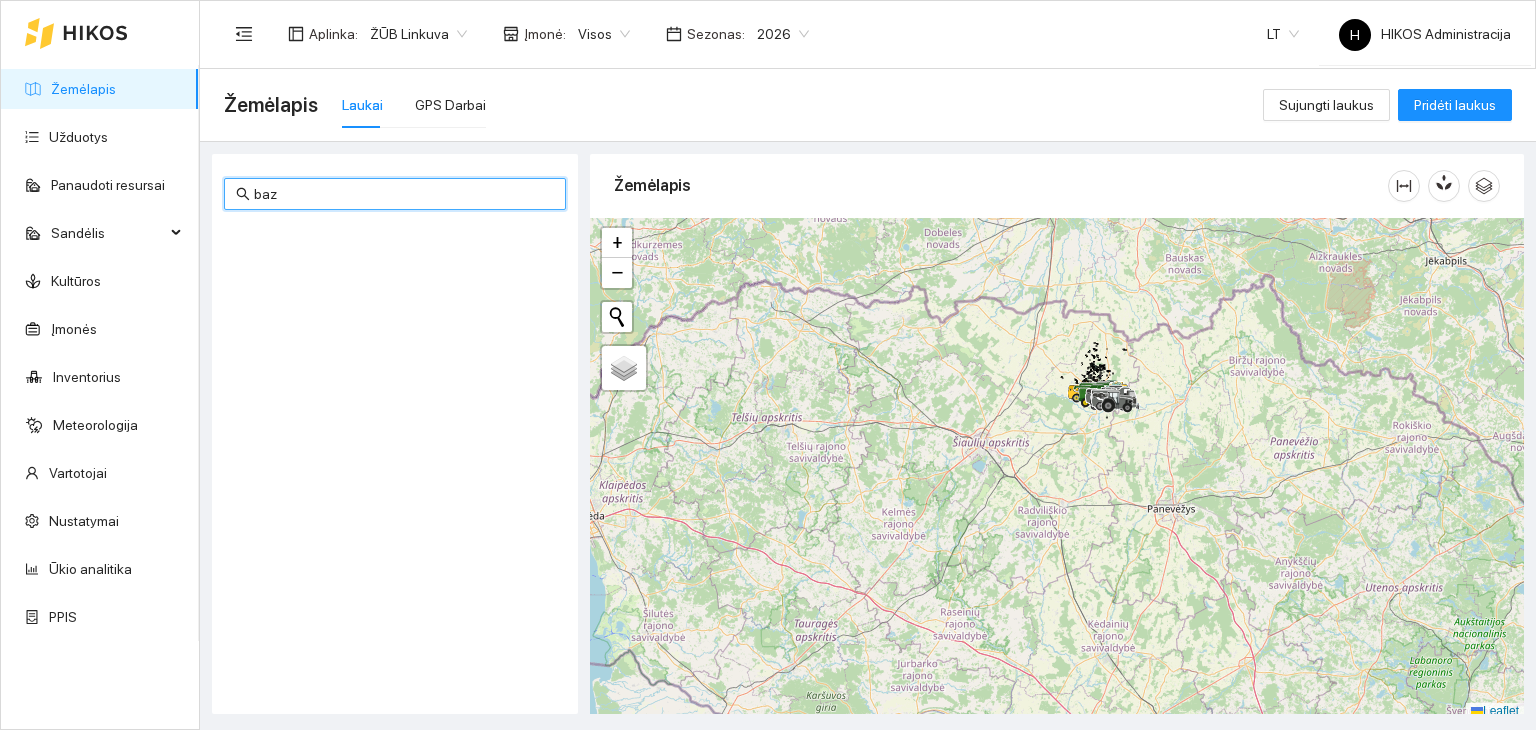 type on "baz" 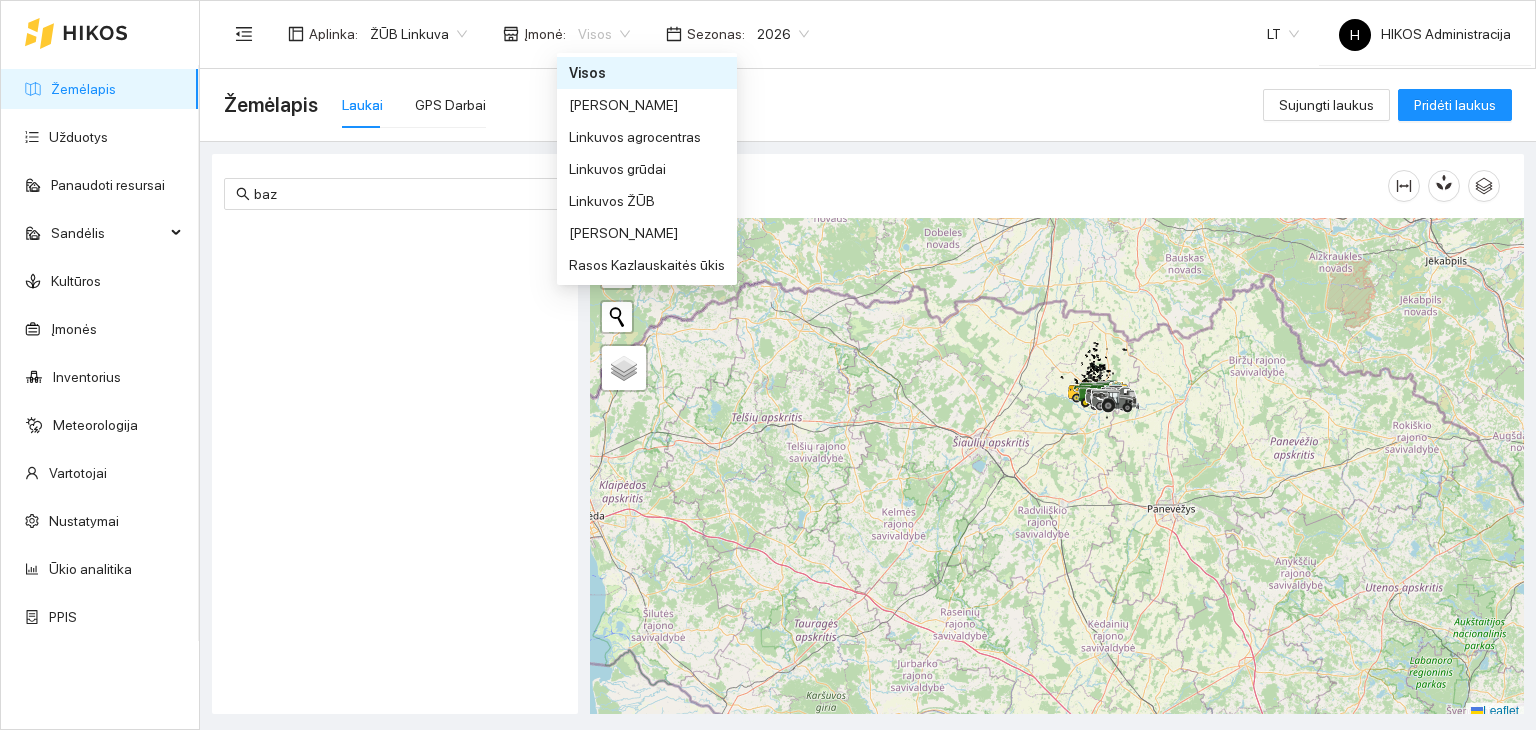 click on "2026" at bounding box center [783, 34] 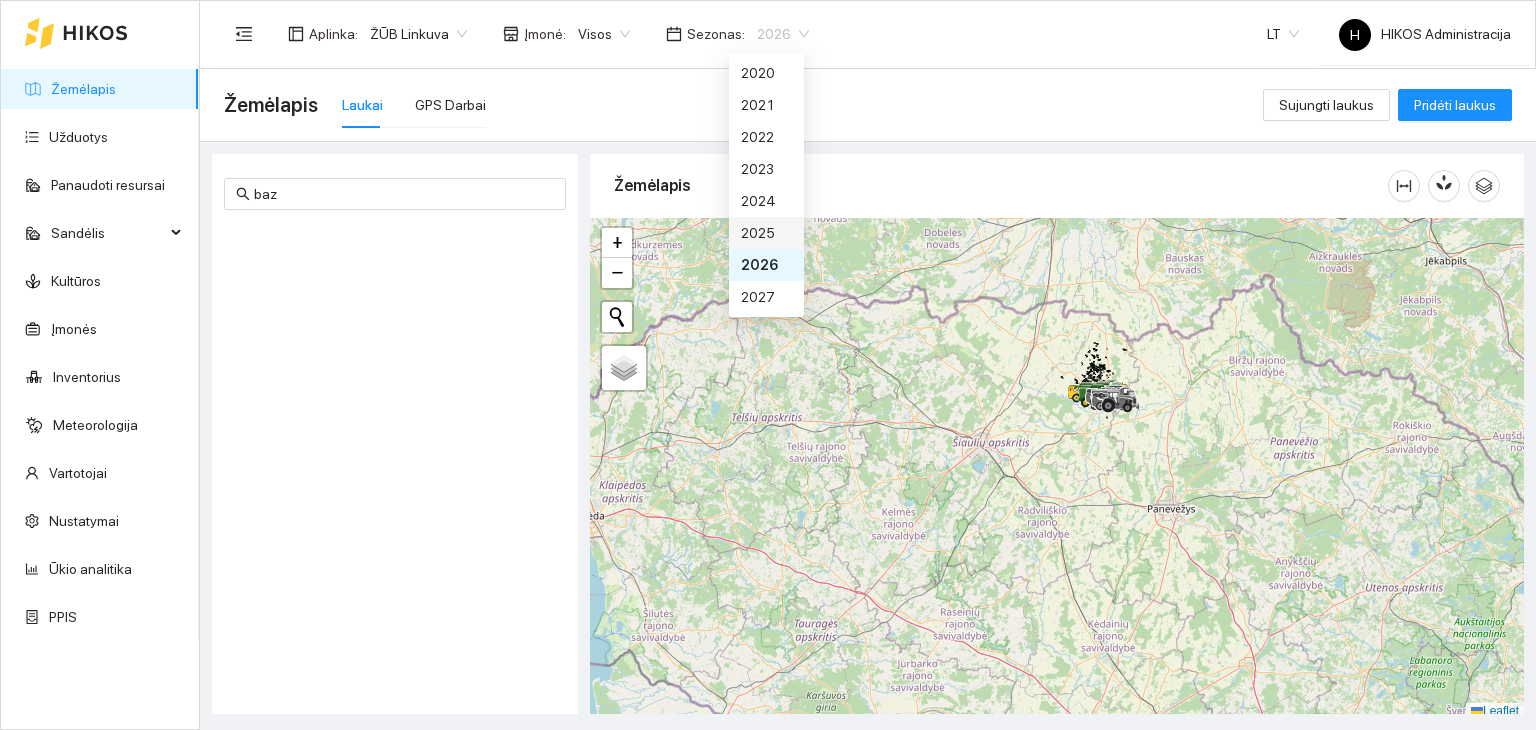 click on "2025" at bounding box center (766, 233) 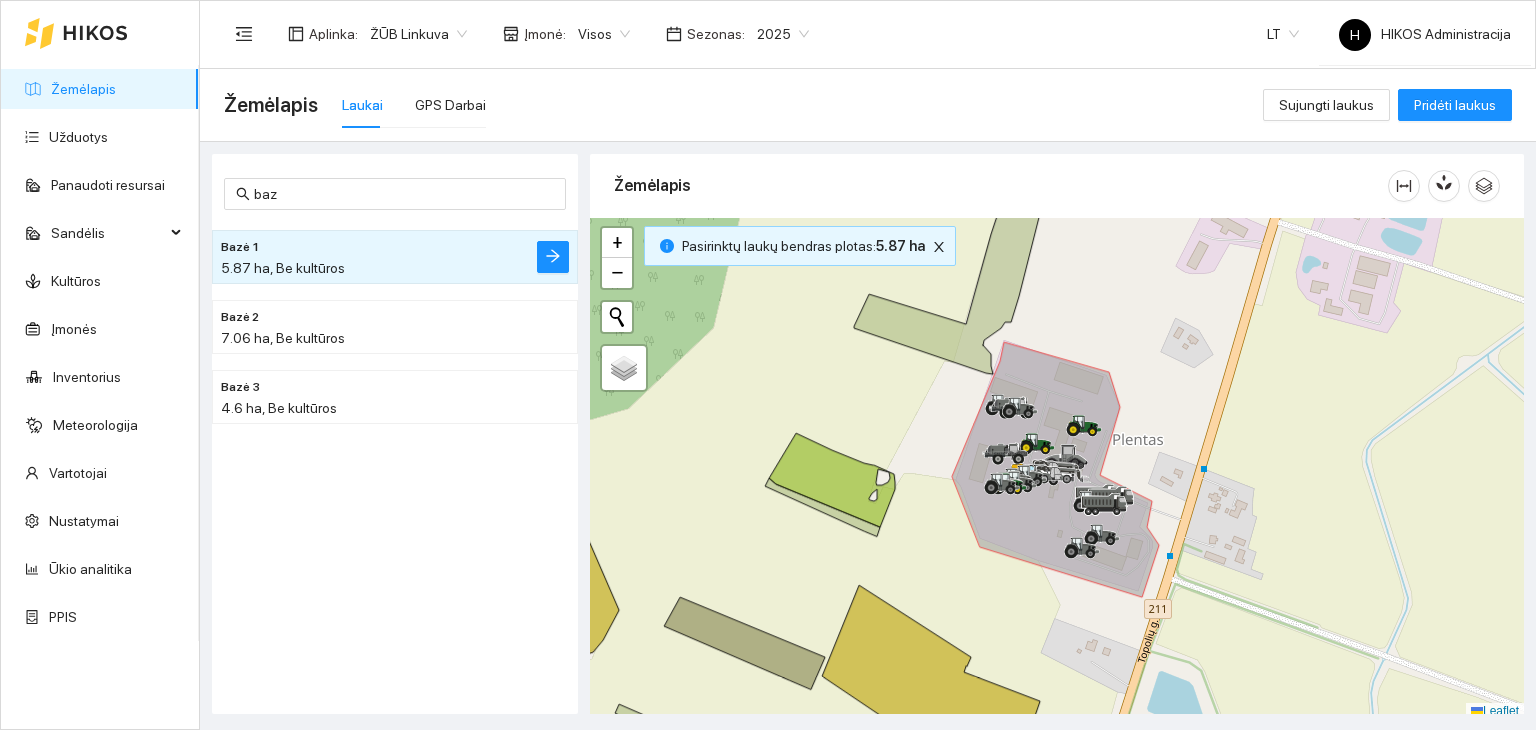 scroll, scrollTop: 0, scrollLeft: 0, axis: both 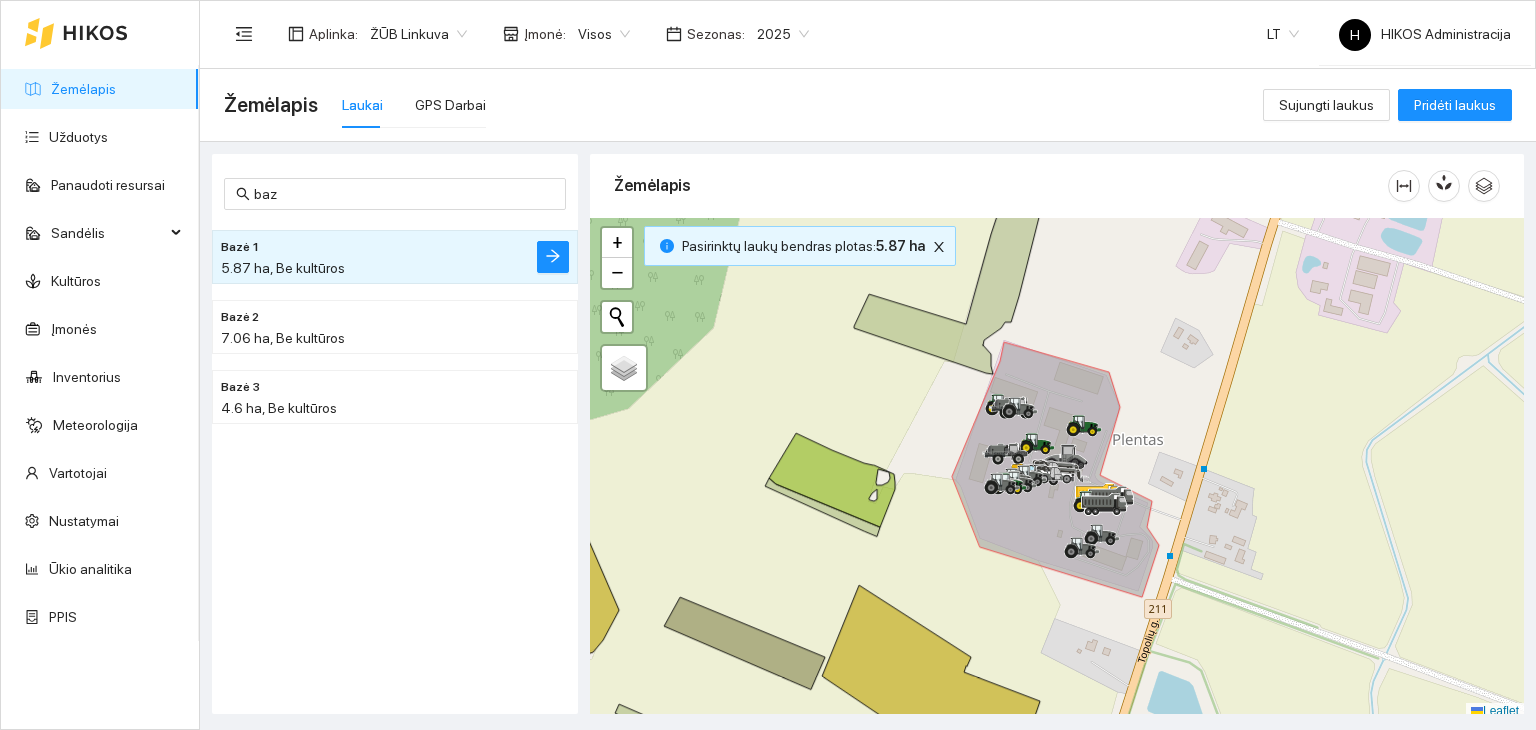 click on "Žemėlapis" at bounding box center [83, 89] 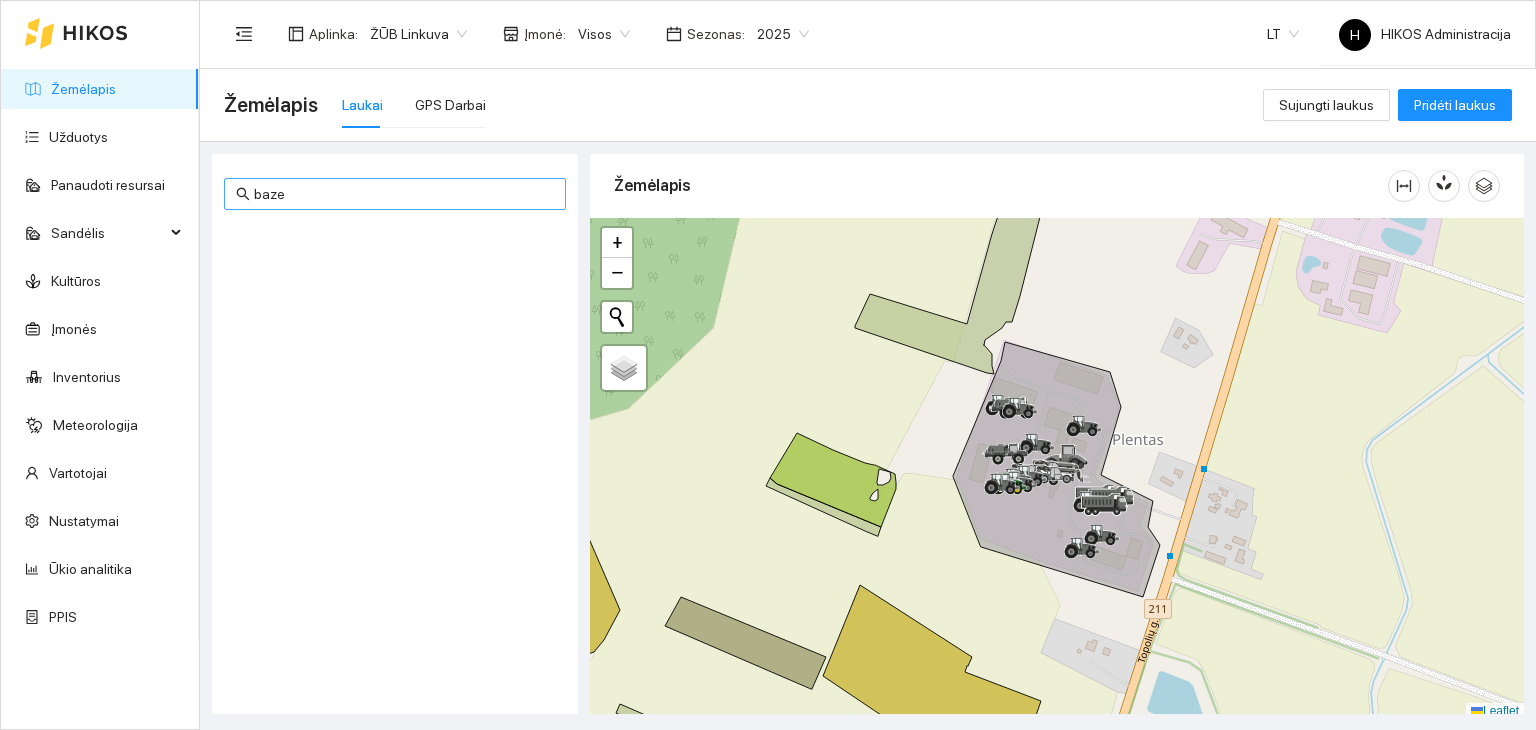 click on "baze" at bounding box center [404, 194] 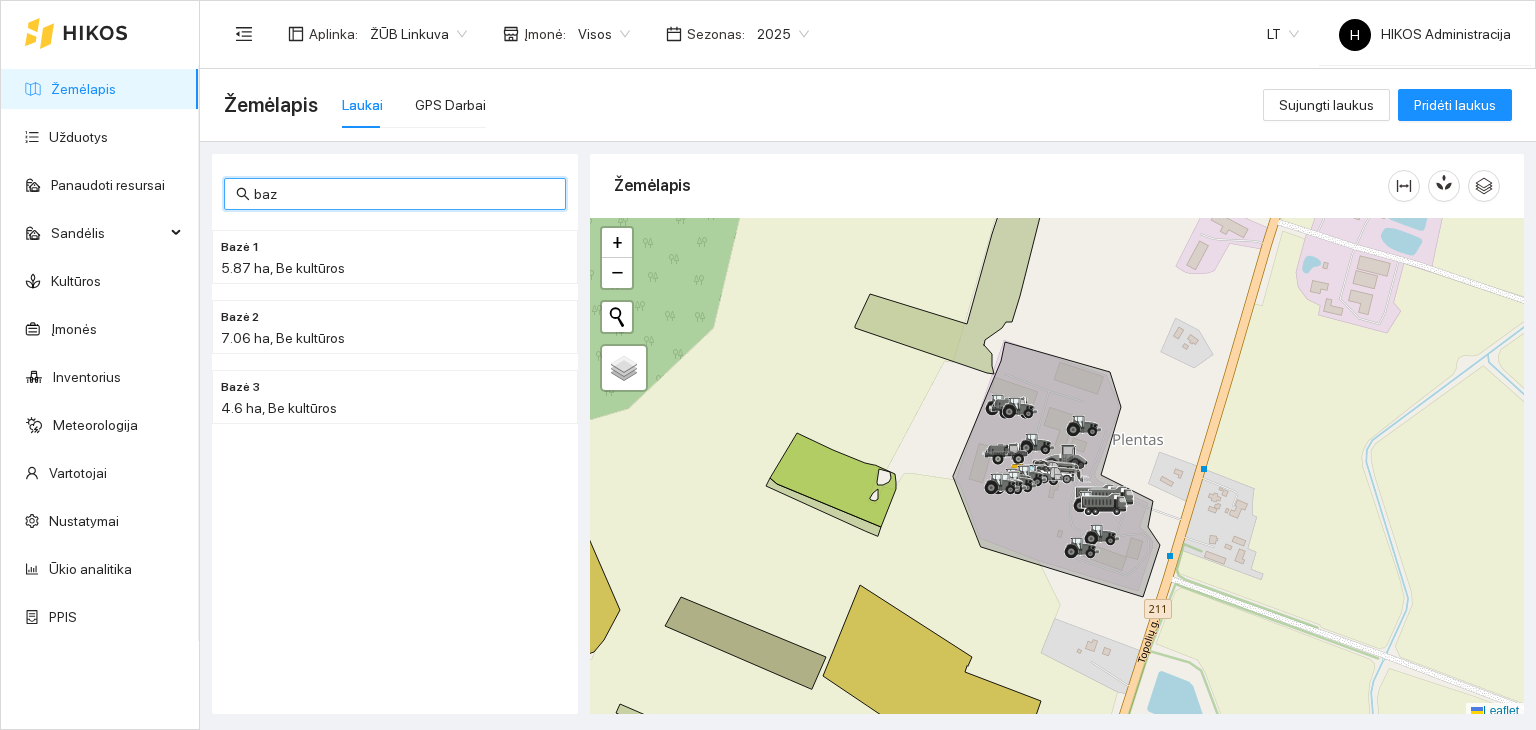 type on "baz" 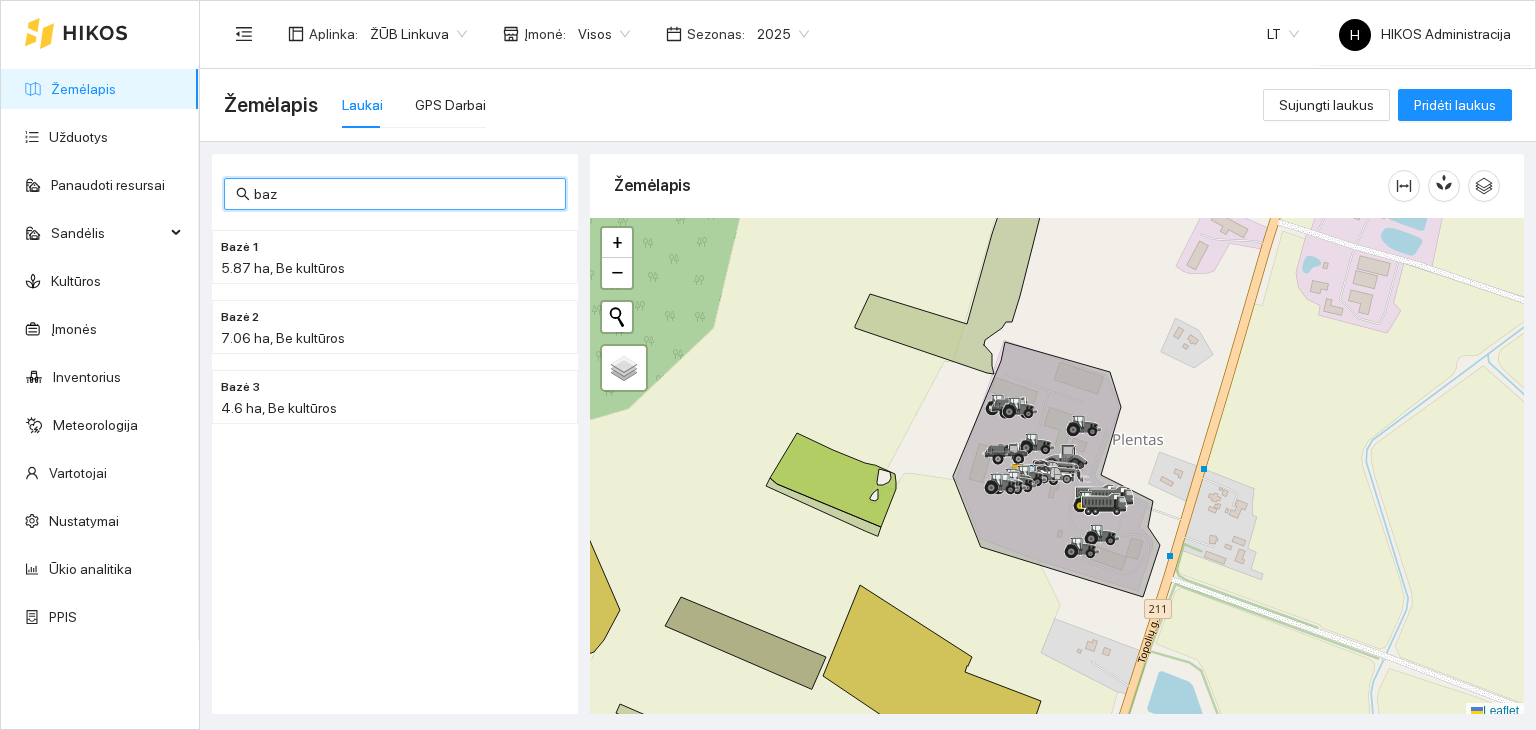 click on "Aplinka : ŽŪB Linkuva Įmonė : Visos Sezonas : 2025 LT H HIKOS Administracija" at bounding box center [867, 33] 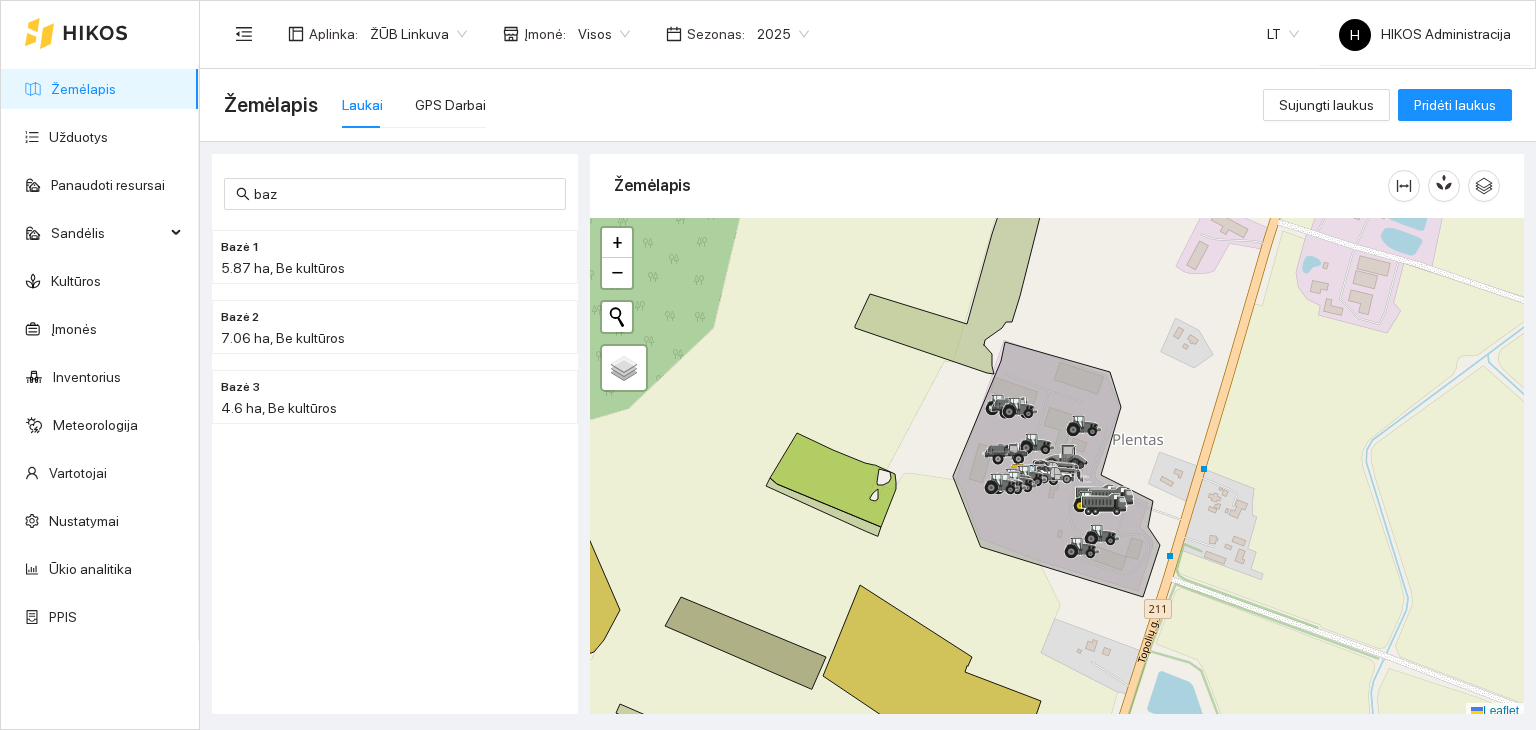 click on "ŽŪB Linkuva" at bounding box center (418, 34) 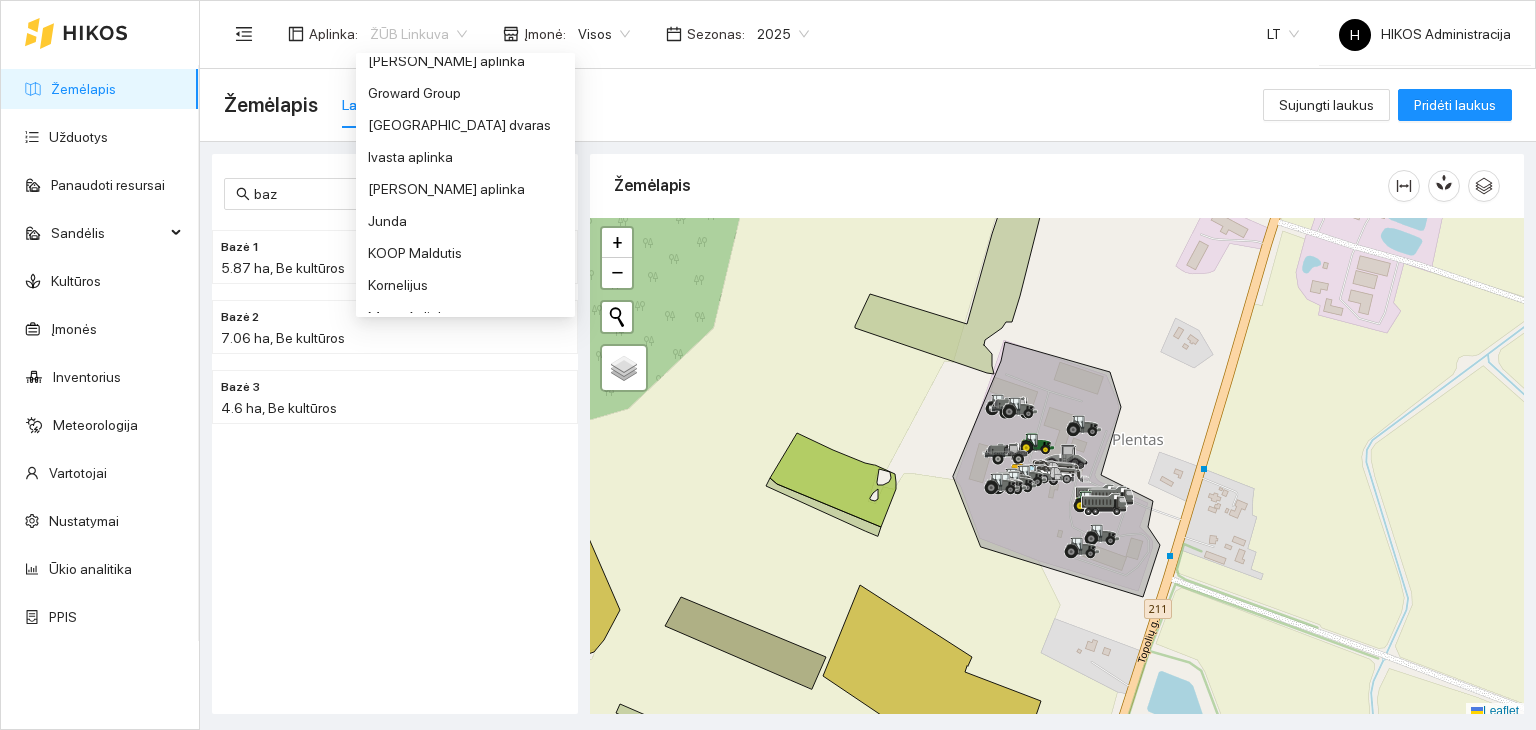 scroll, scrollTop: 448, scrollLeft: 0, axis: vertical 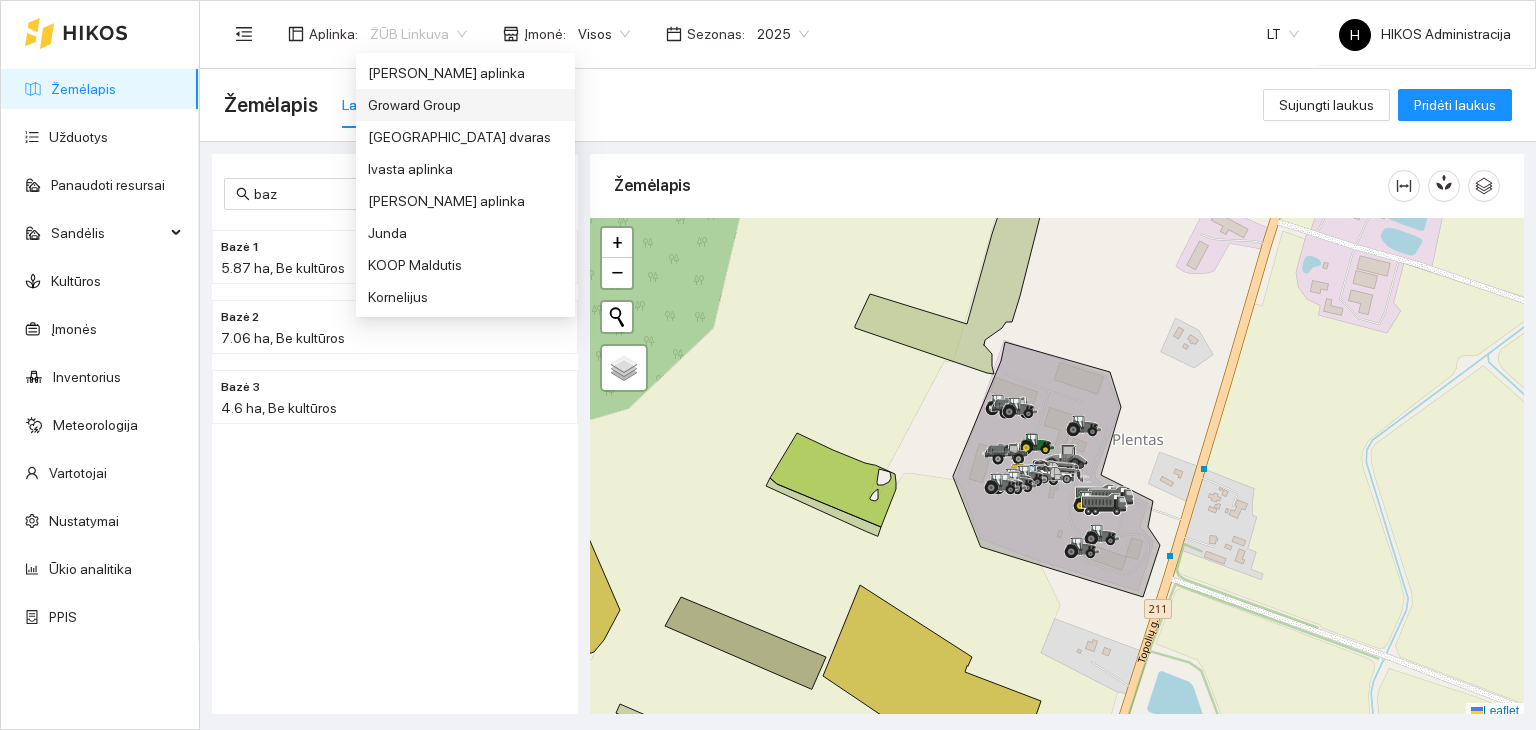 click on "Groward Group" at bounding box center [465, 105] 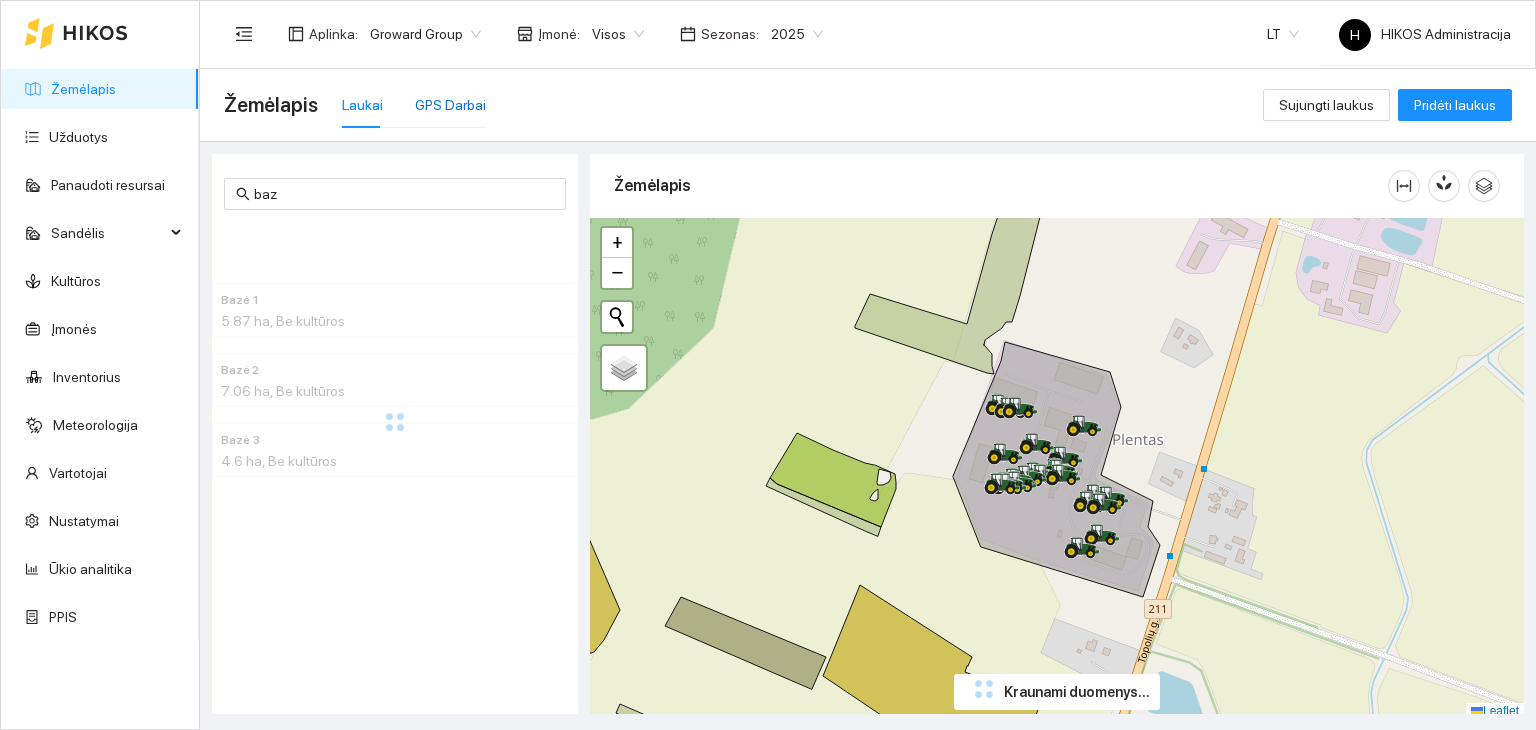 click on "GPS Darbai" at bounding box center [450, 105] 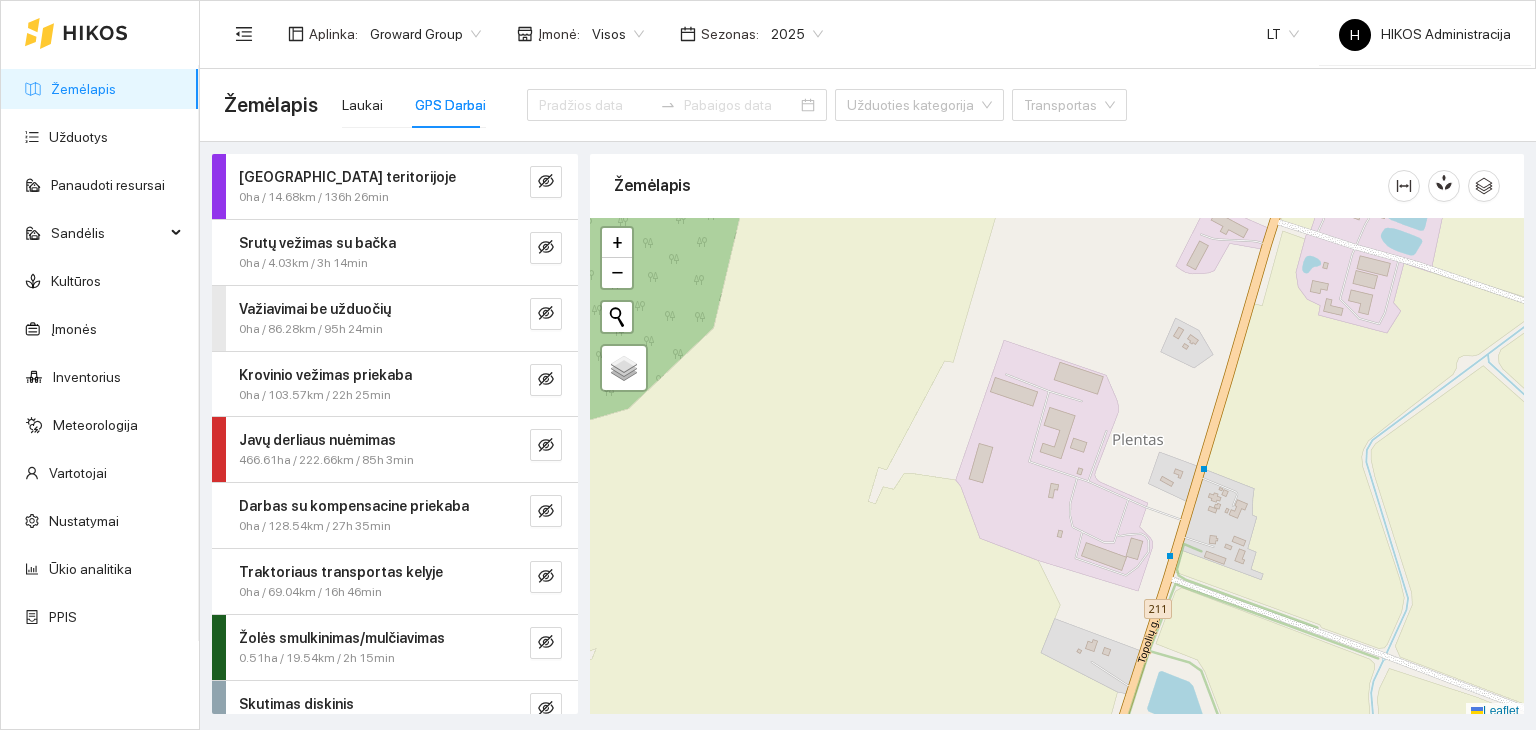 scroll, scrollTop: 30, scrollLeft: 0, axis: vertical 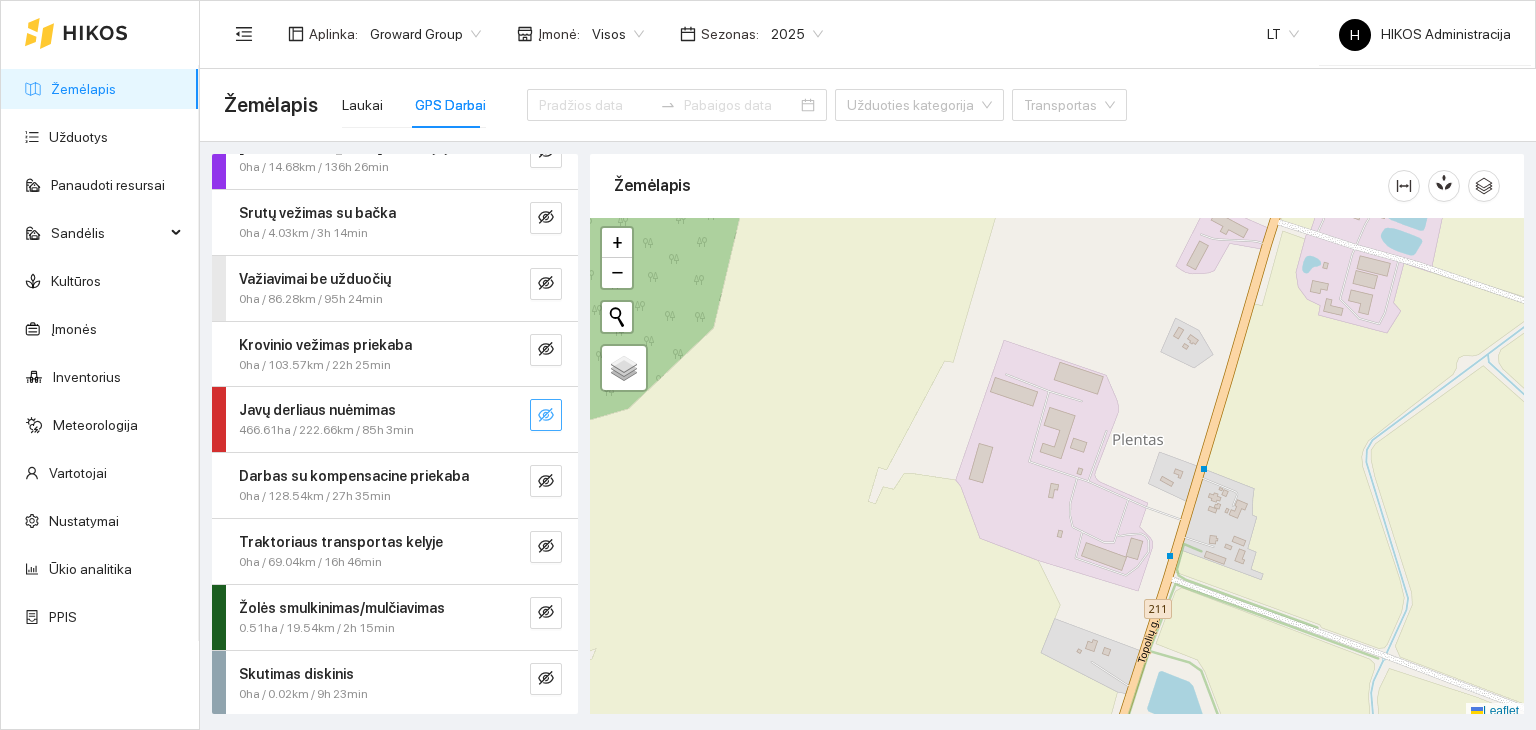 click 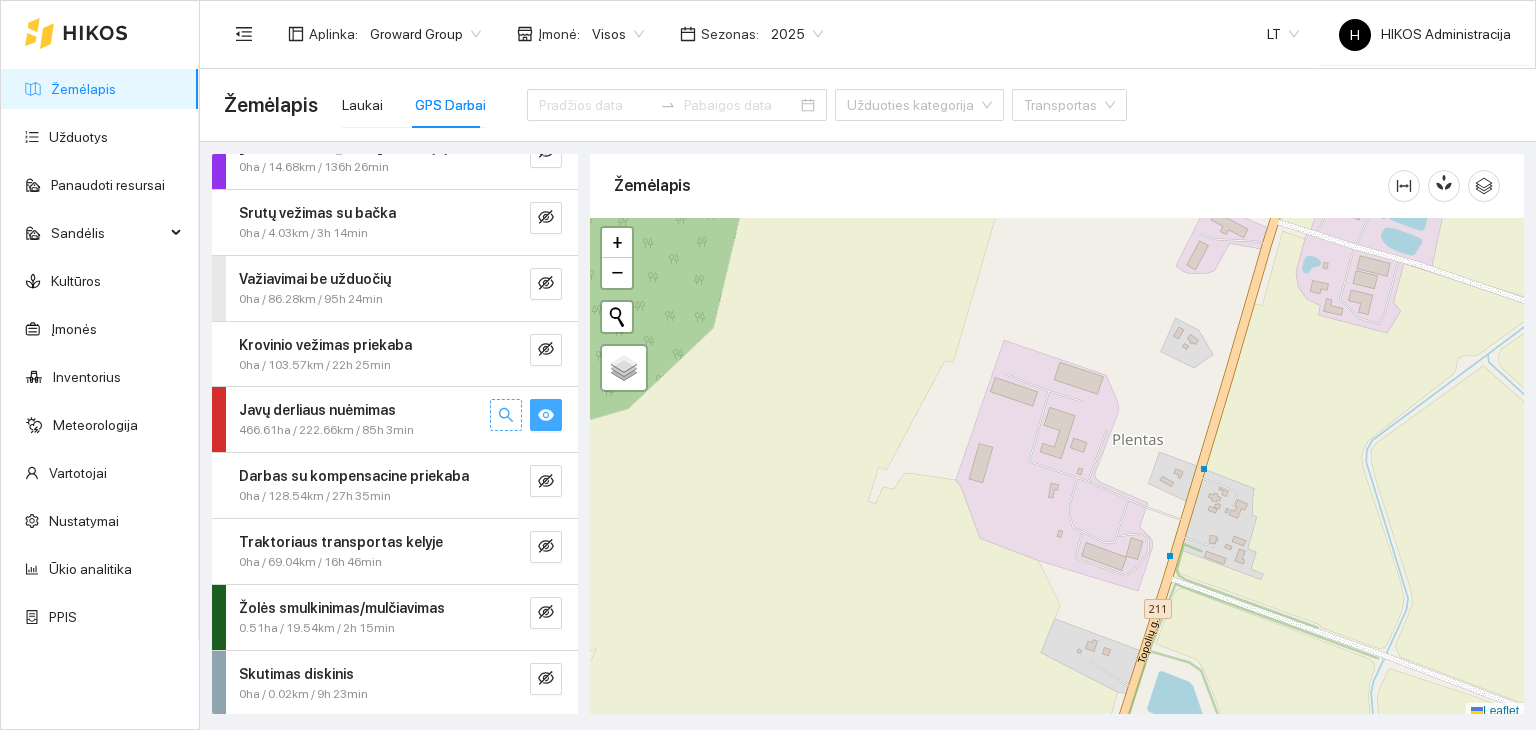 click 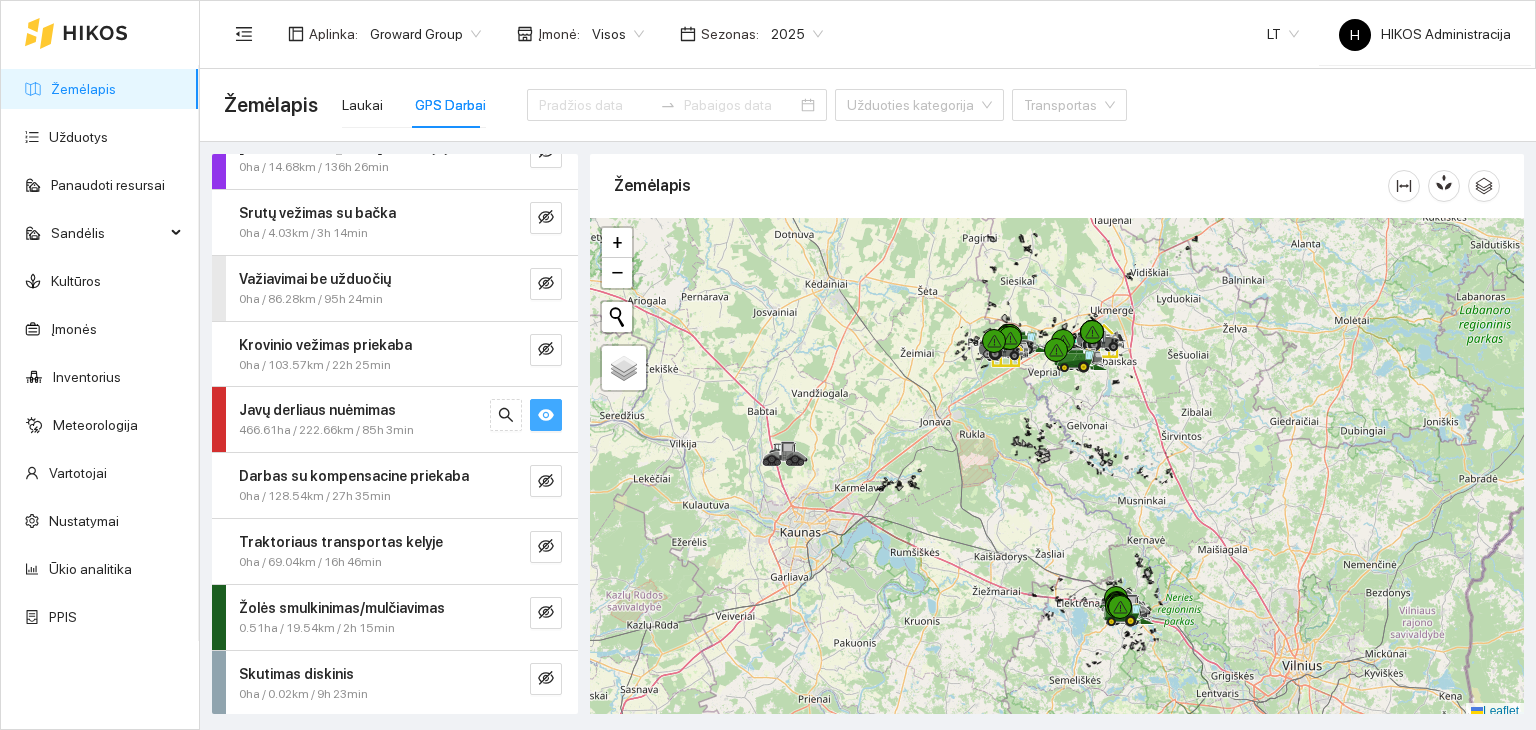 click on "Javų derliaus nuėmimas" at bounding box center (361, 410) 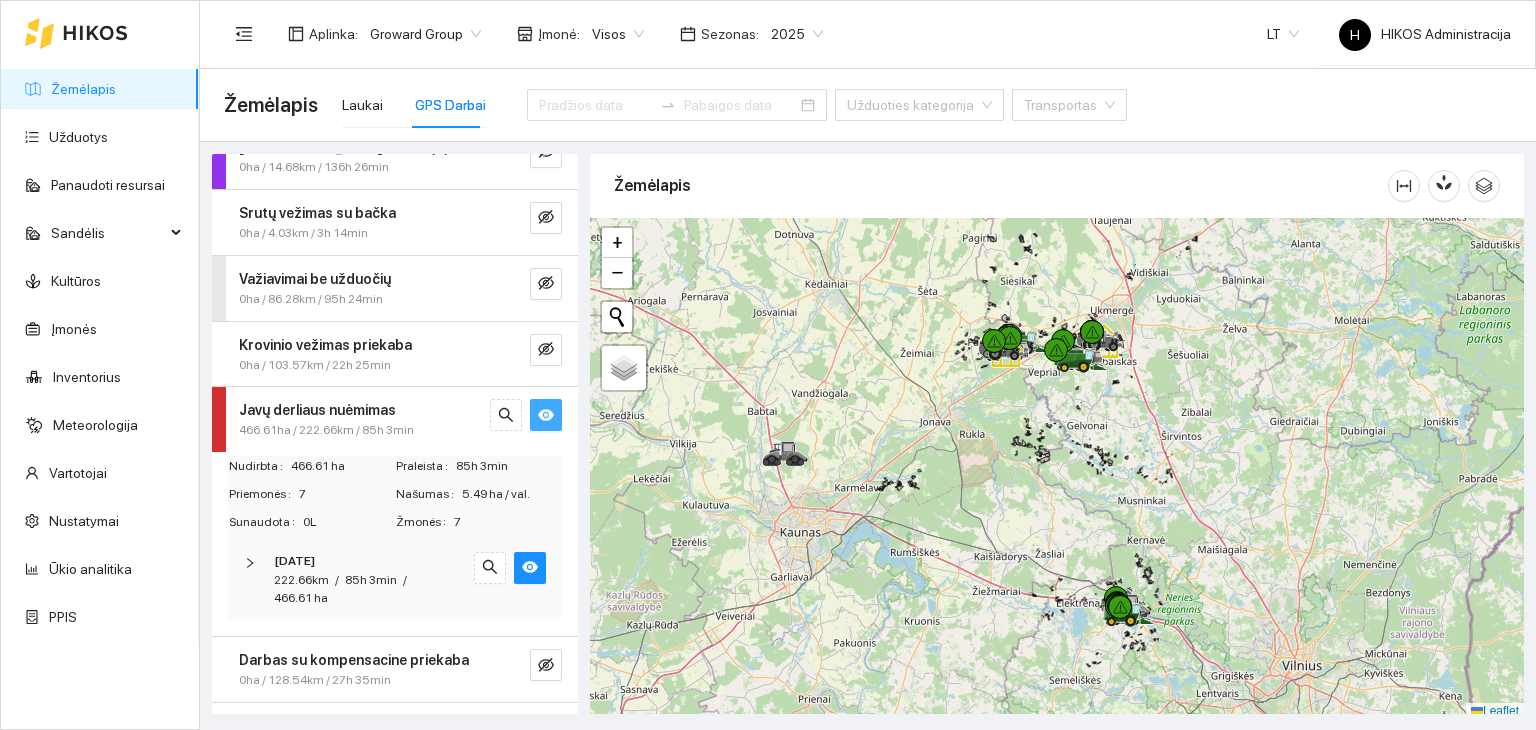 click on "[DATE]" at bounding box center (367, 561) 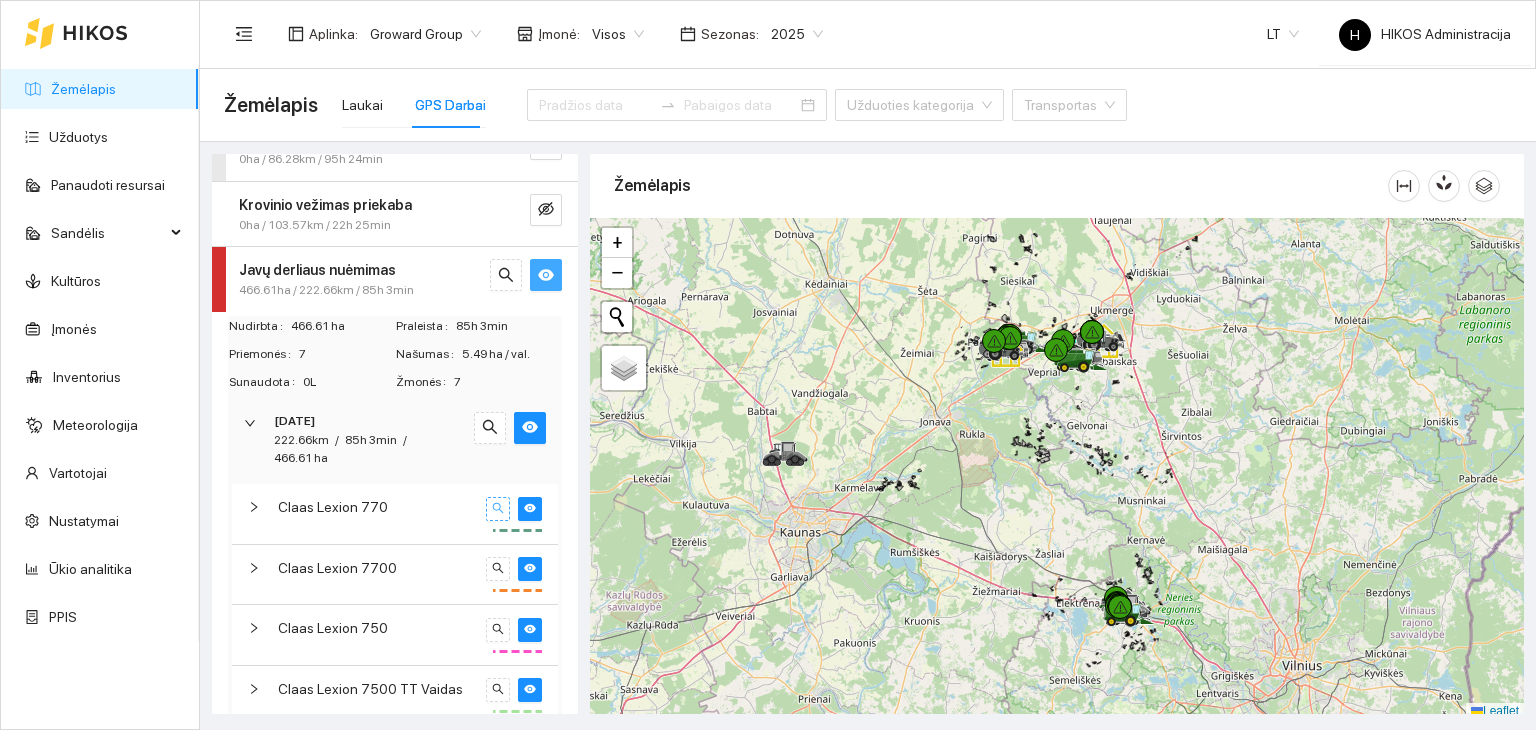 scroll, scrollTop: 255, scrollLeft: 0, axis: vertical 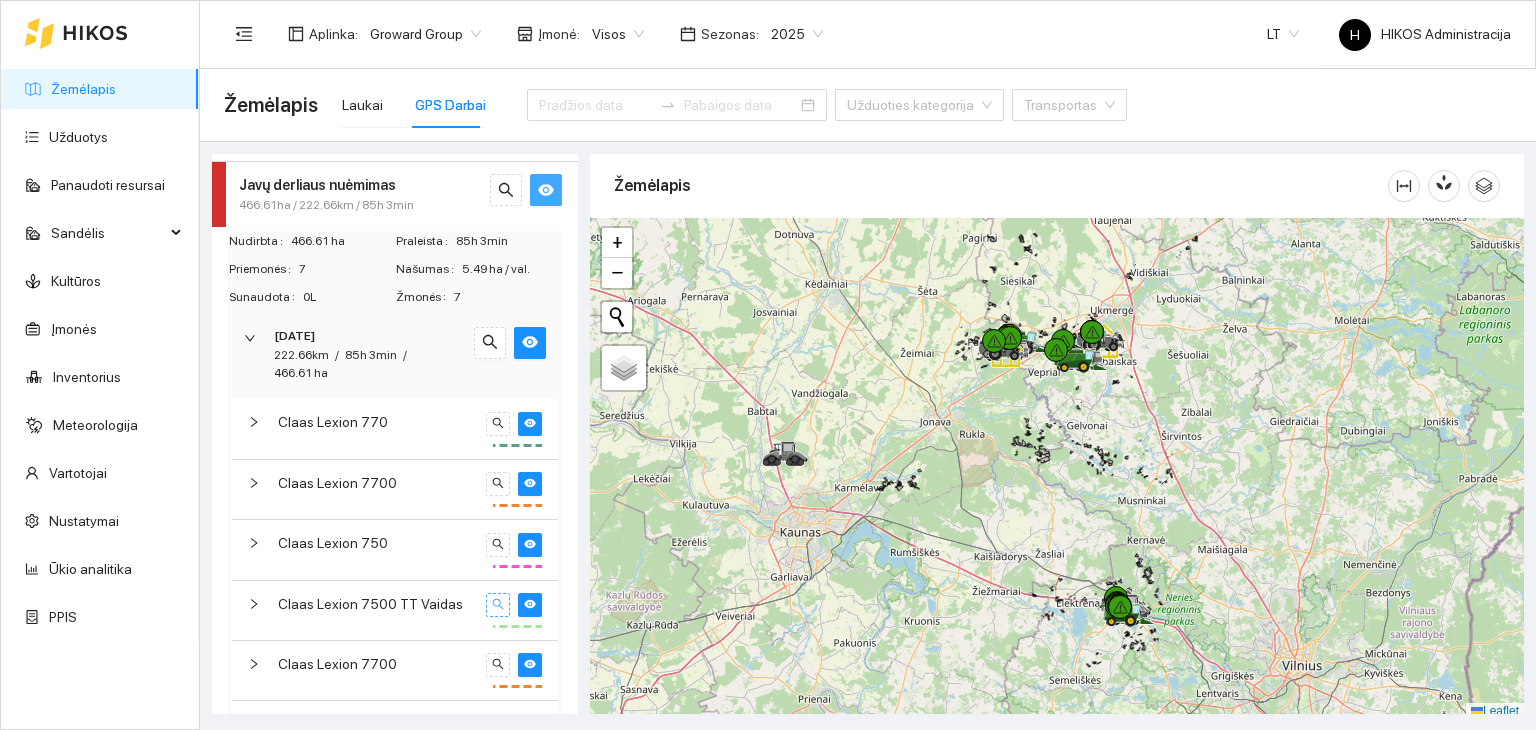 click 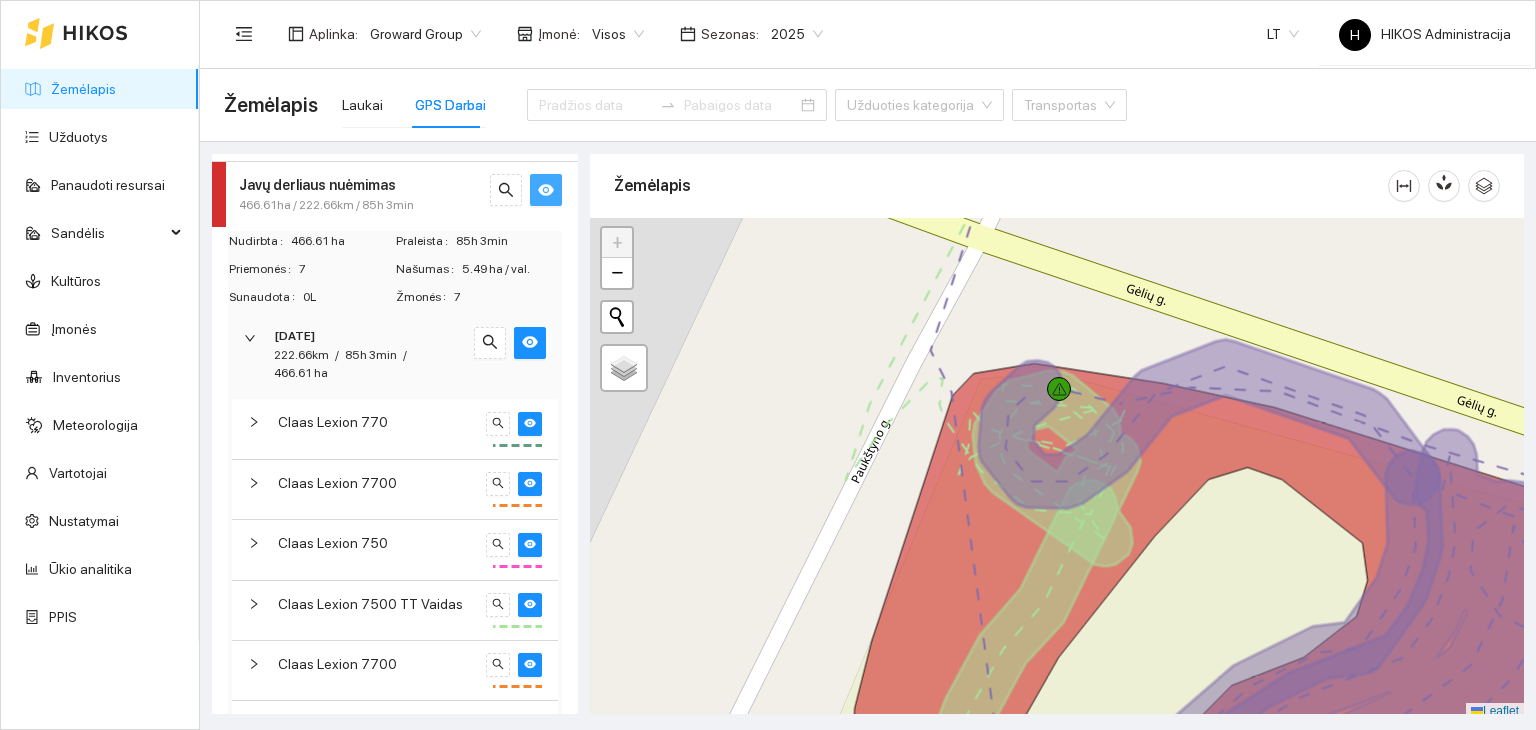 scroll, scrollTop: 5, scrollLeft: 0, axis: vertical 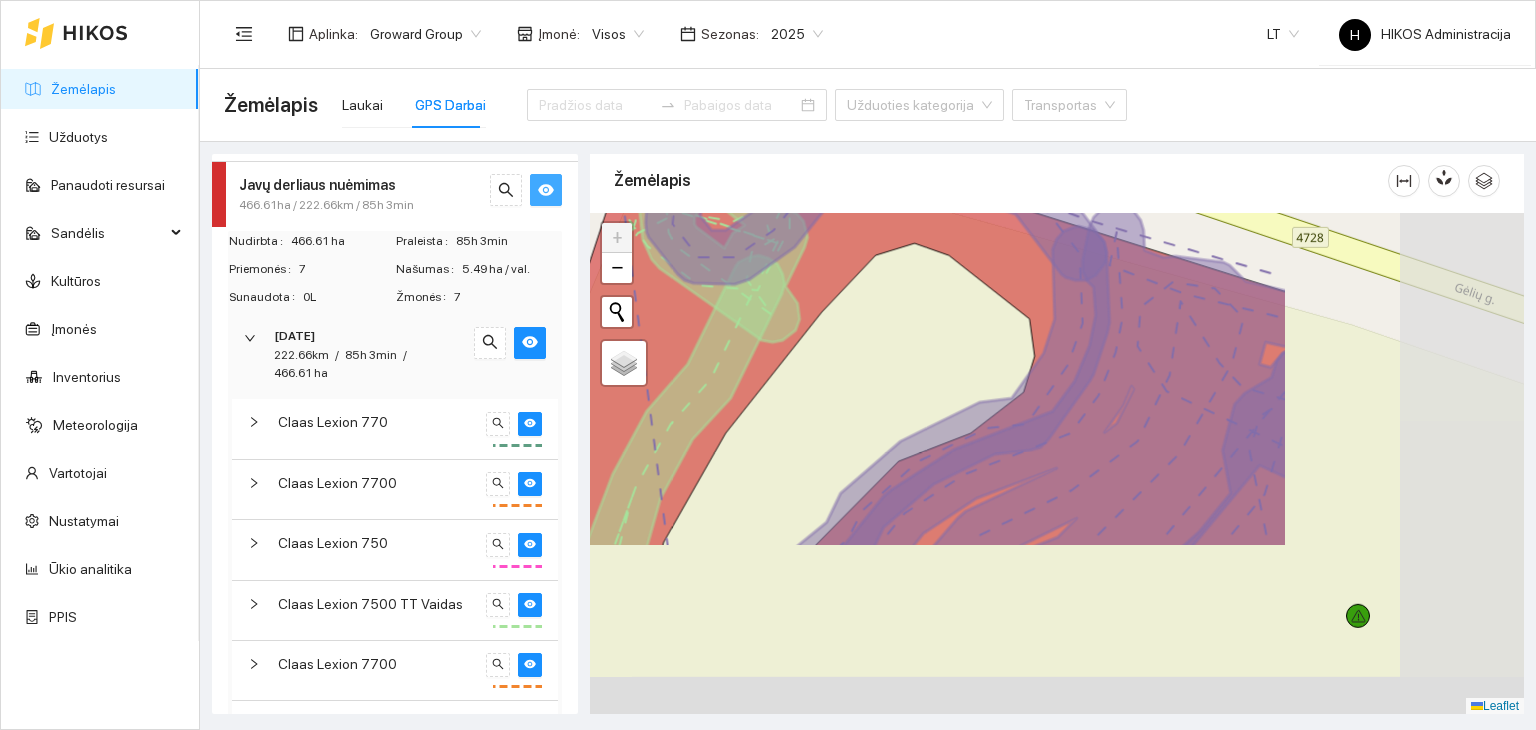 drag, startPoint x: 897, startPoint y: 596, endPoint x: 558, endPoint y: 373, distance: 405.77087 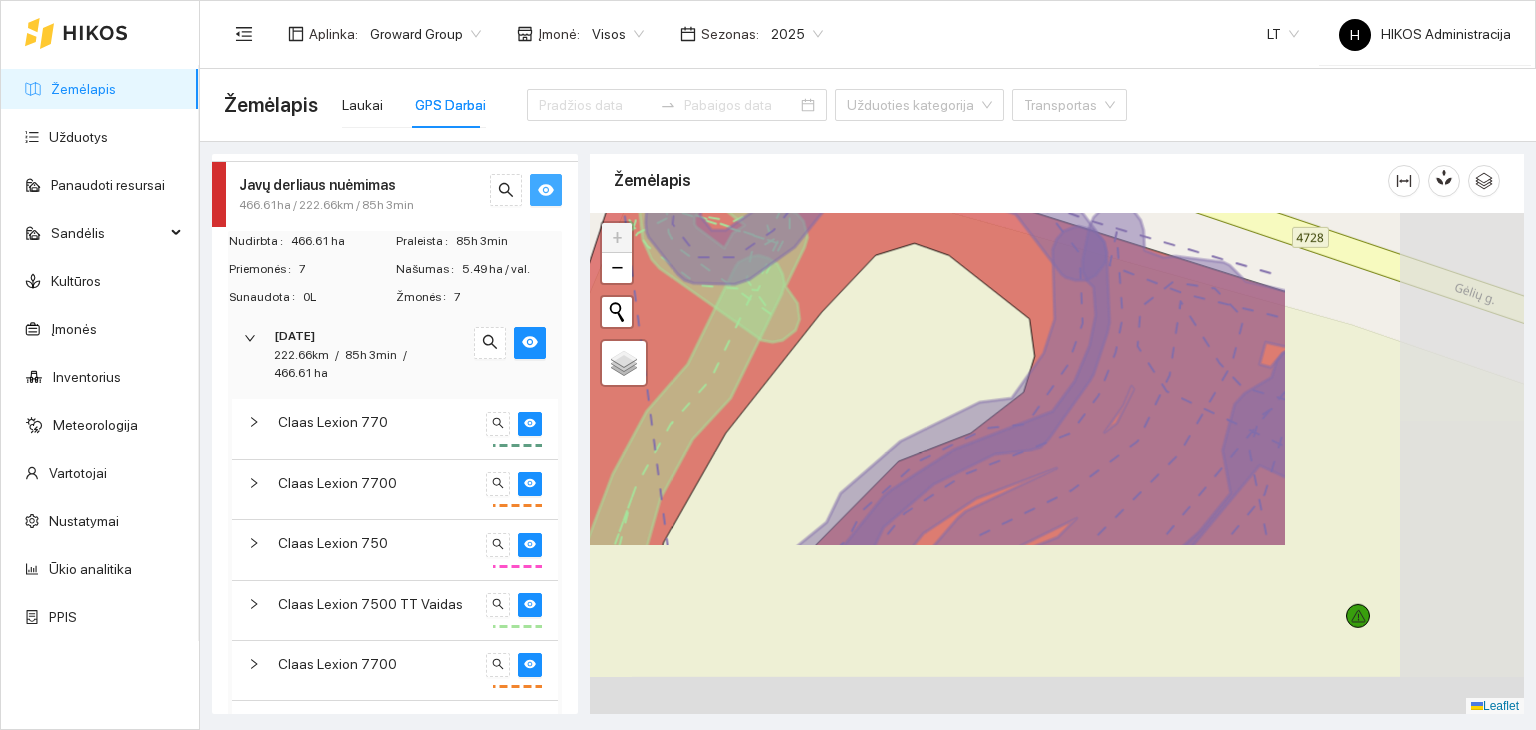 click on "Darbas teritorijoje 0ha / 14.68km / 136h 26min Srutų vežimas su bačka 0ha / 4.03km / 3h 14min Važiavimai be užduočių 0ha / 86.28km / 95h 24min Krovinio vežimas priekaba 0ha / 103.57km / 22h 25min Javų derliaus nuėmimas 466.61ha / 222.66km / 85h 3min Nudirbta 466.61 ha Praleista 85h 3min Priemonės 7 Našumas 5.49 ha / val. Sunaudota 0L Žmonės 7 2025-07-21 222.66km / 85h 3min / 466.61 ha Claas Lexion 770 Claas Lexion 7700 Claas Lexion 750 Claas Lexion 7500 TT Vaidas Claas Lexion 7700 Lexion 8700 Linas Lexion 8700 Martynas Claas Lexion 7700 Claas Lexion 770 Claas Lexion 7700 Claas Lexion 7500 TT Vaidas Claas Lexion 770 Claas Lexion 7700 Claas Lexion 750 Lexion 8700 Linas Lexion 8700 Martynas Claas Lexion 750 TT Darbas su kompensacine priekaba 0ha / 128.54km / 27h 35min Traktoriaus transportas kelyje 0ha / 69.04km / 16h 46min Žolės smulkinimas/mulčiavimas 0.51ha / 19.54km / 2h 15min Skutimas diskinis 0ha / 0.02km / 9h 23min Žemėlapis" at bounding box center (862, 428) 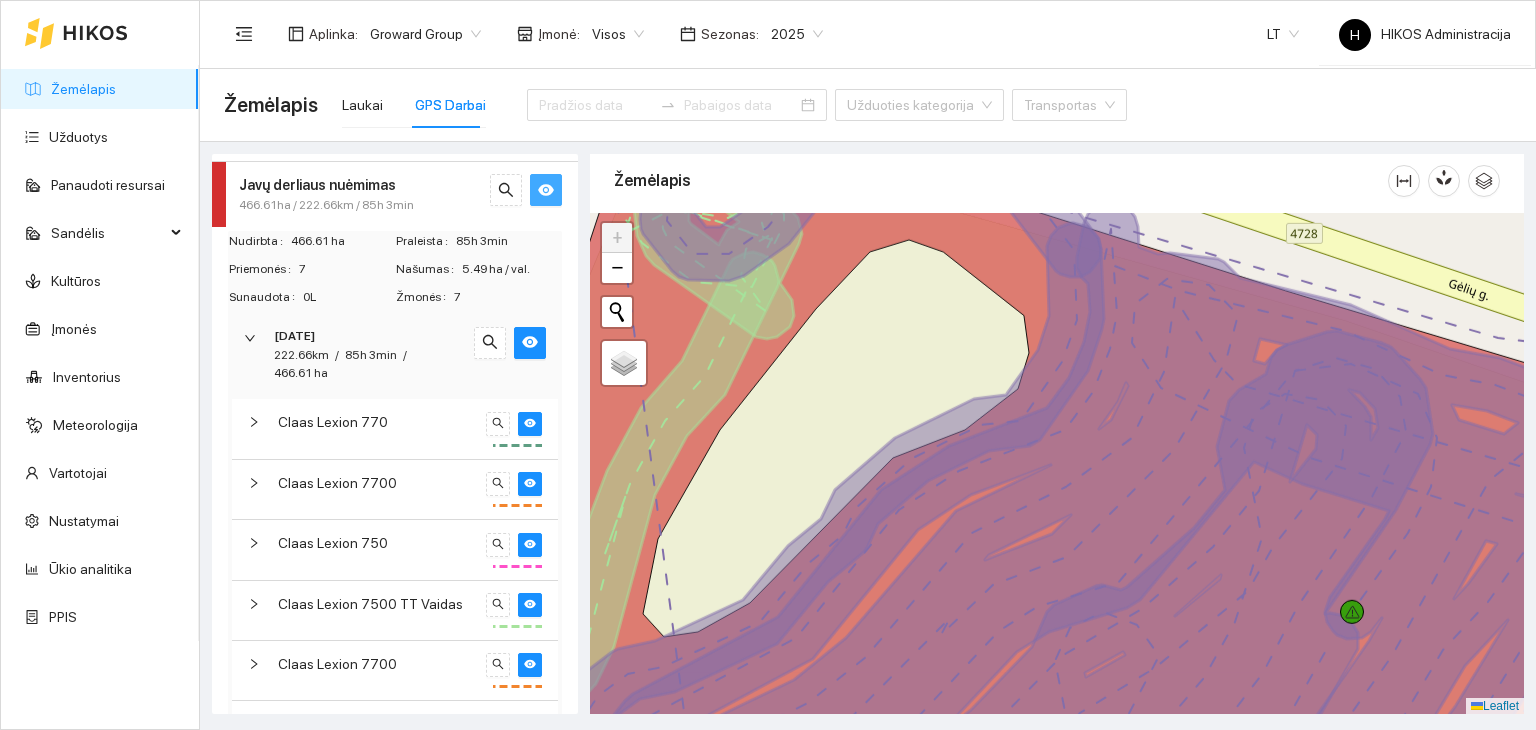 click 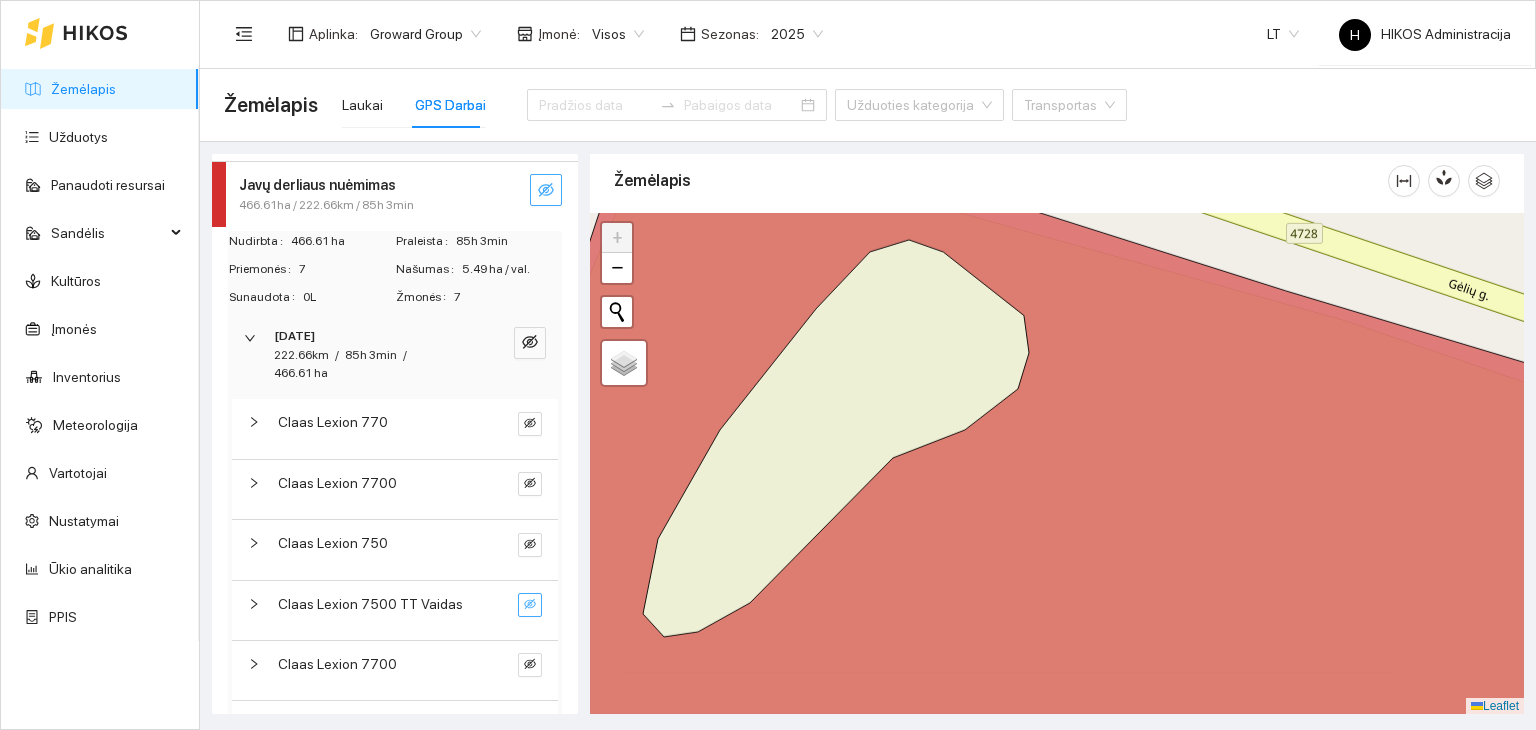 click at bounding box center (530, 605) 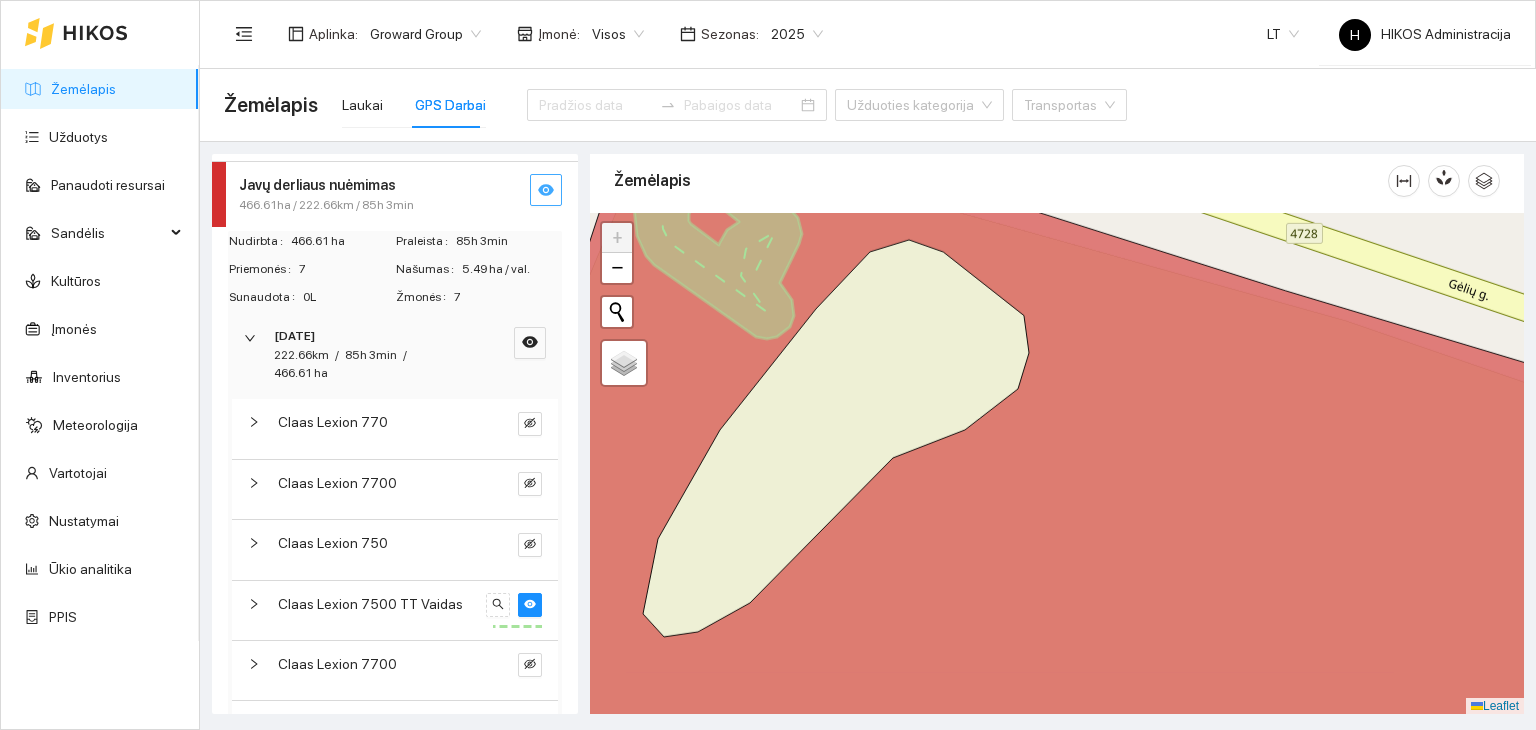 click on "Claas Lexion 7500 TT Vaidas" at bounding box center [370, 604] 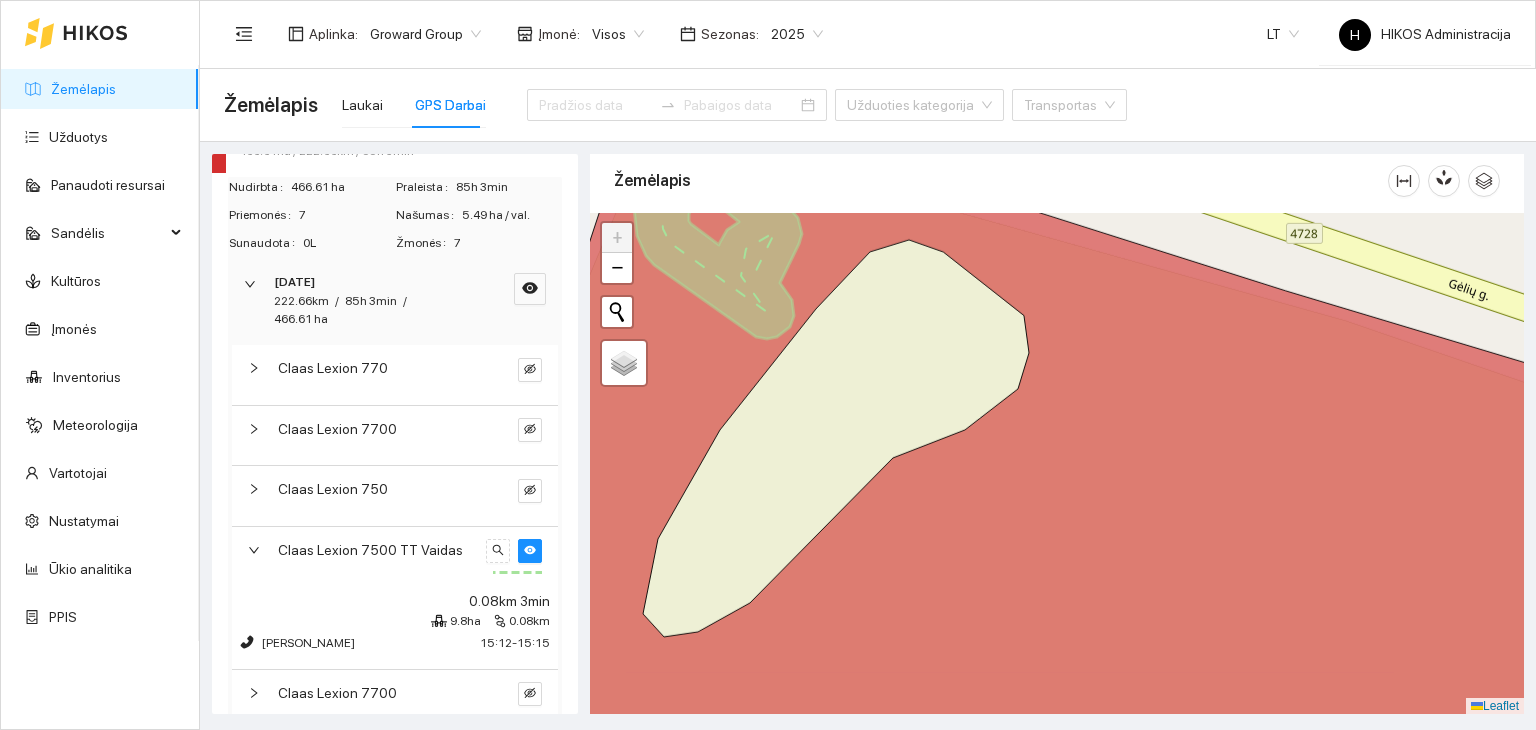 scroll, scrollTop: 310, scrollLeft: 0, axis: vertical 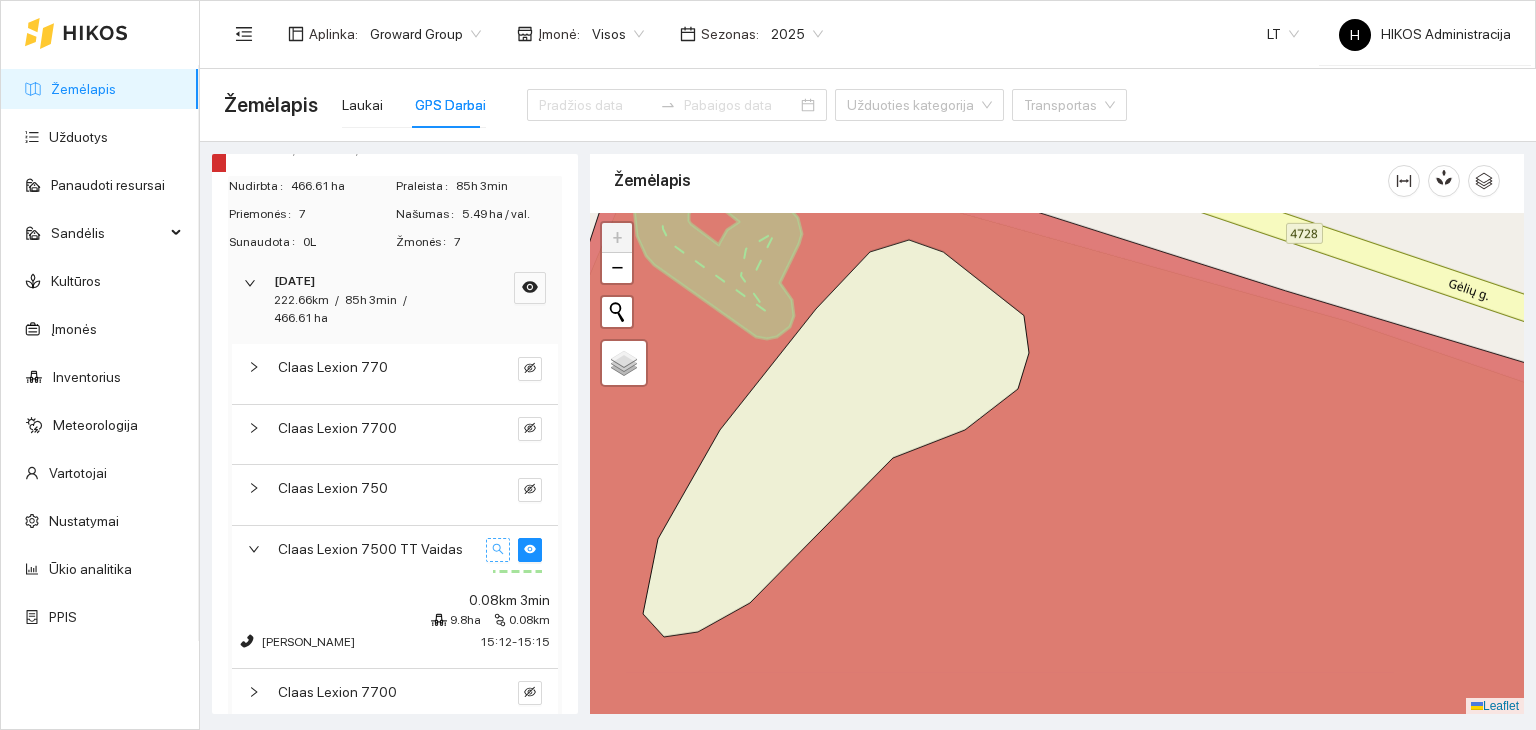 click 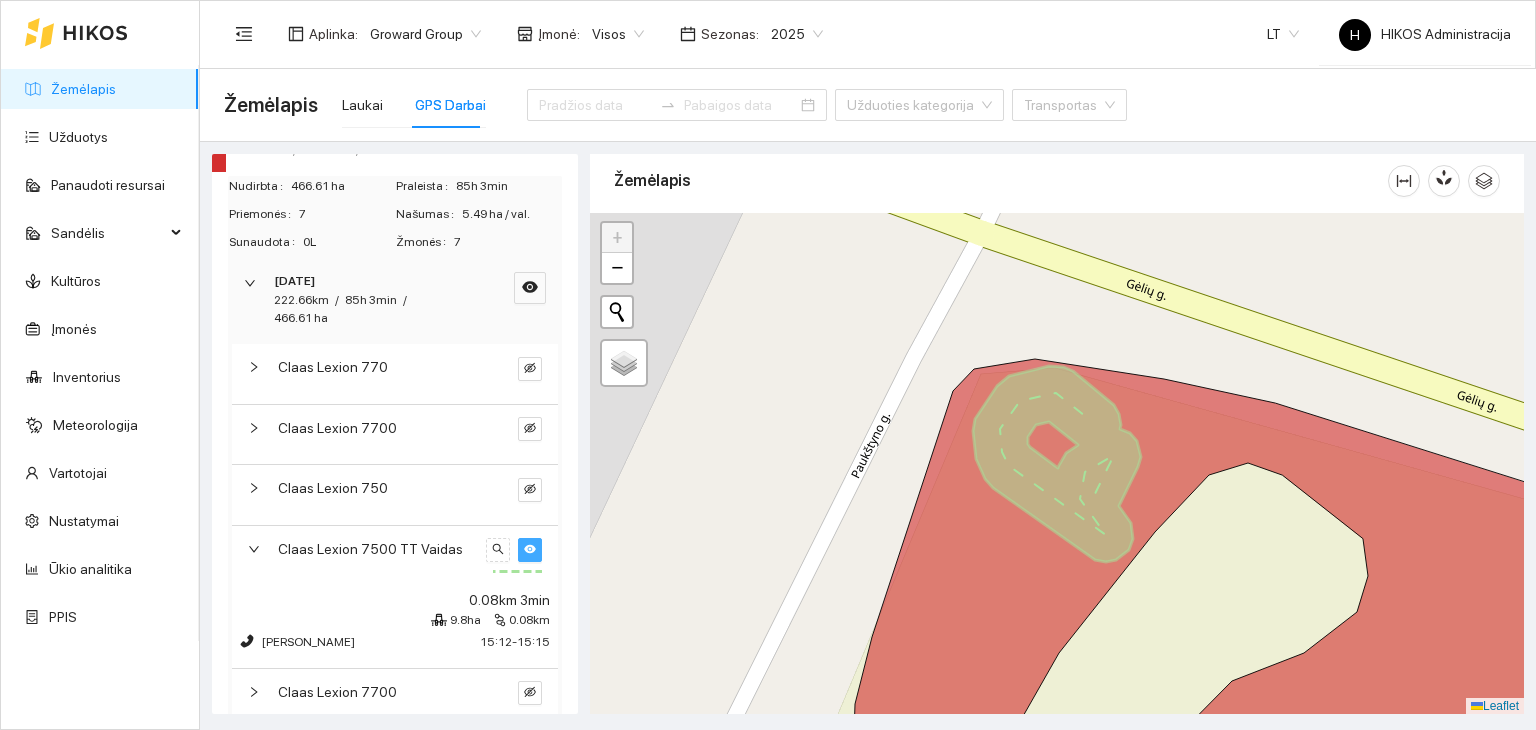 click at bounding box center (530, 550) 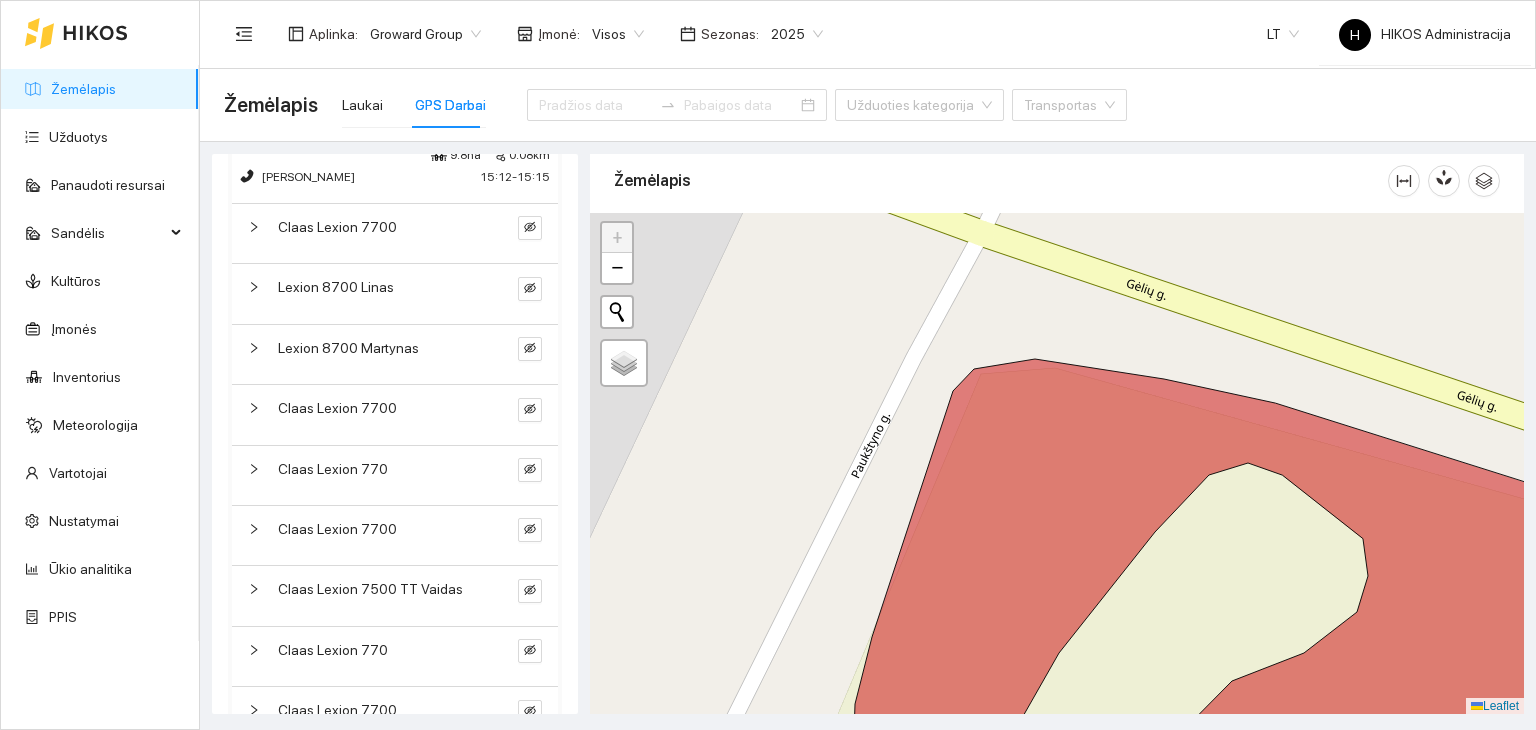 scroll, scrollTop: 784, scrollLeft: 0, axis: vertical 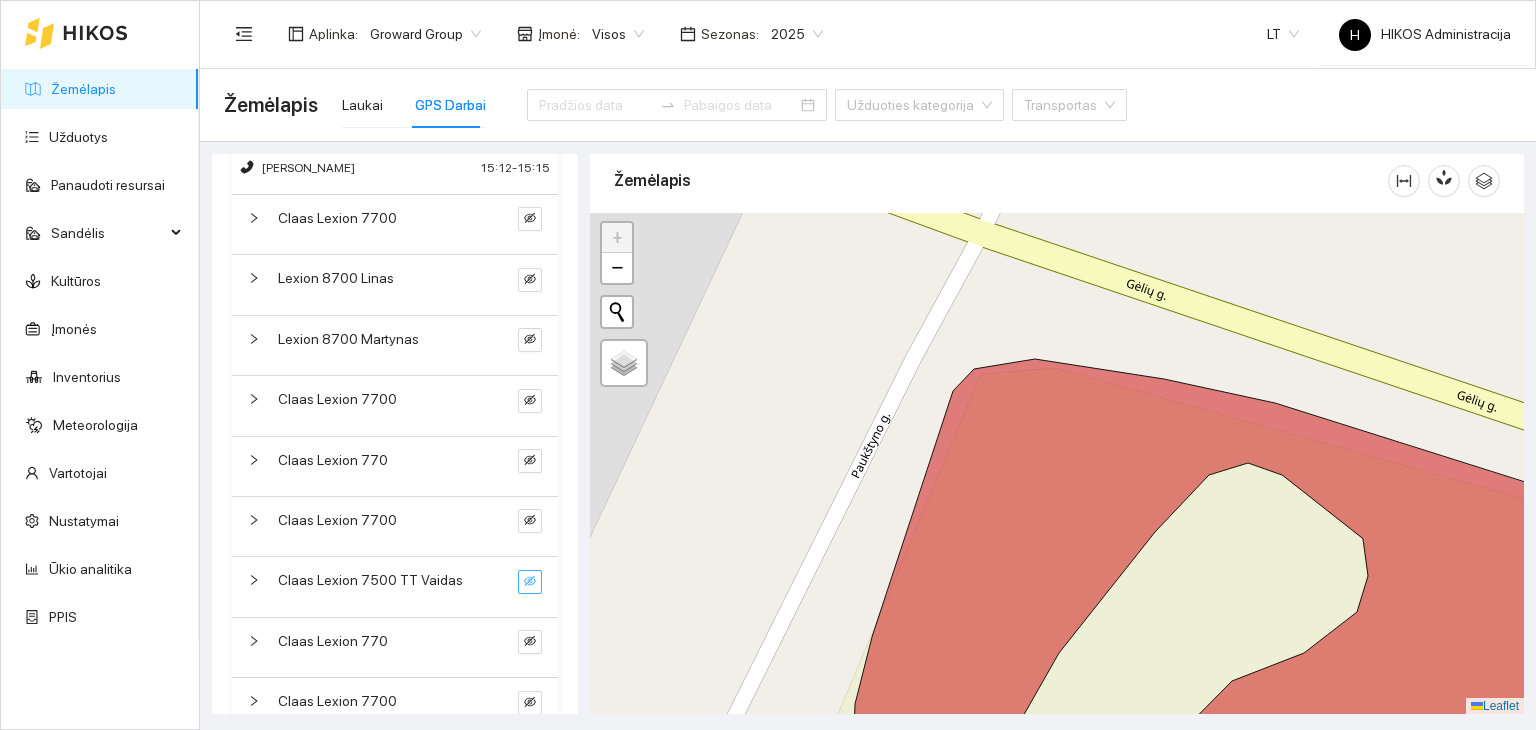 click at bounding box center [530, 582] 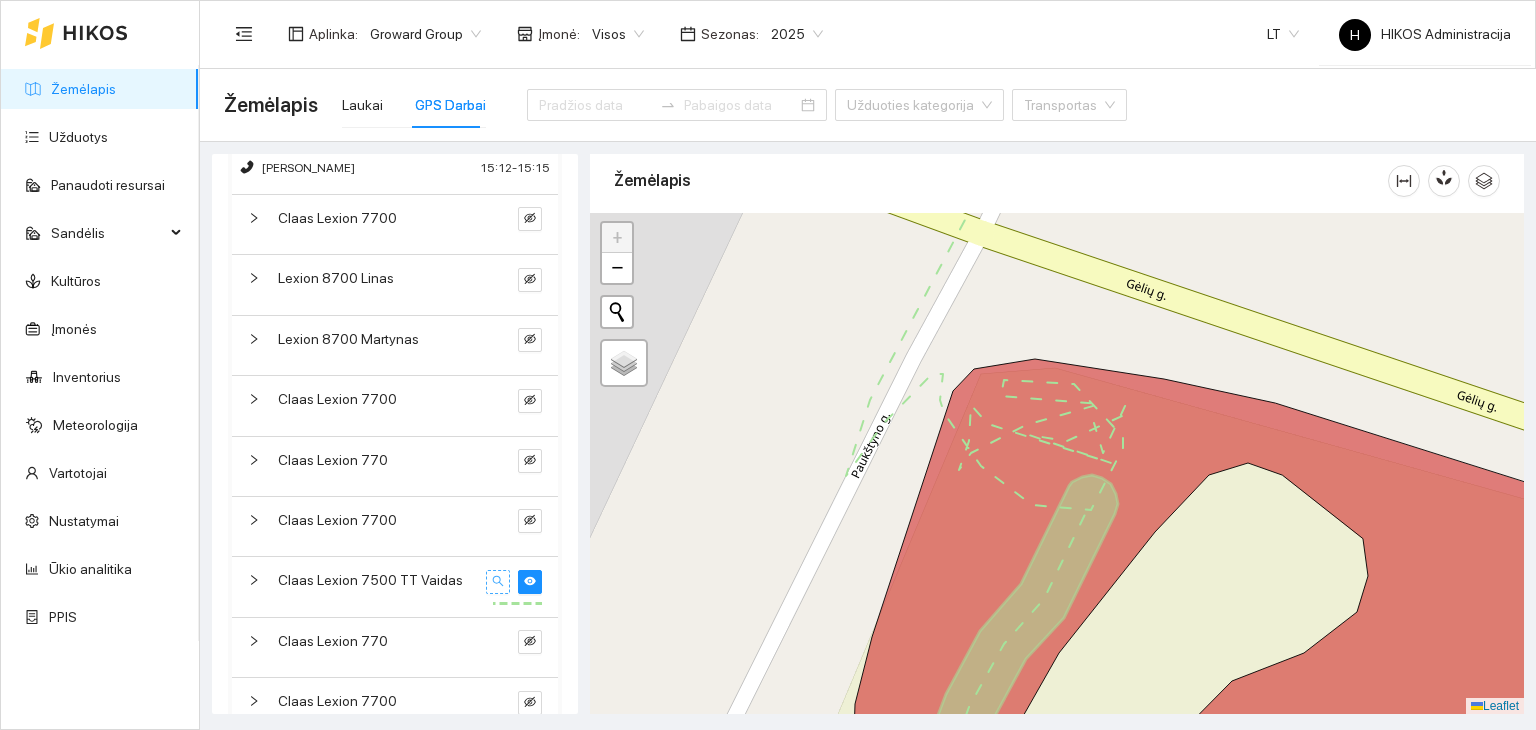 click at bounding box center [498, 582] 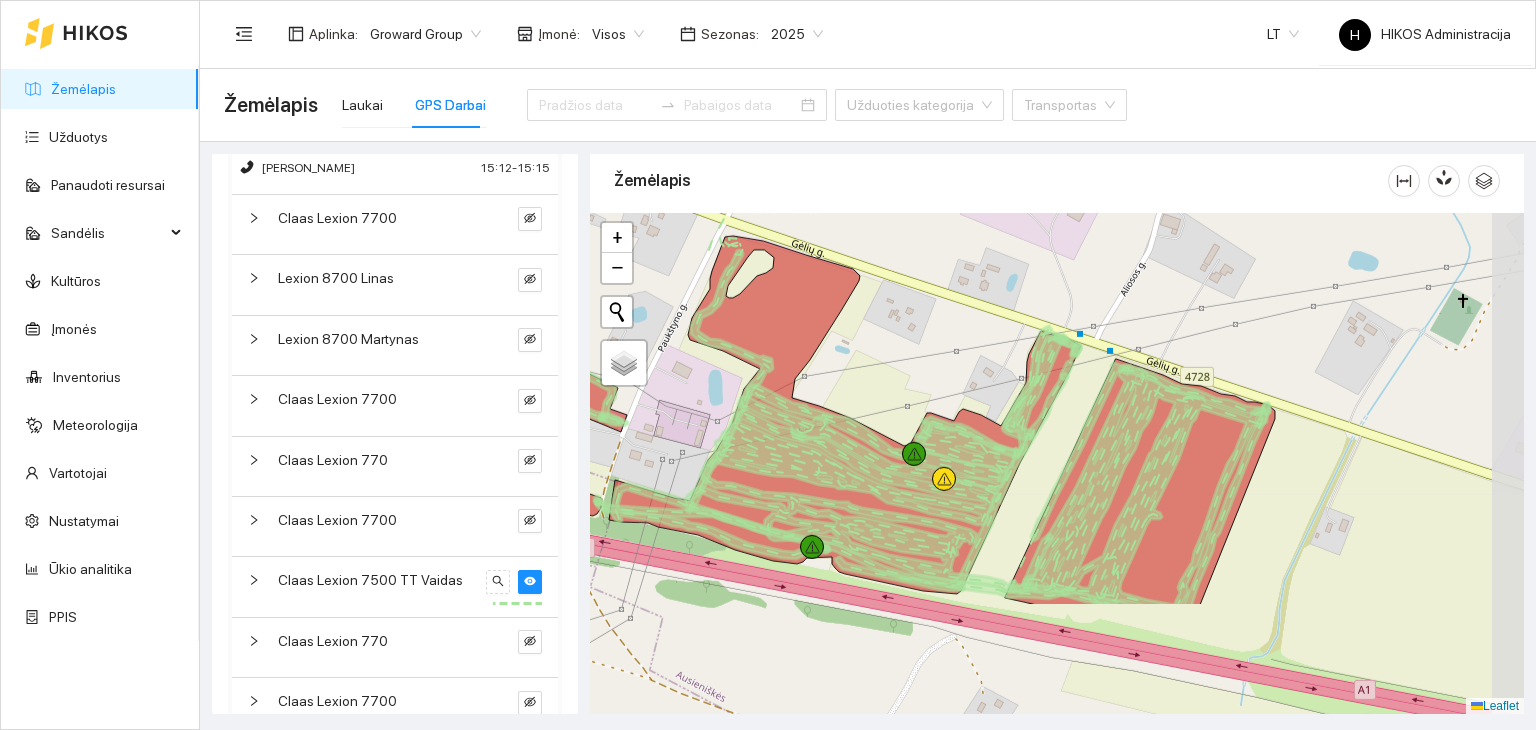 drag, startPoint x: 1023, startPoint y: 553, endPoint x: 929, endPoint y: 375, distance: 201.2958 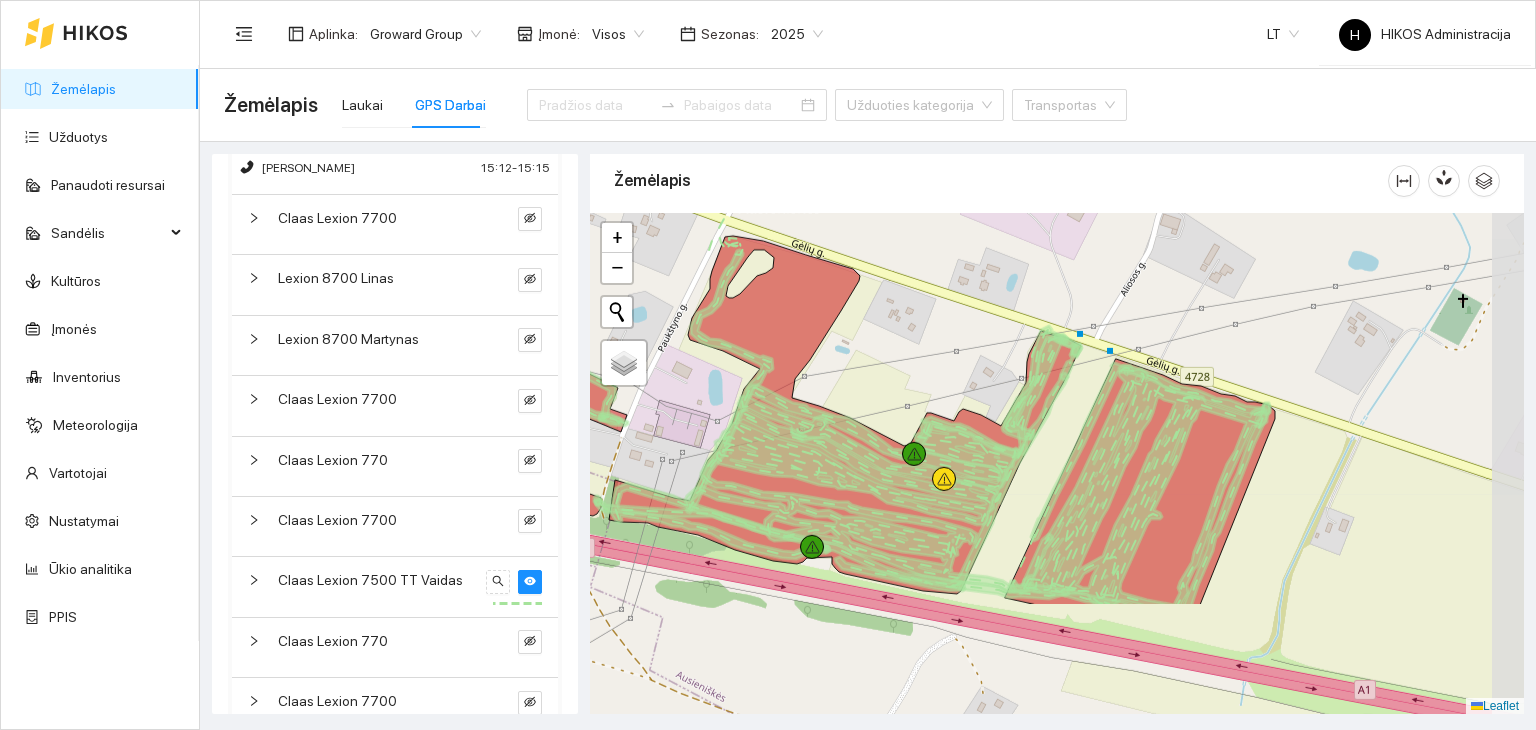 click at bounding box center [1057, 464] 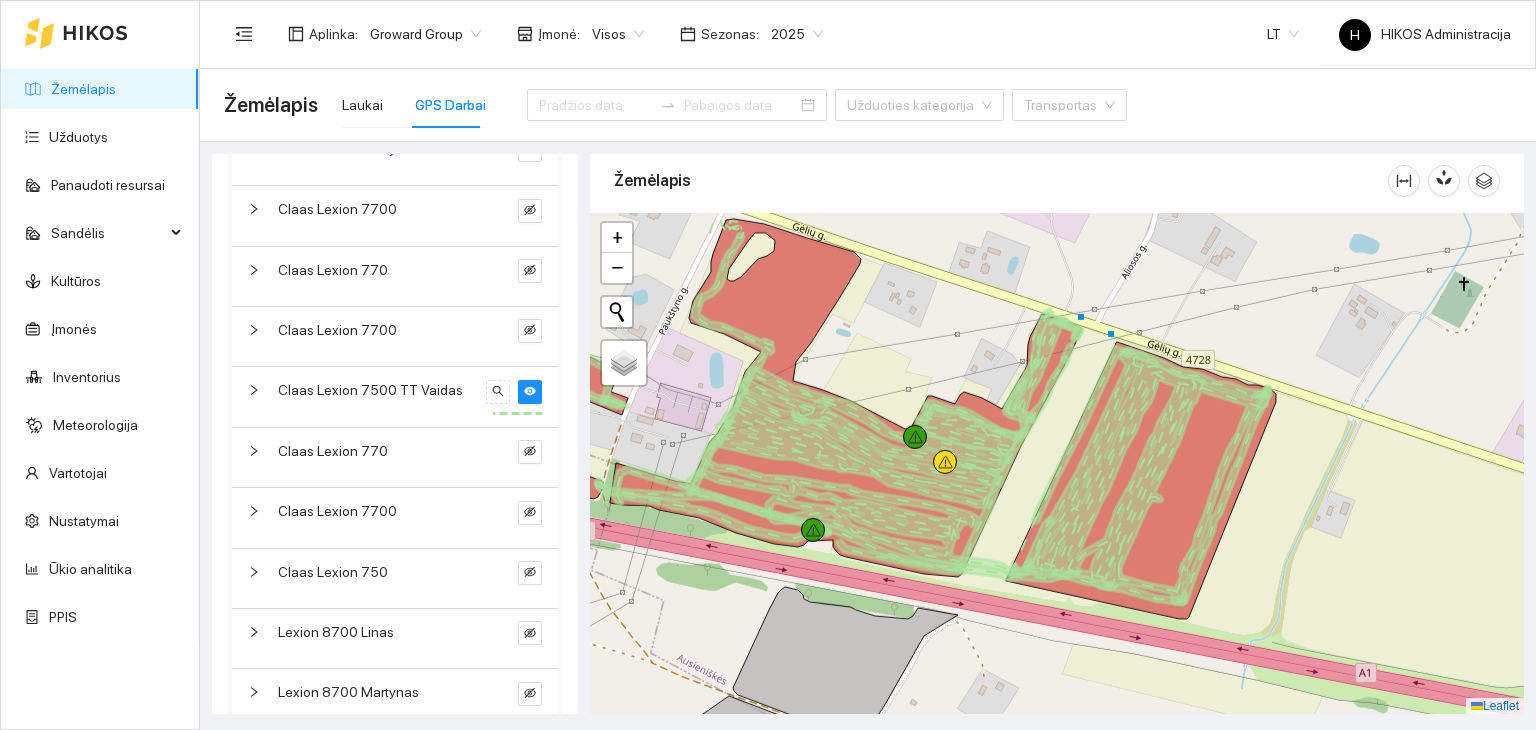 scroll, scrollTop: 1007, scrollLeft: 0, axis: vertical 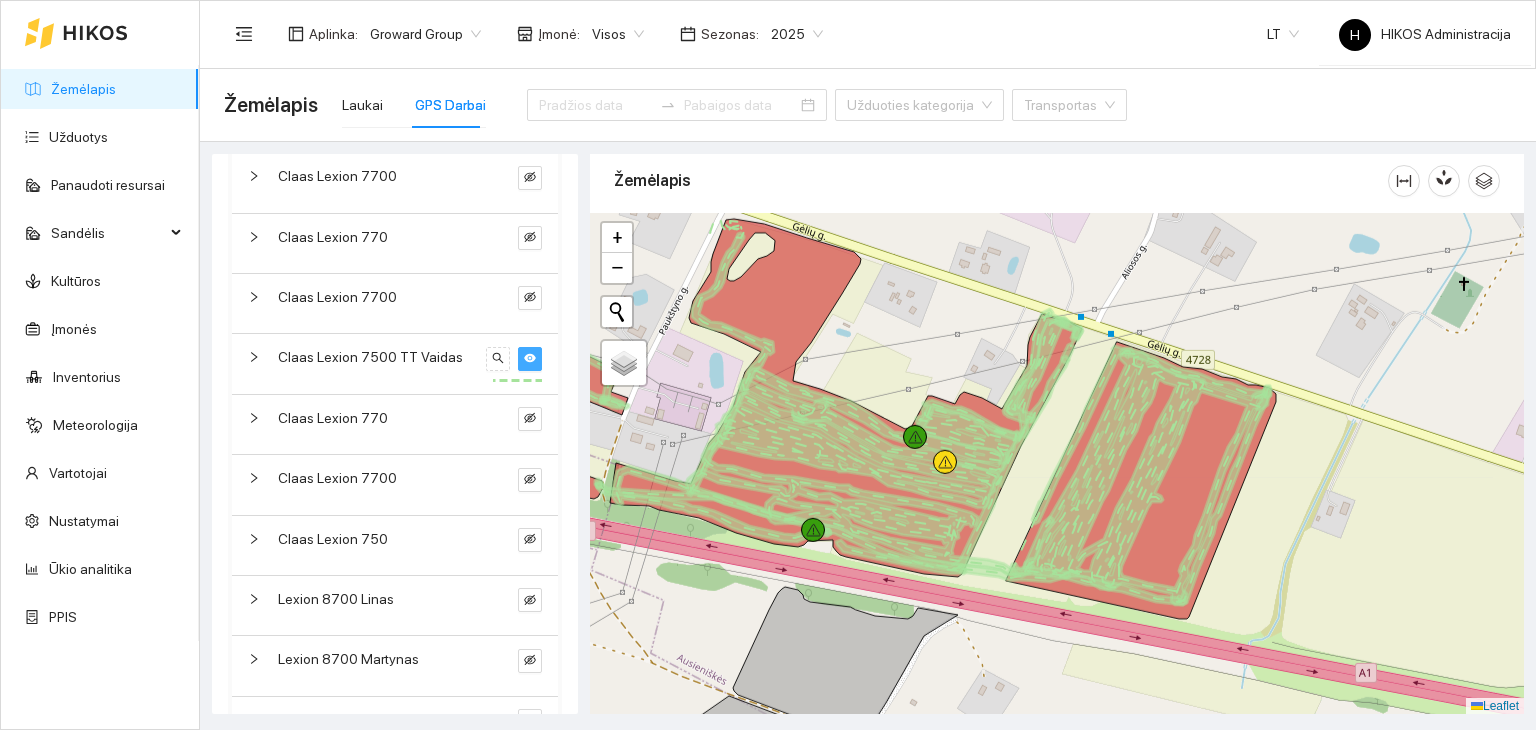 click at bounding box center (530, 359) 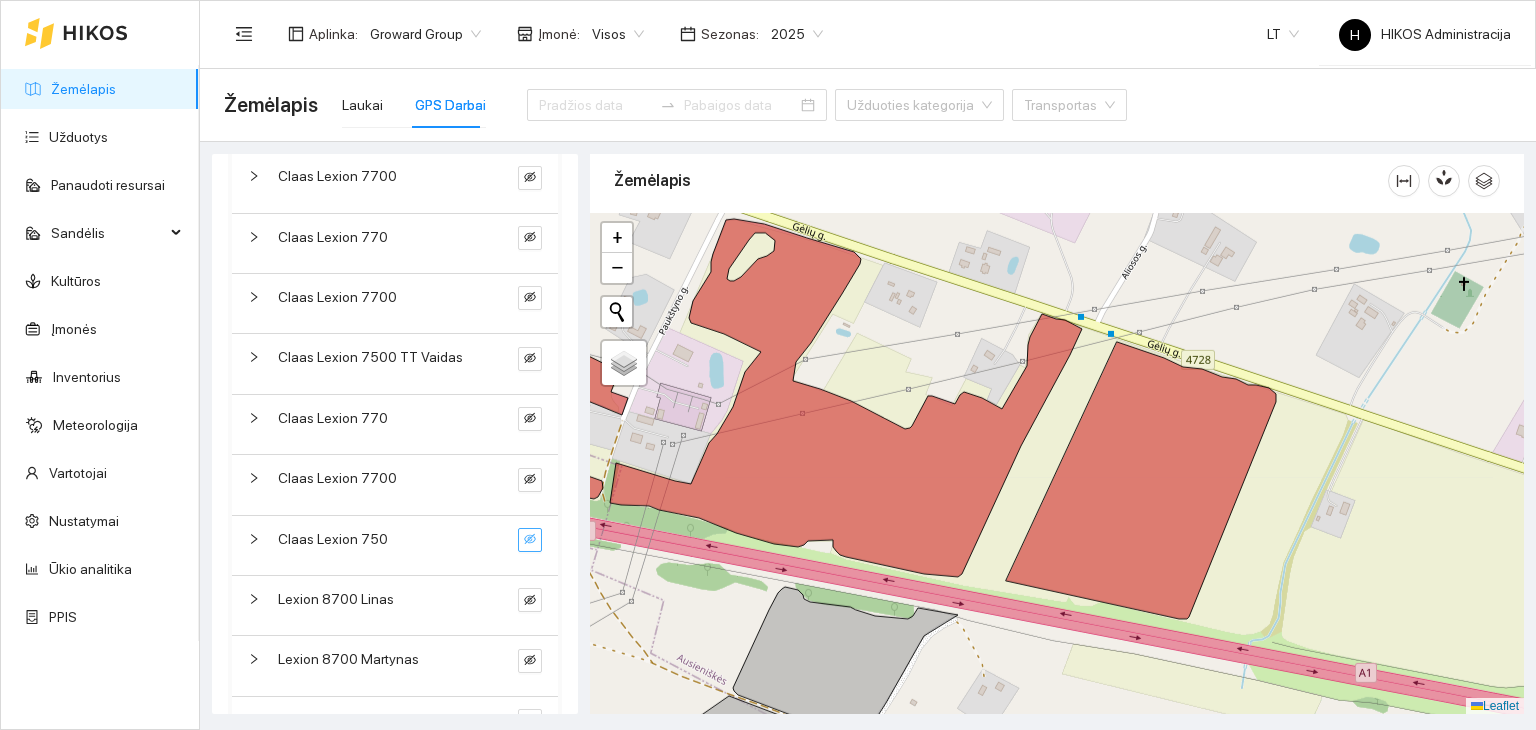 click at bounding box center [530, 540] 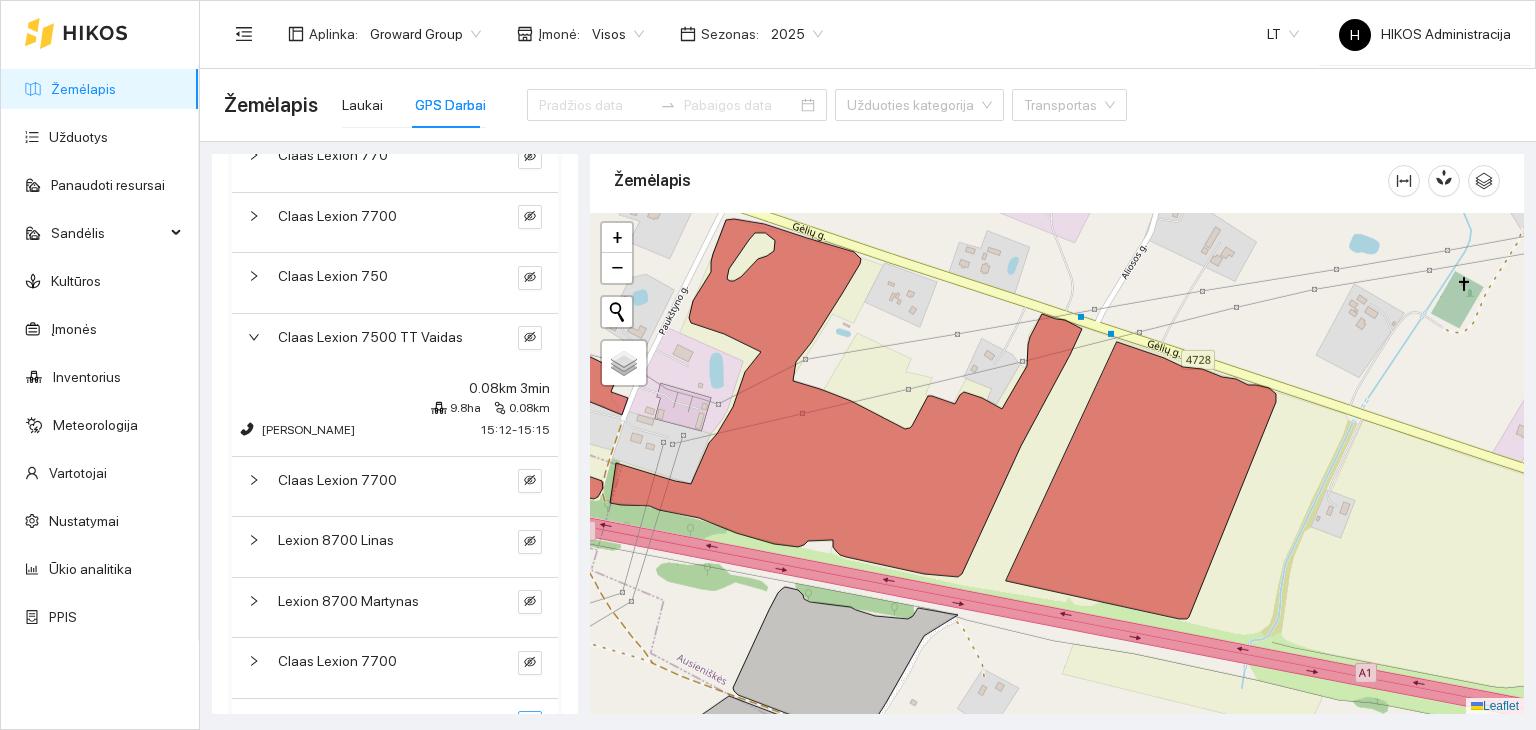 scroll, scrollTop: 518, scrollLeft: 0, axis: vertical 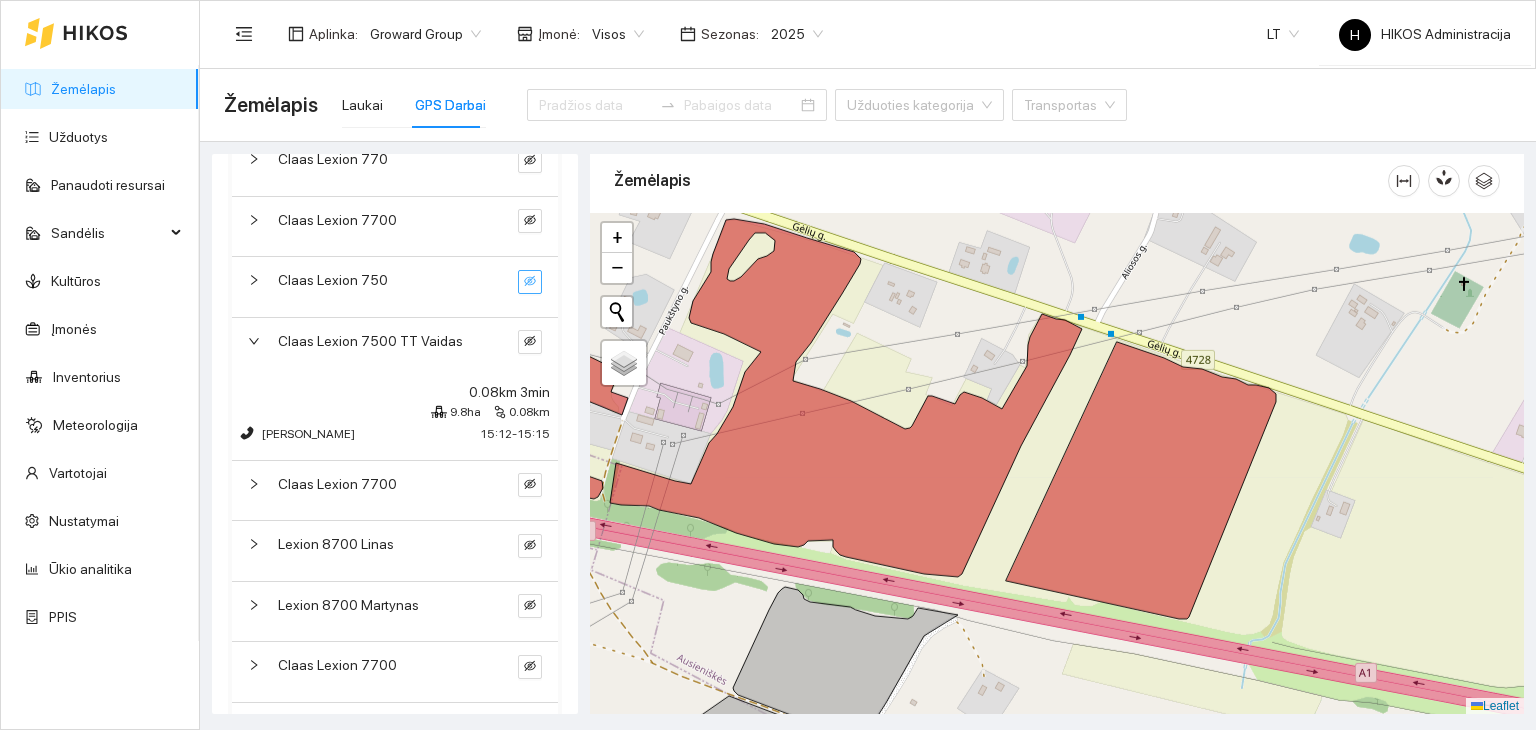 click 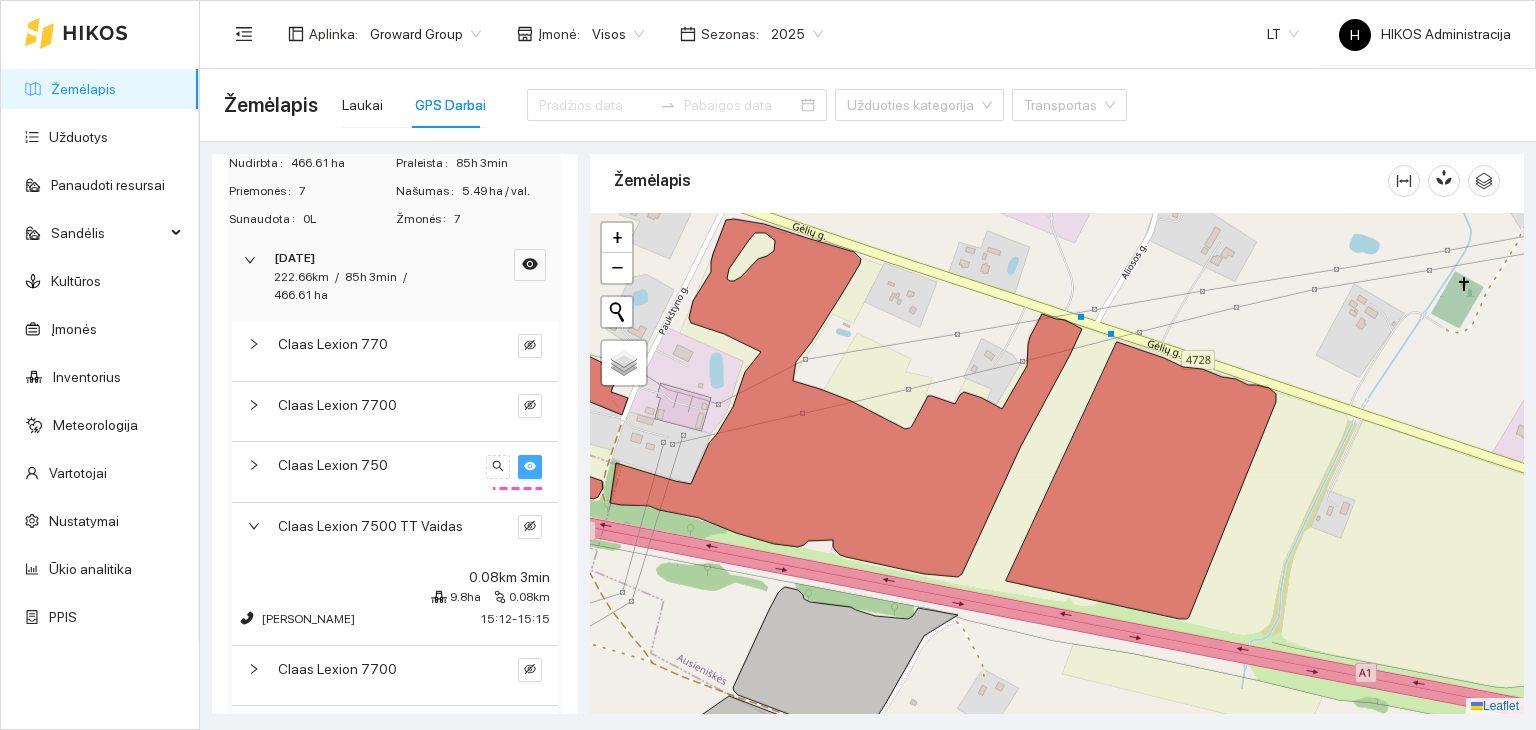 scroll, scrollTop: 332, scrollLeft: 0, axis: vertical 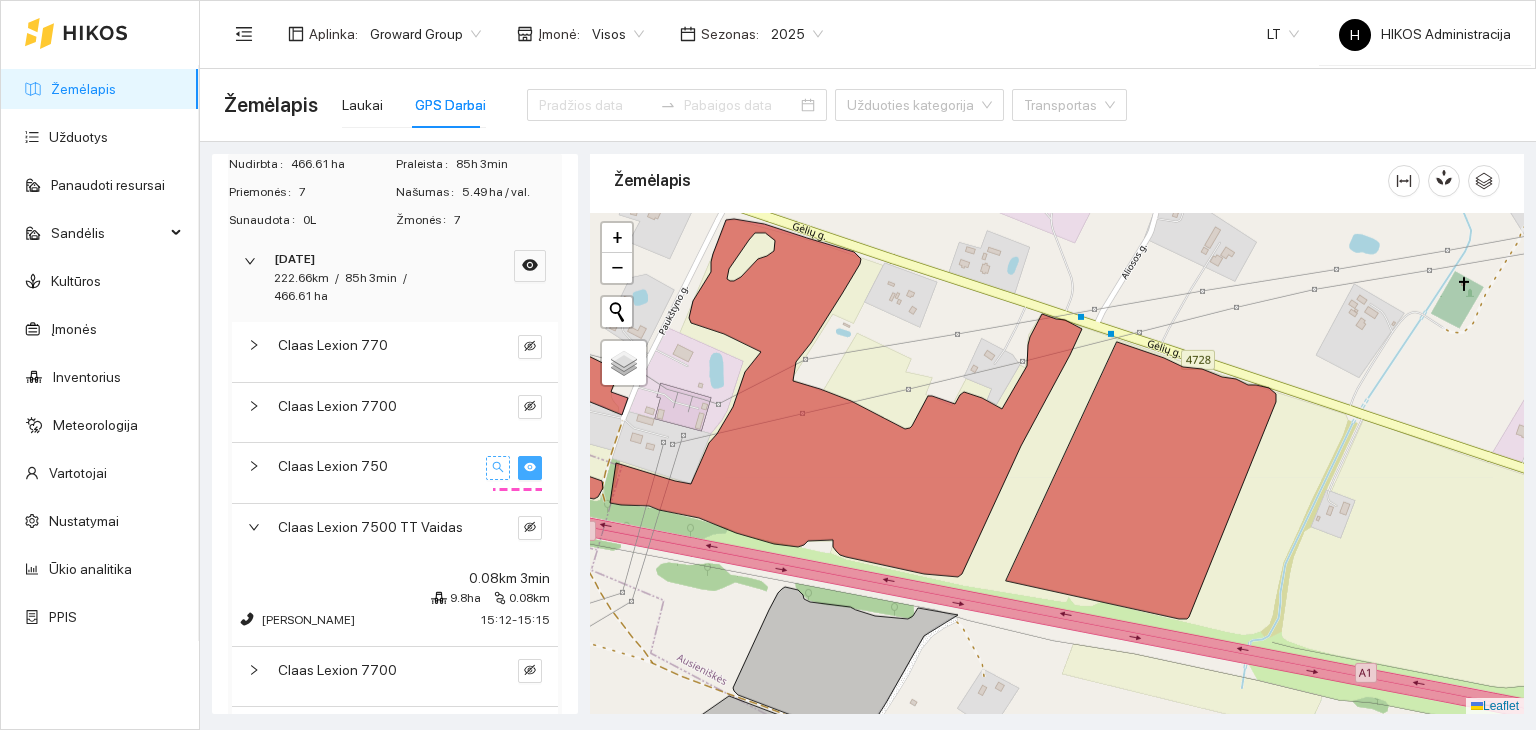 click 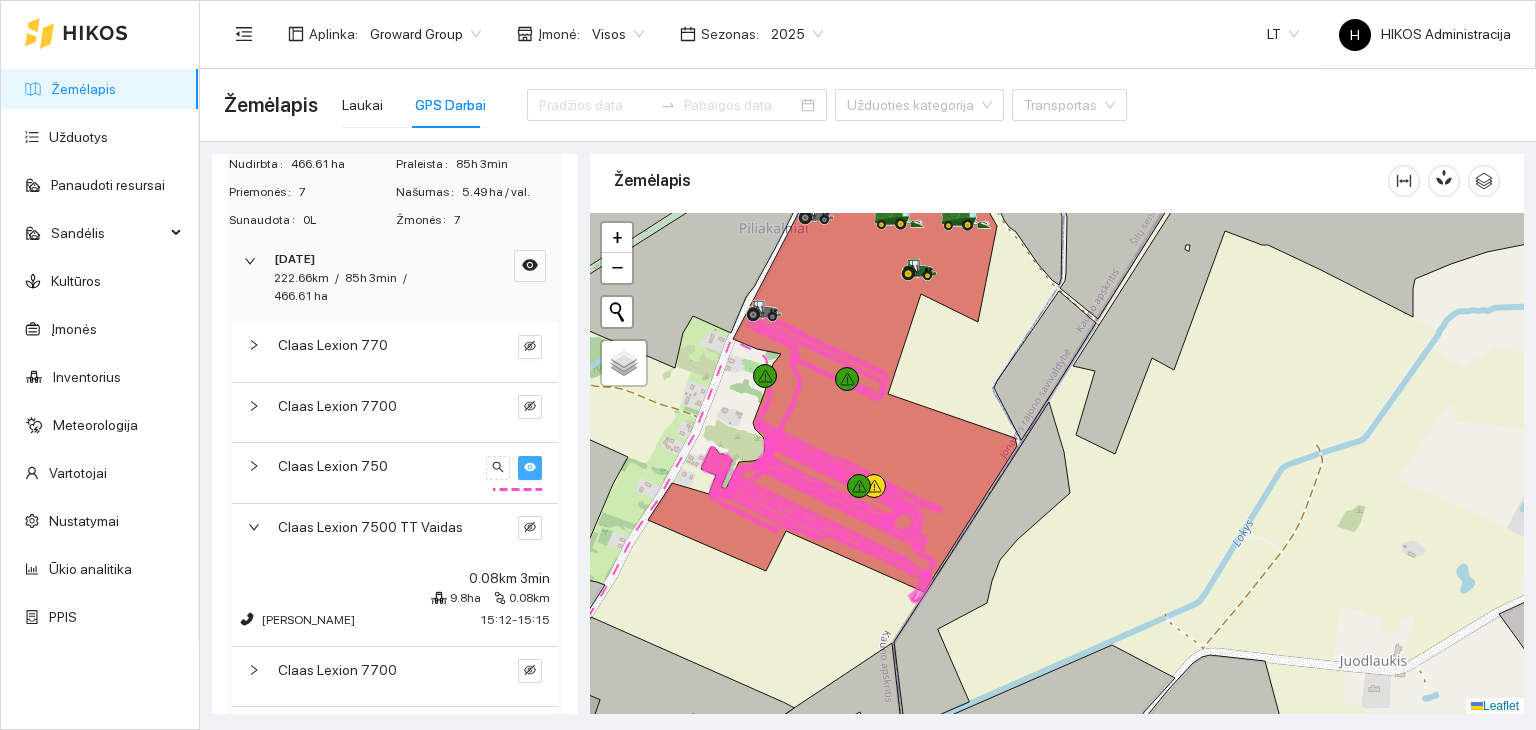 click on "Claas Lexion 750" at bounding box center (395, 472) 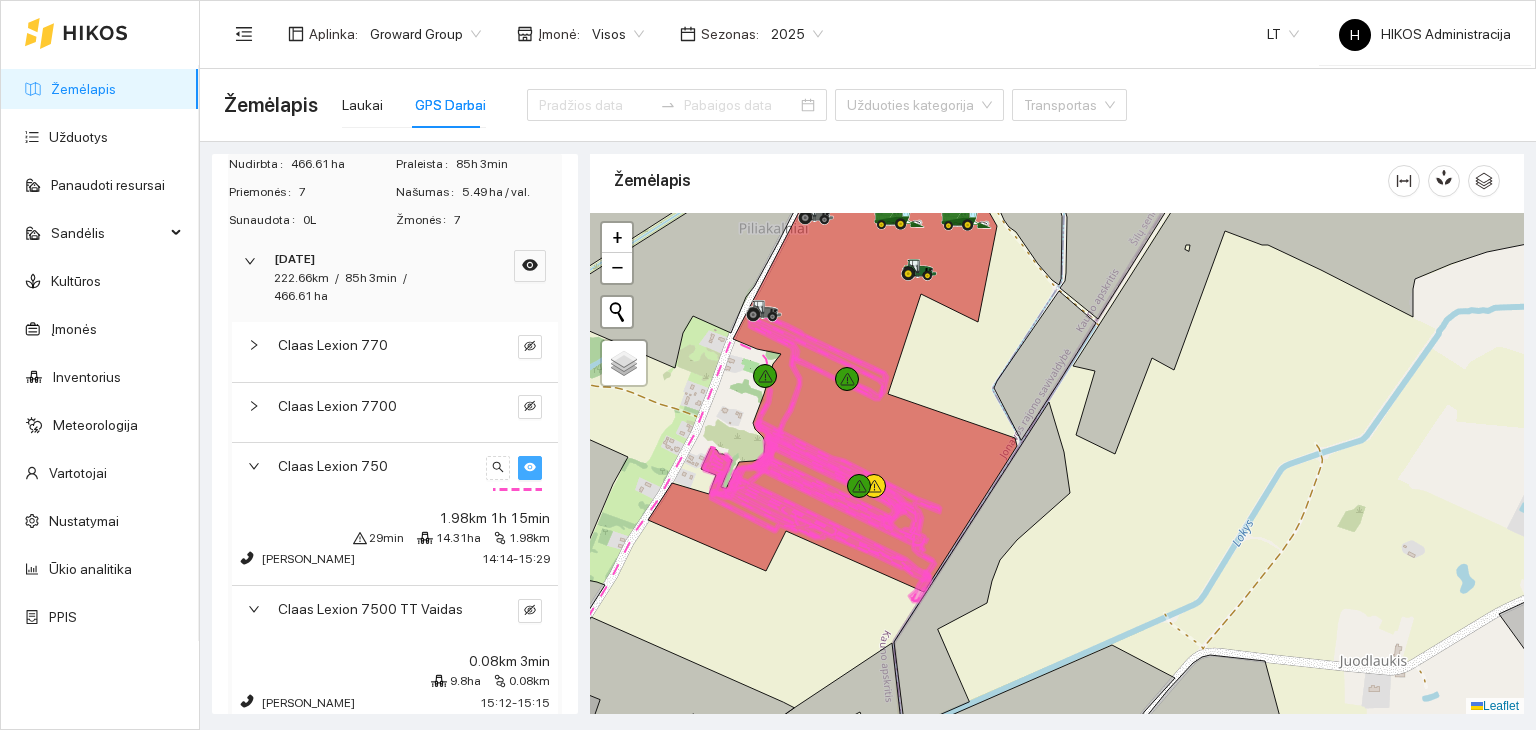 click on "Claas Lexion 750" at bounding box center [395, 472] 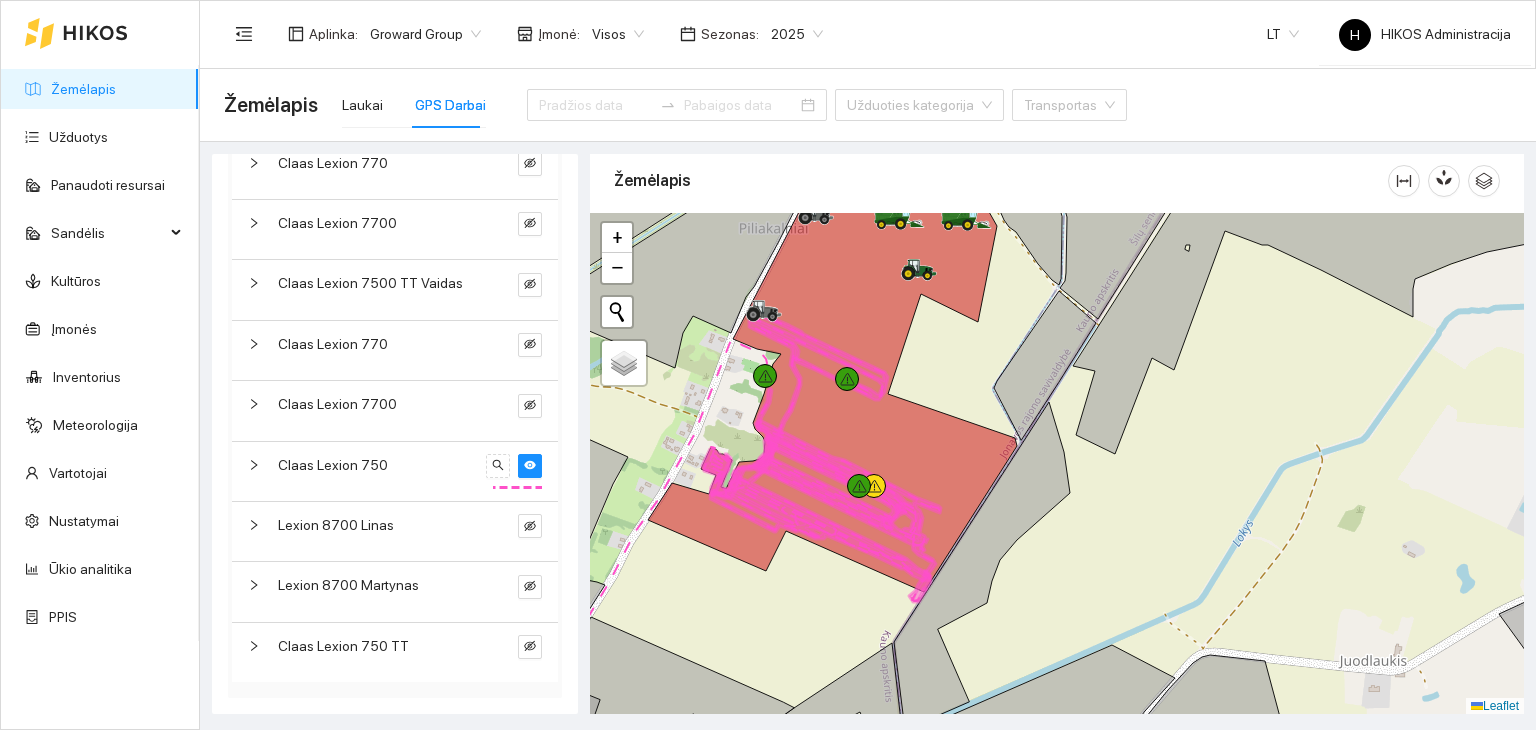 scroll, scrollTop: 1083, scrollLeft: 0, axis: vertical 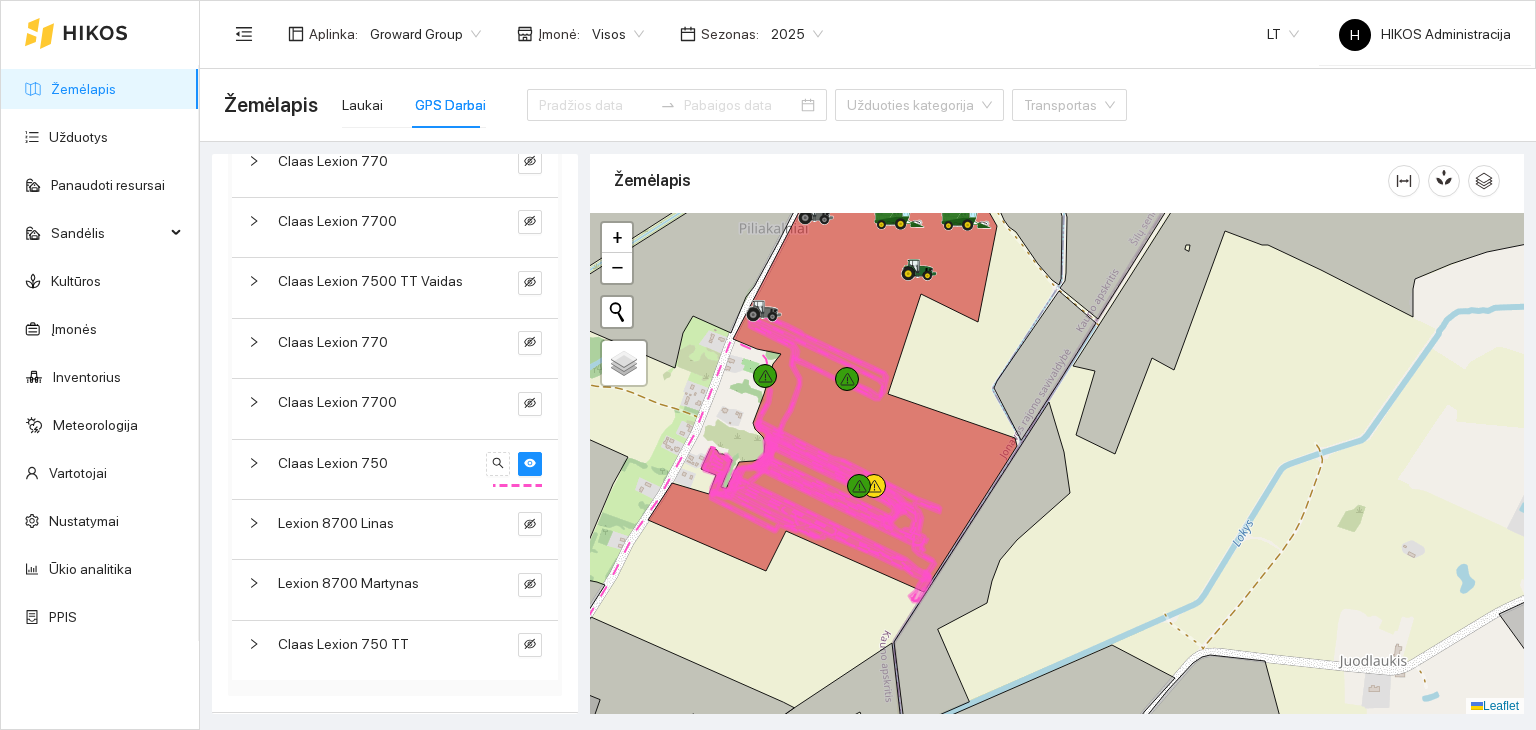 click on "Claas Lexion 750" at bounding box center [395, 469] 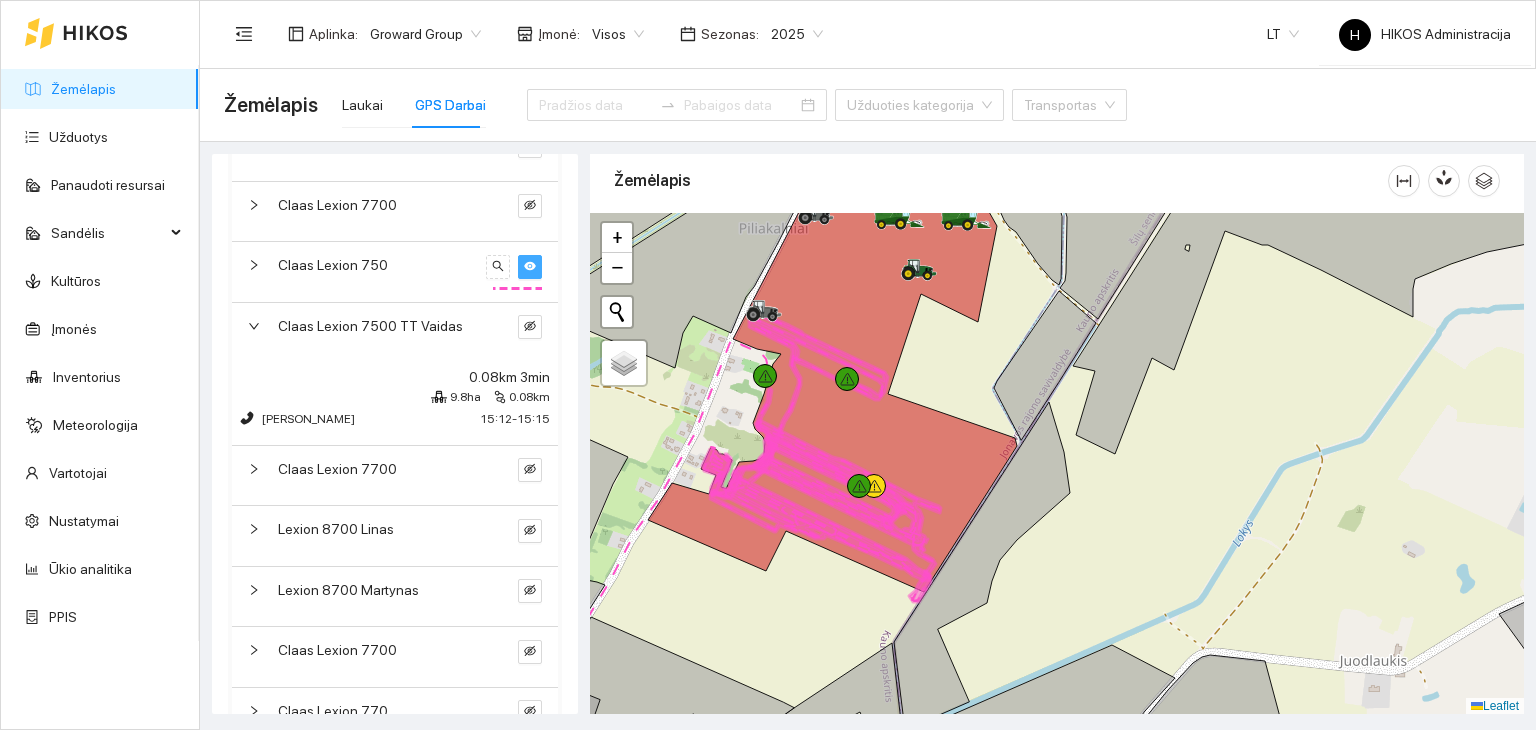 scroll, scrollTop: 525, scrollLeft: 0, axis: vertical 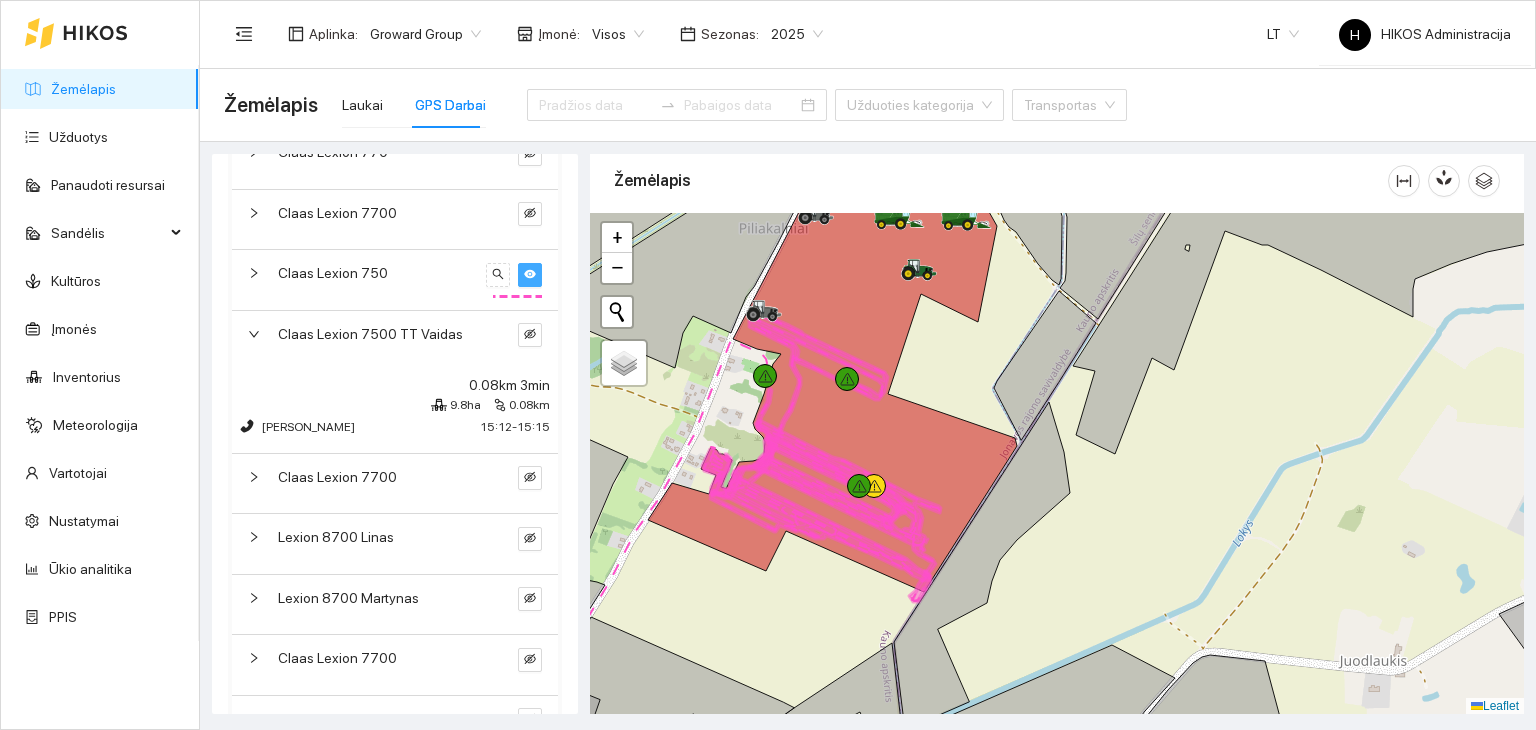 click on "Claas Lexion 750" at bounding box center [395, 279] 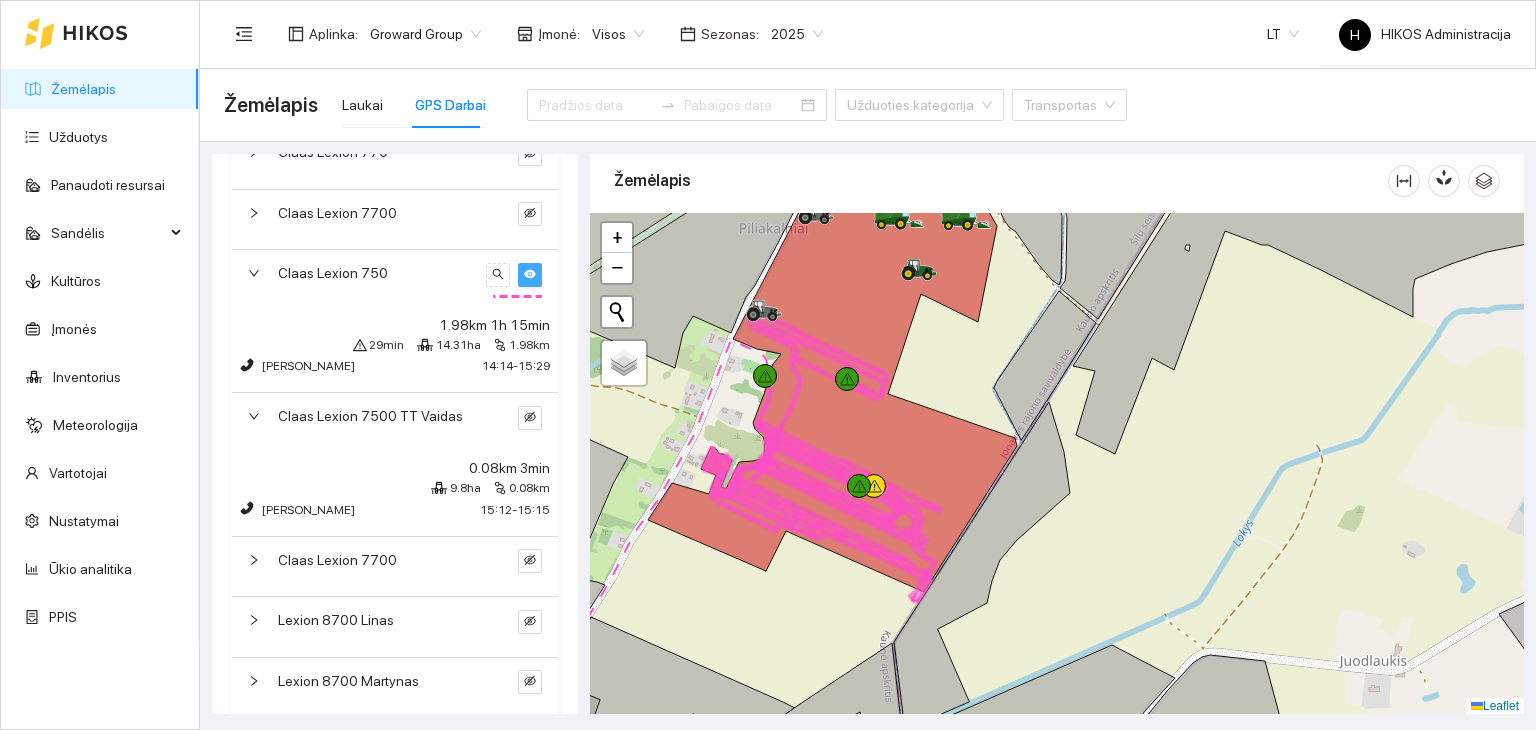 click on "Claas Lexion 7500 TT Vaidas" at bounding box center (370, 416) 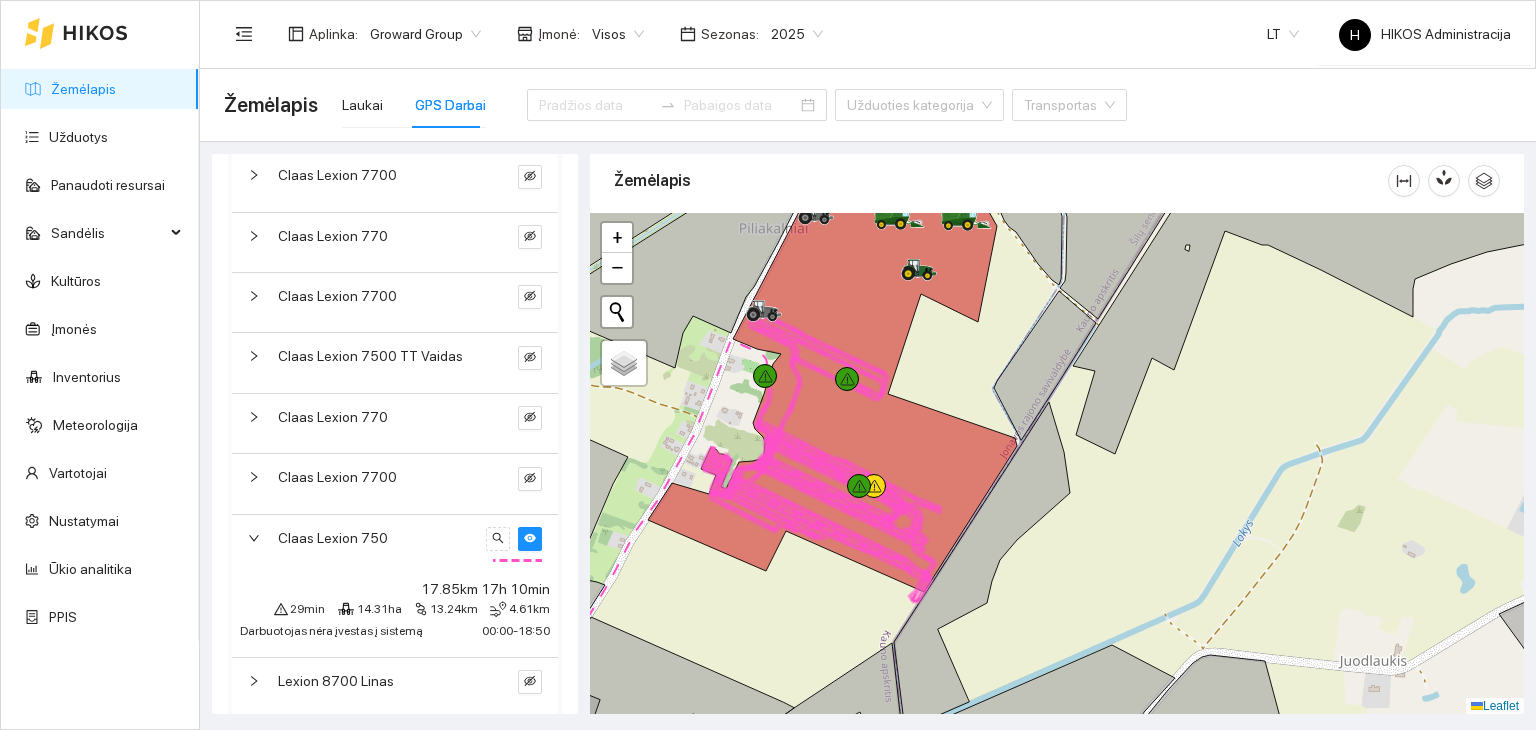 scroll, scrollTop: 999, scrollLeft: 0, axis: vertical 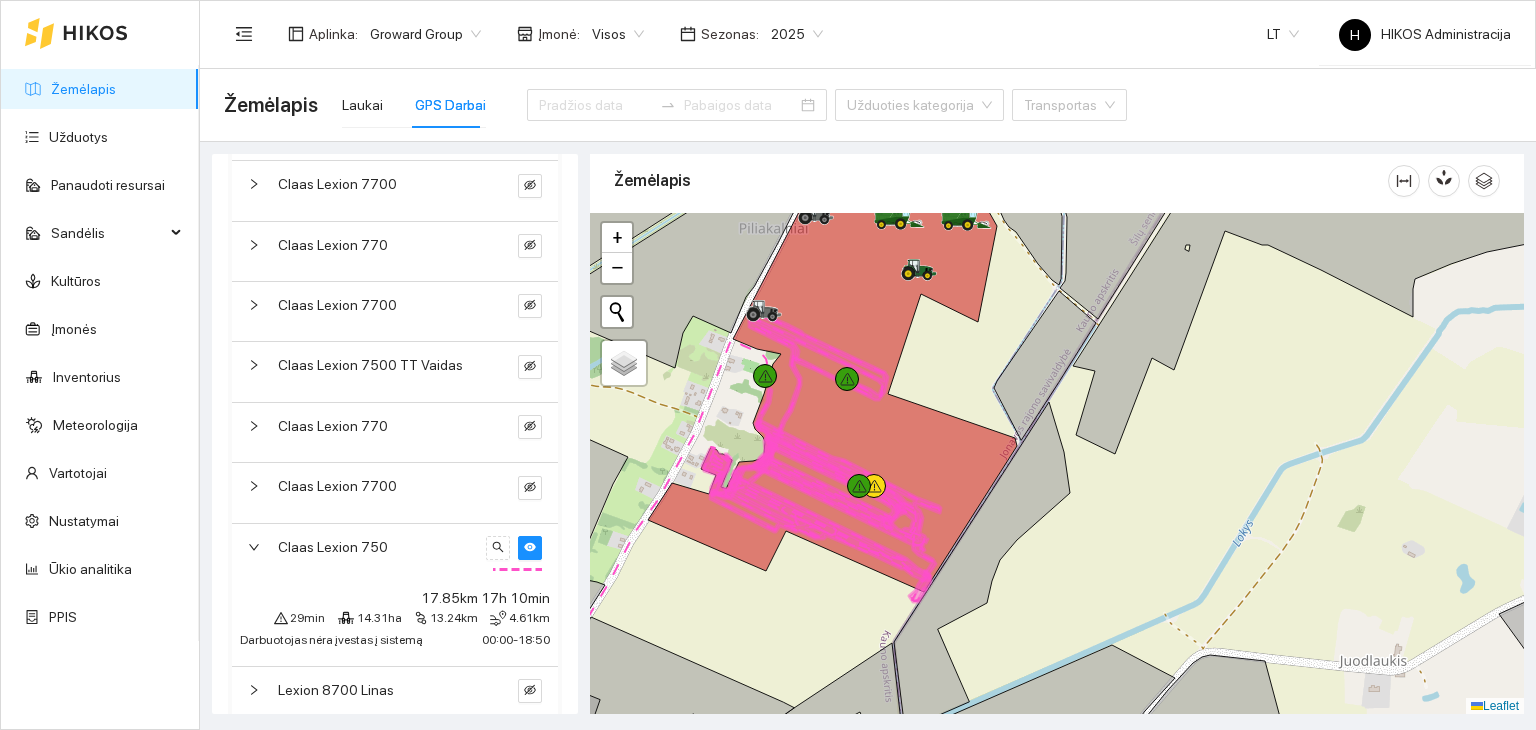 click on "Claas Lexion 7700" at bounding box center (378, 486) 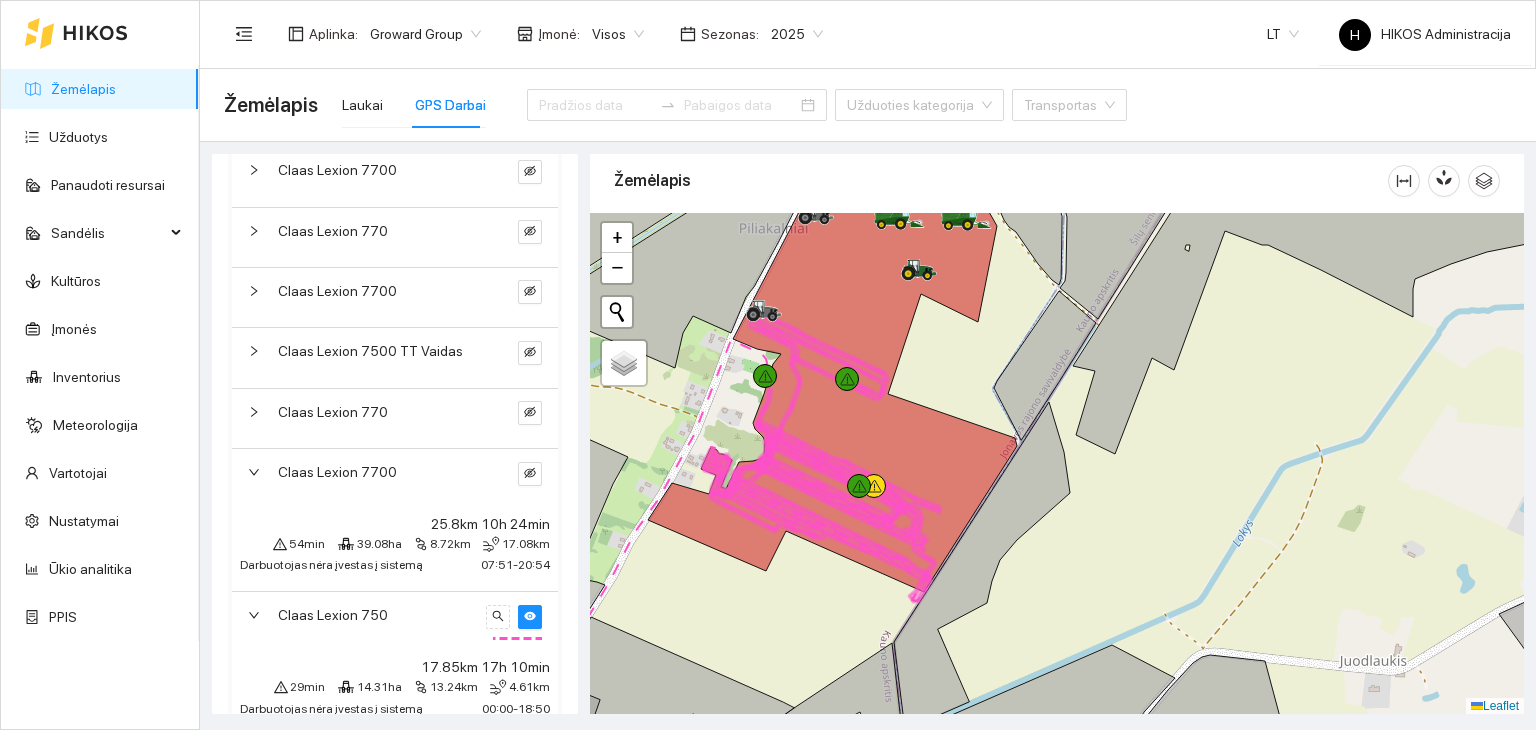 scroll, scrollTop: 1014, scrollLeft: 0, axis: vertical 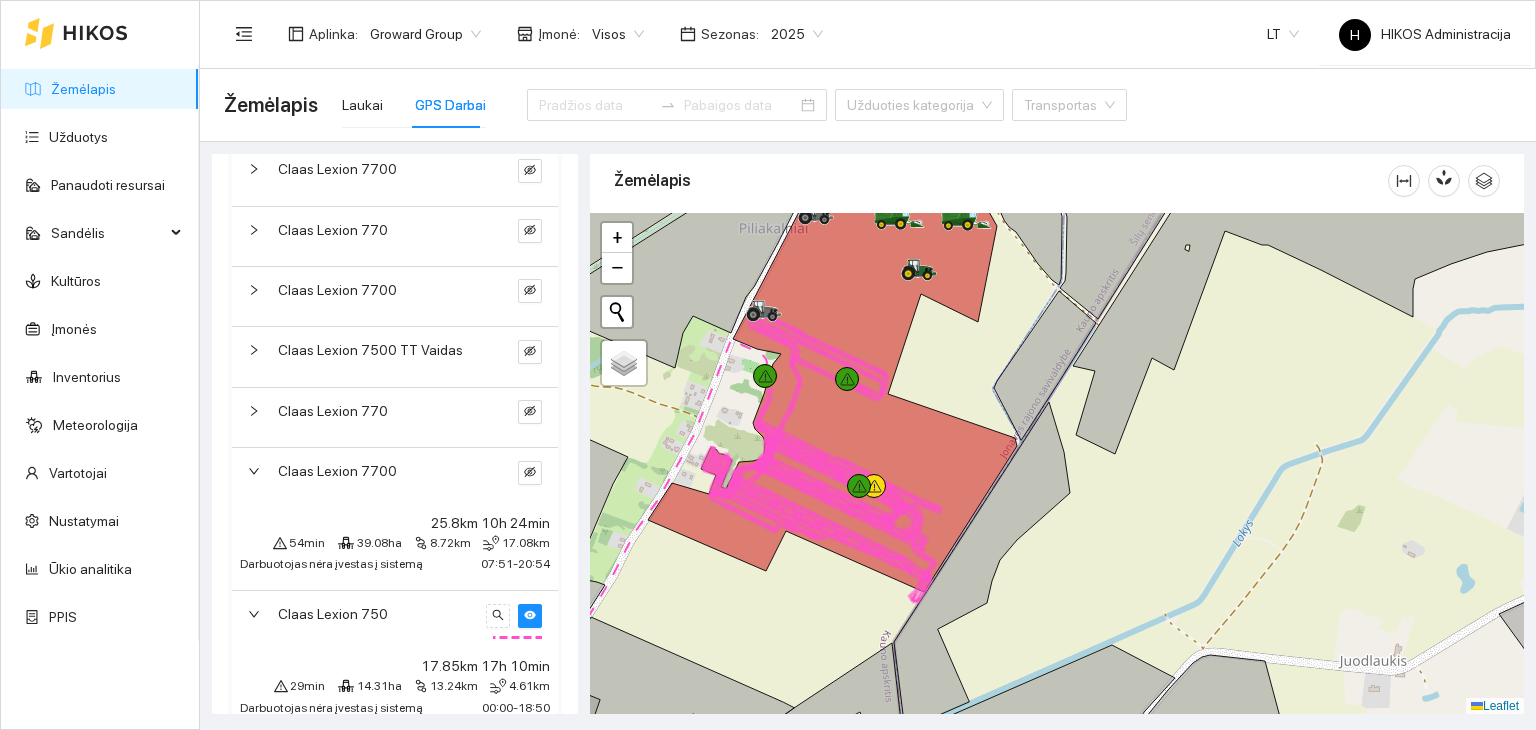 click on "Claas Lexion 7700" at bounding box center (395, 477) 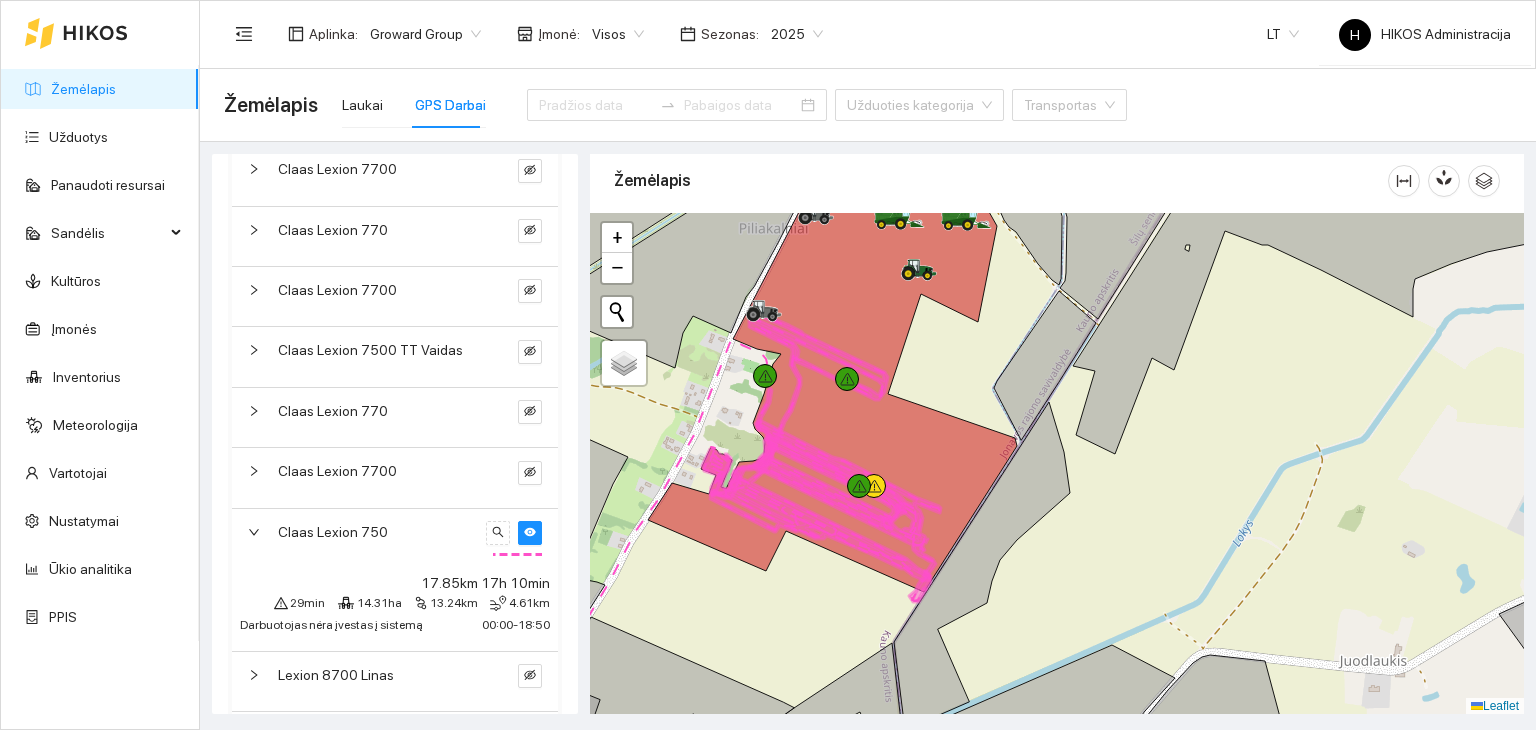click on "Claas Lexion 7700" at bounding box center (337, 290) 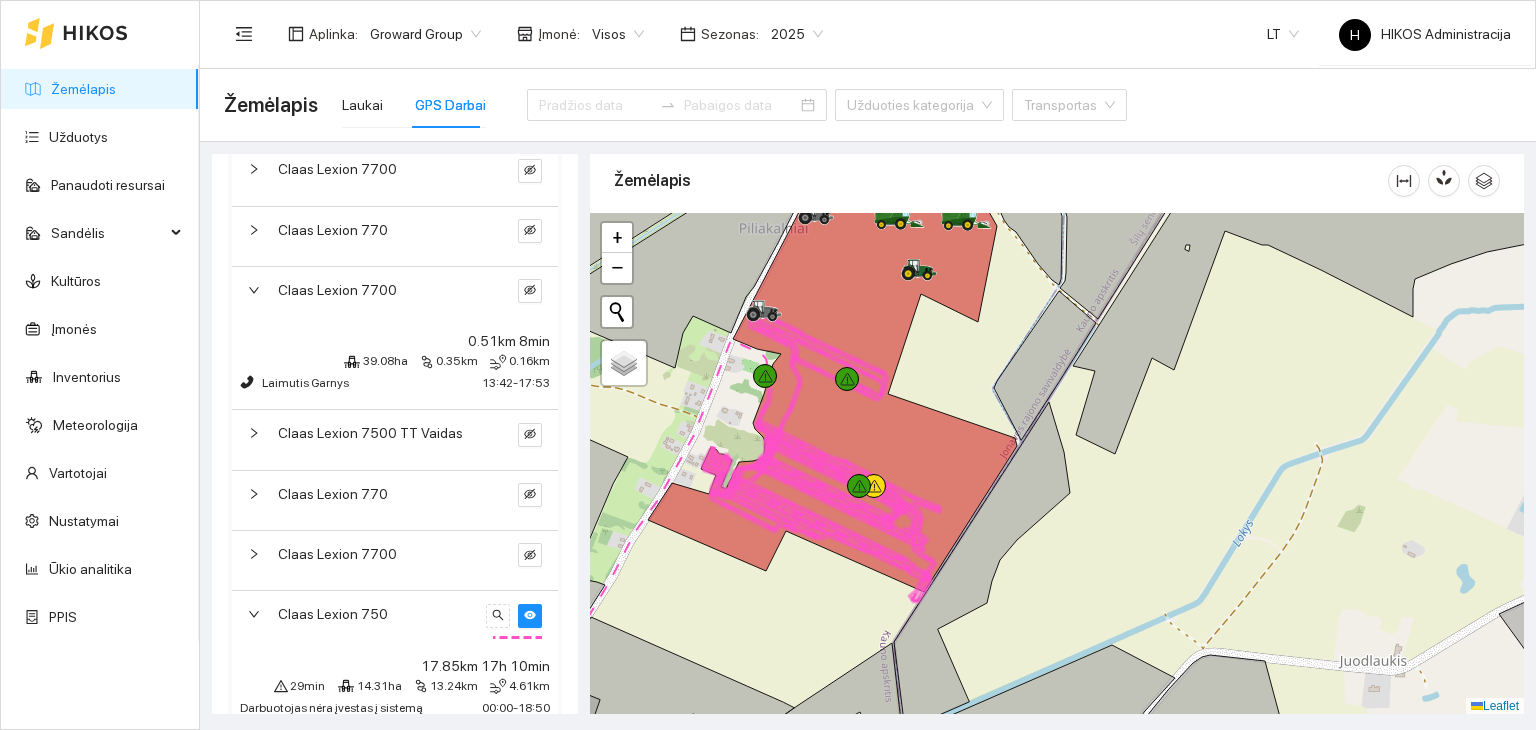 click on "Claas Lexion 7700" at bounding box center [337, 290] 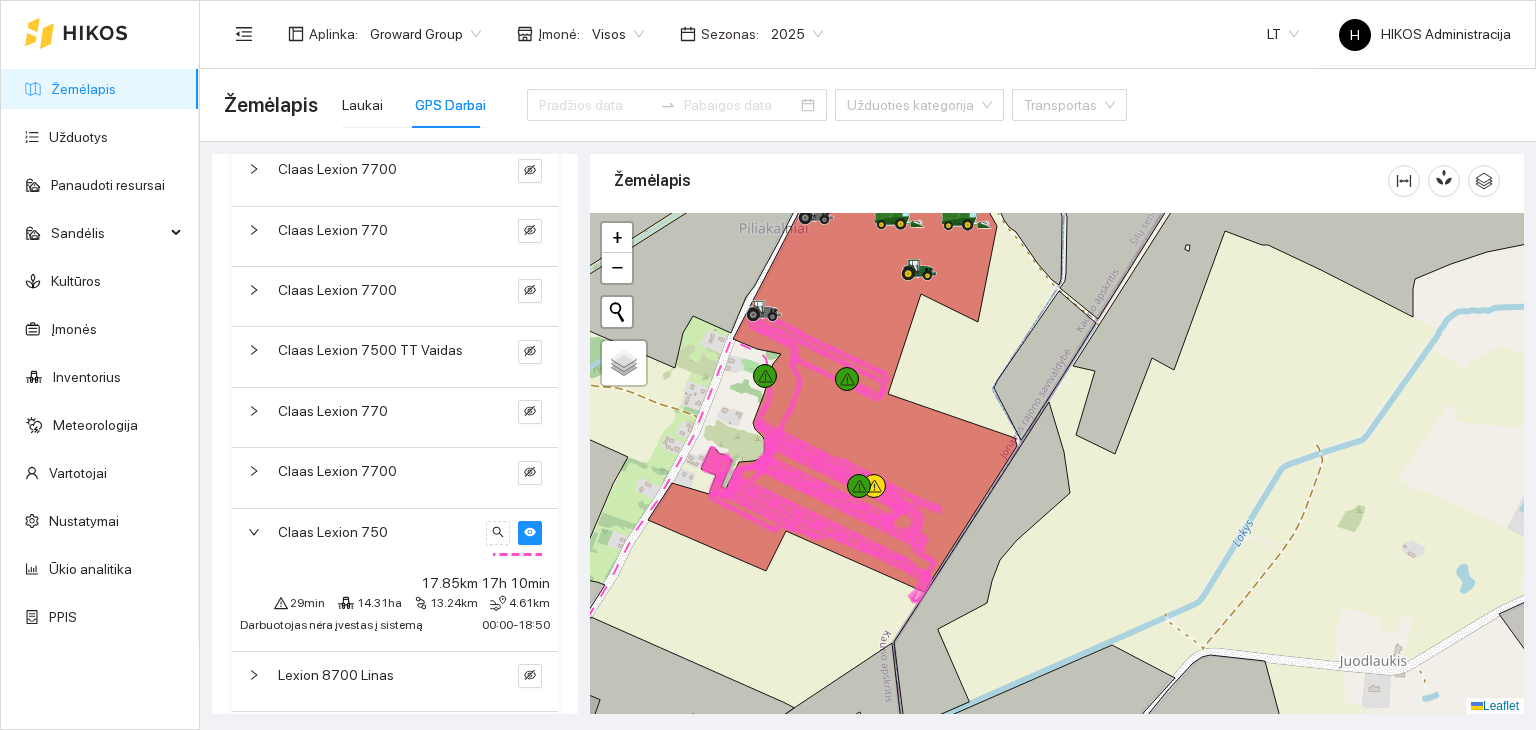 click on "Claas Lexion 7700" at bounding box center (337, 169) 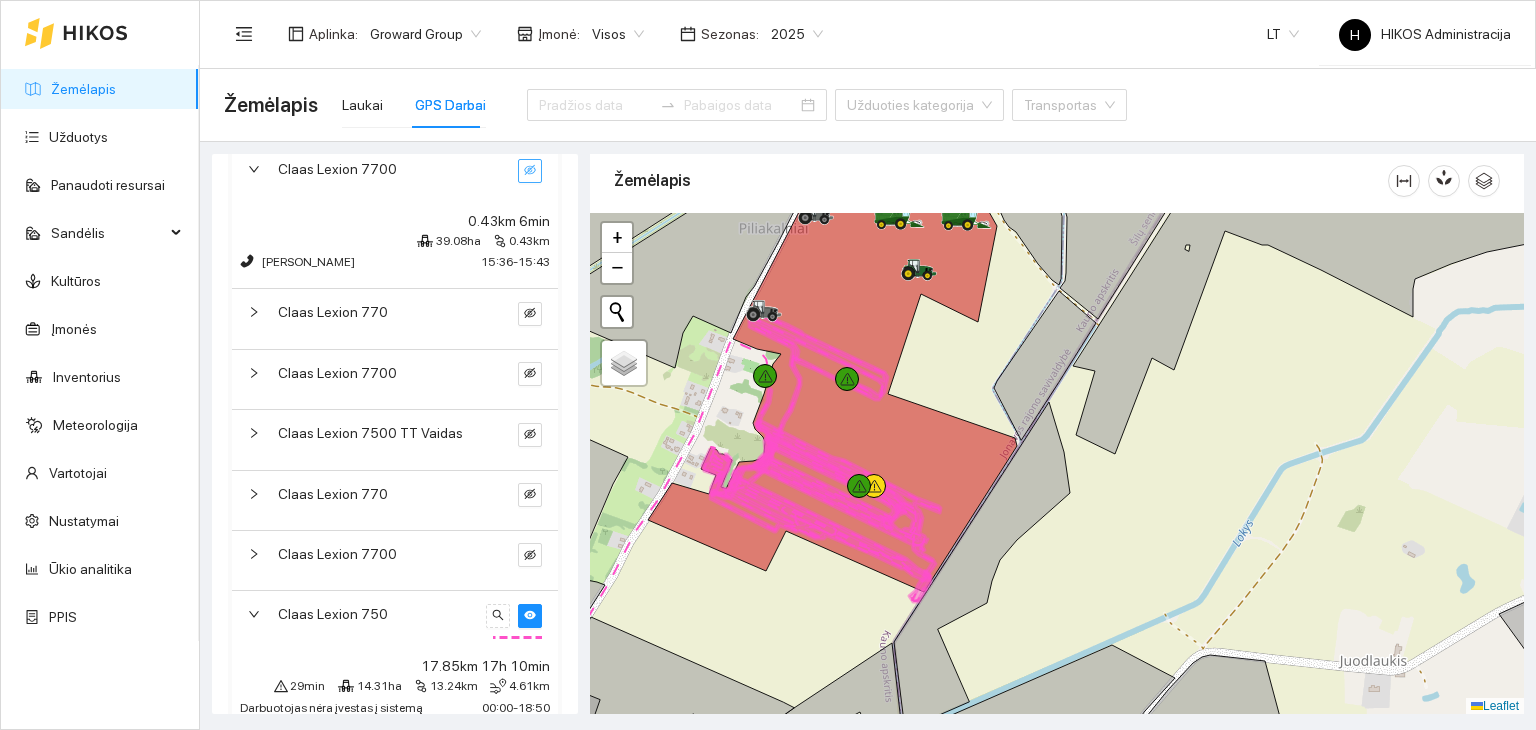 click at bounding box center [530, 171] 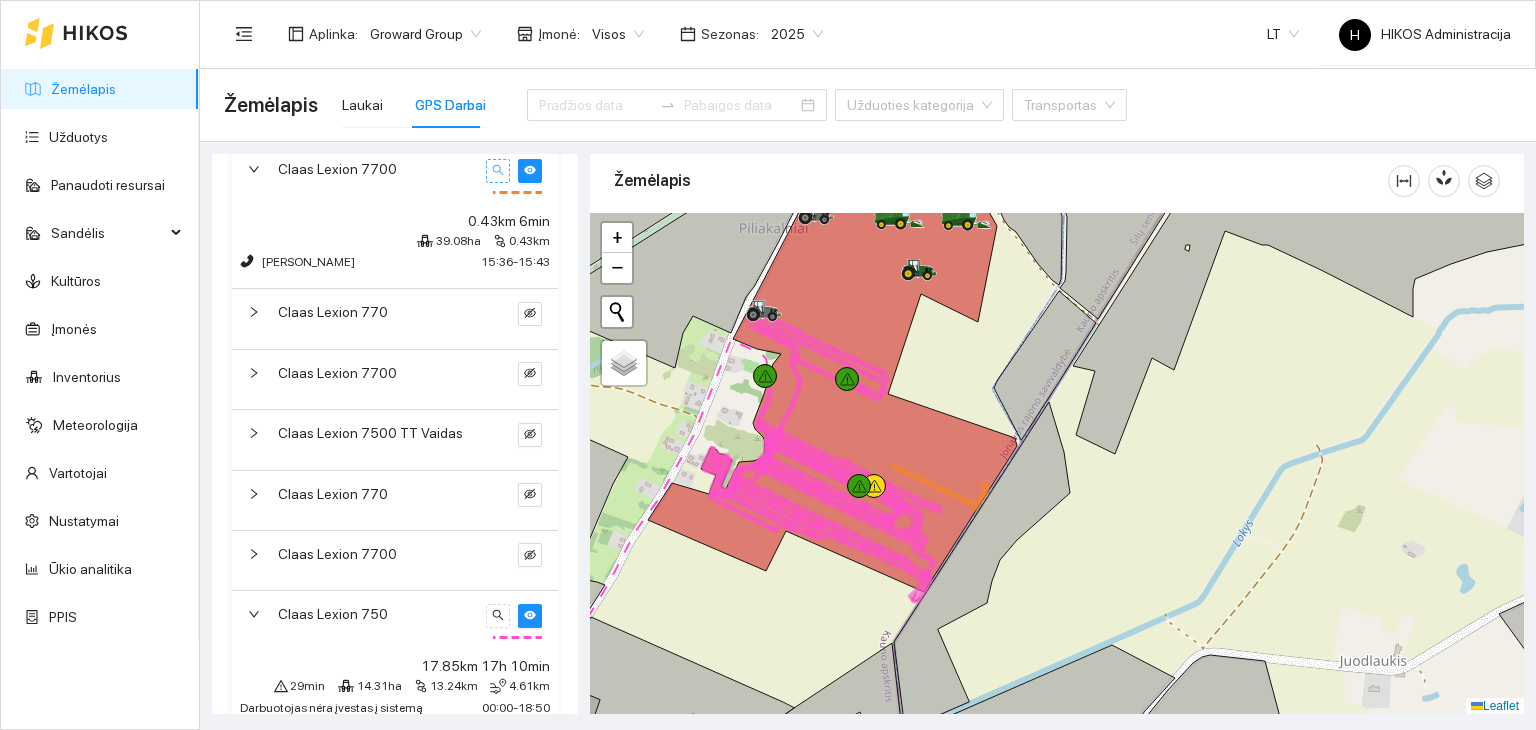 click 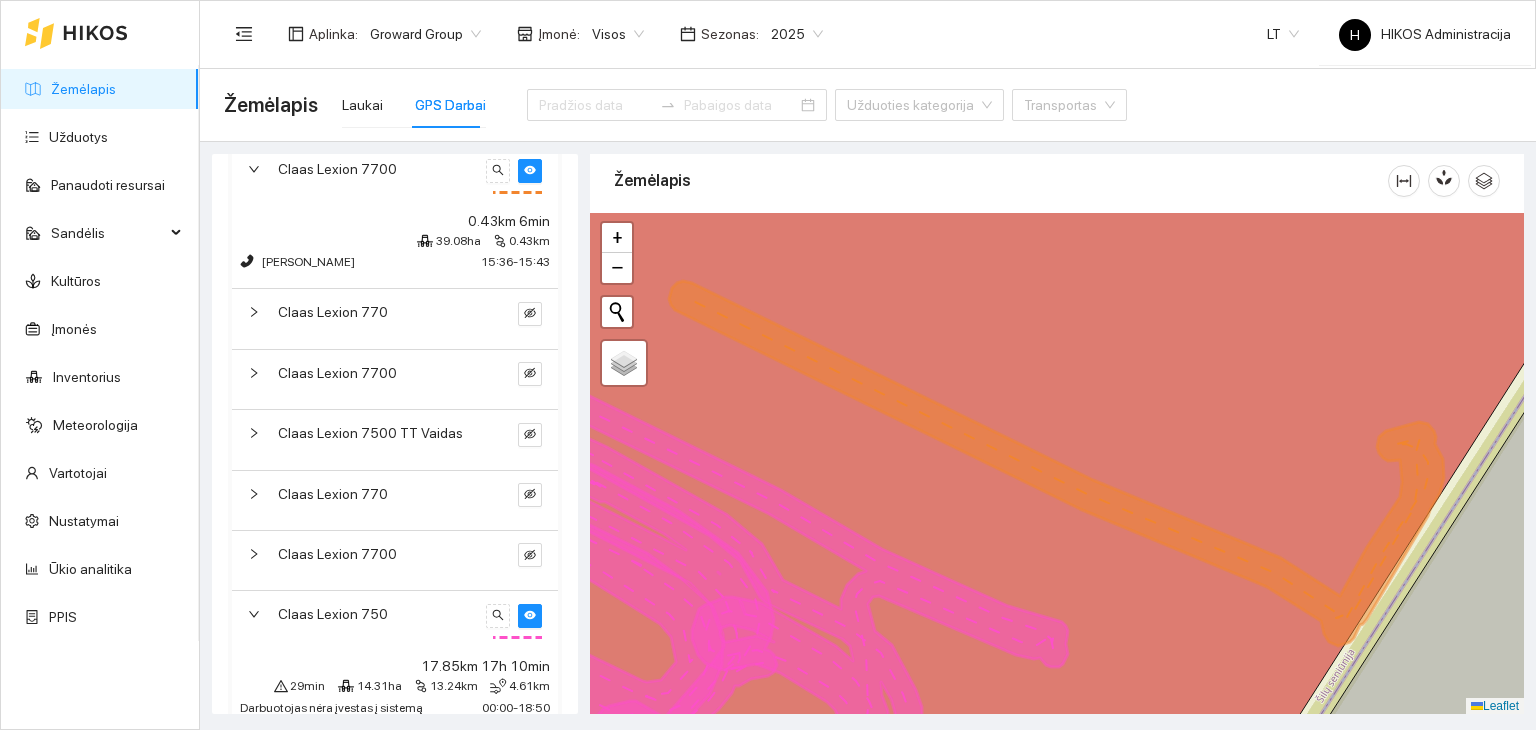 click on "Claas Lexion 7700" at bounding box center (395, 175) 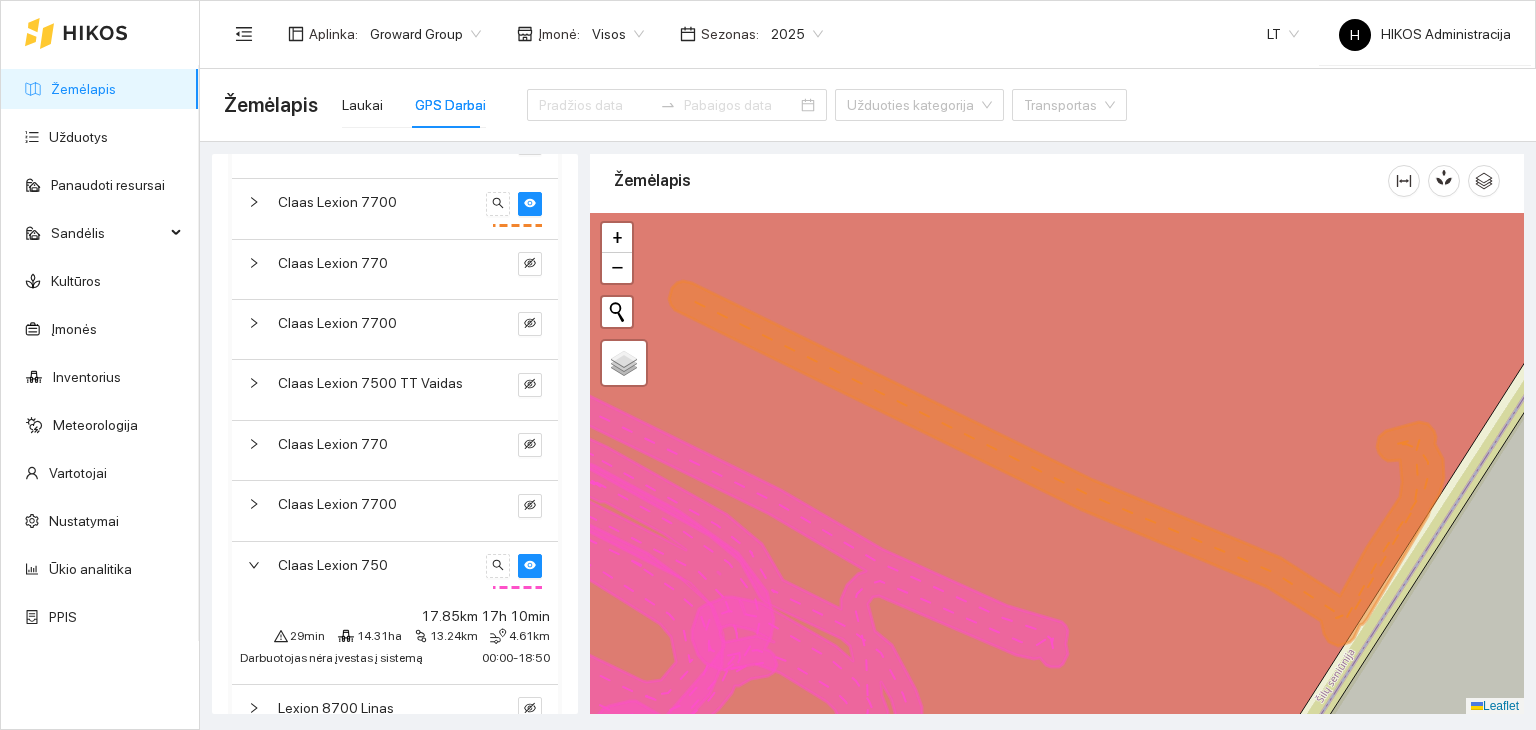 scroll, scrollTop: 979, scrollLeft: 0, axis: vertical 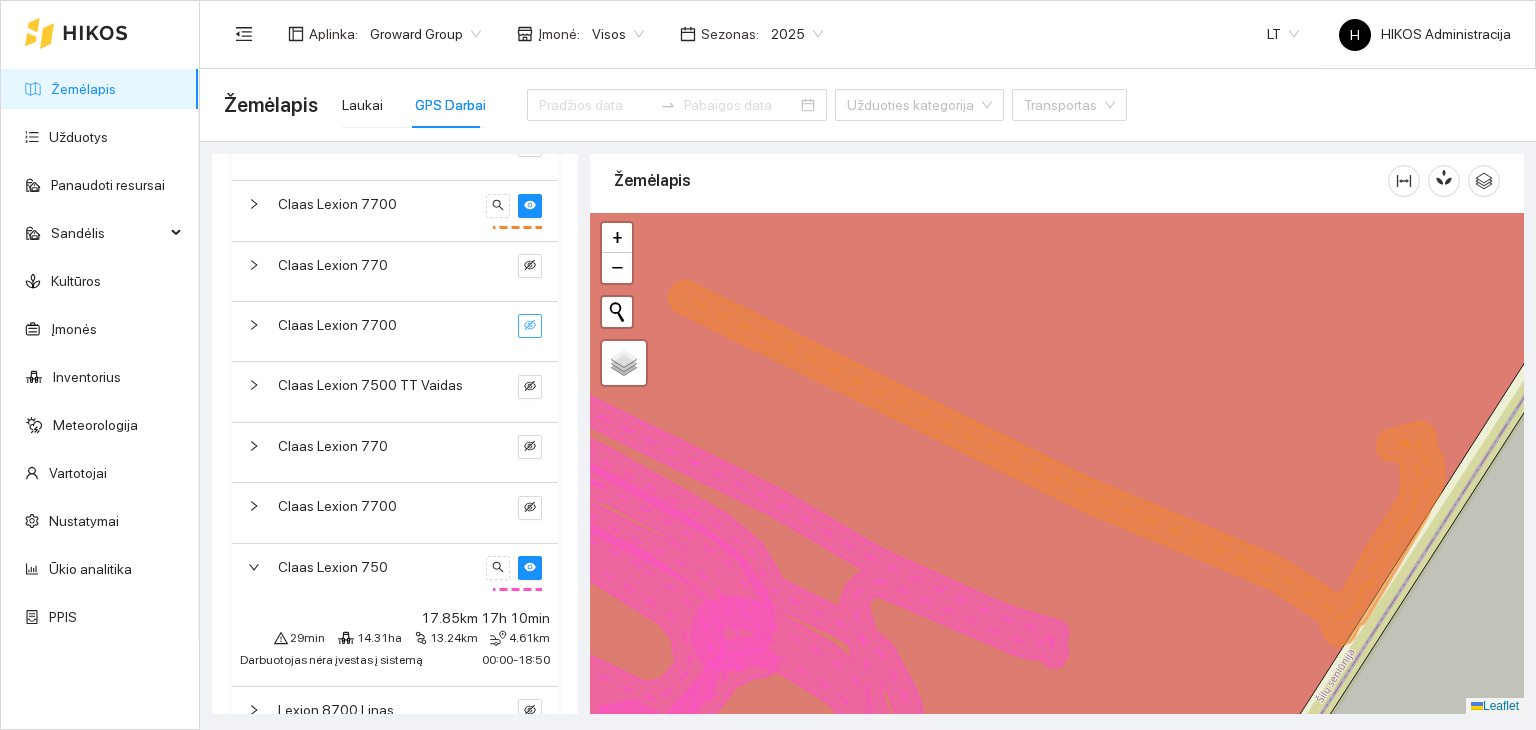 click 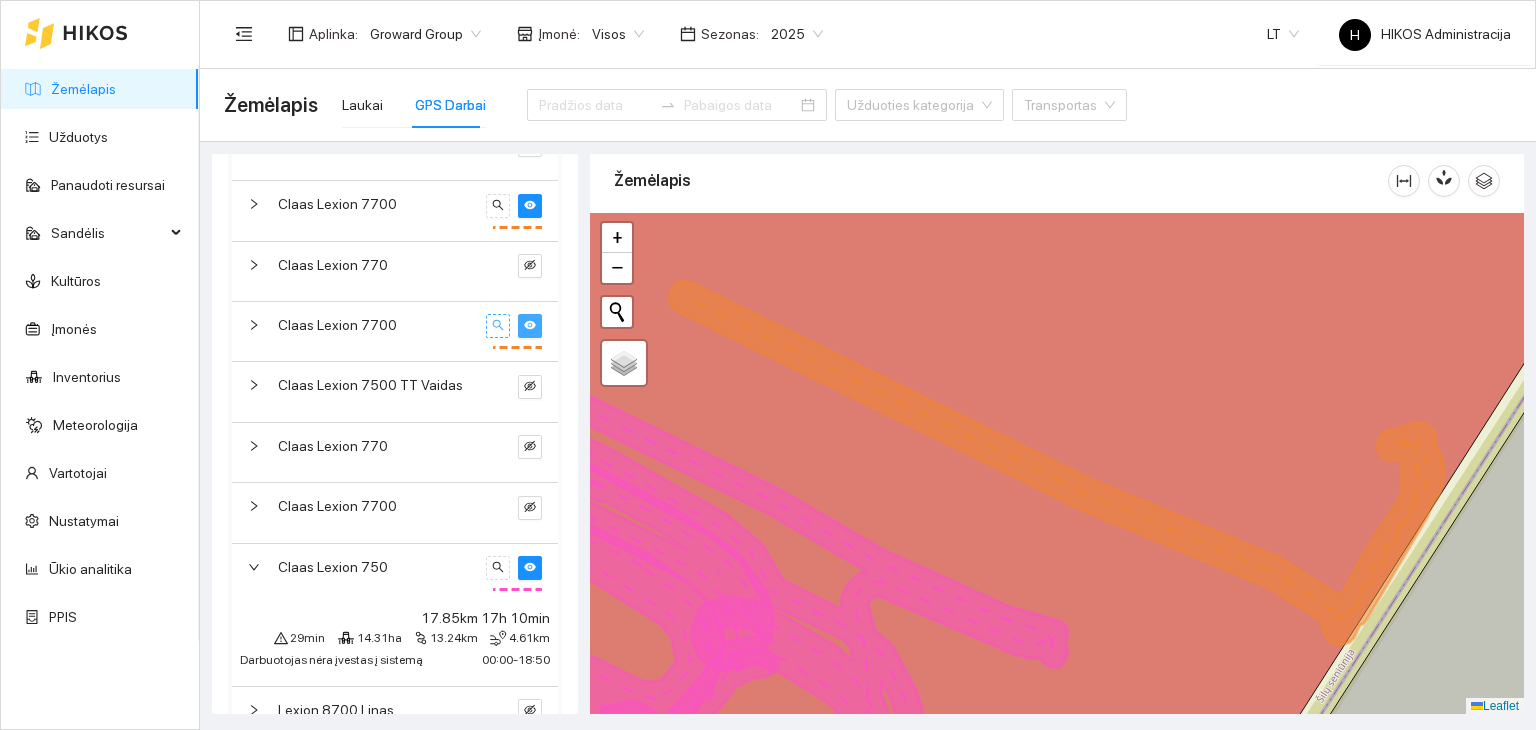 click 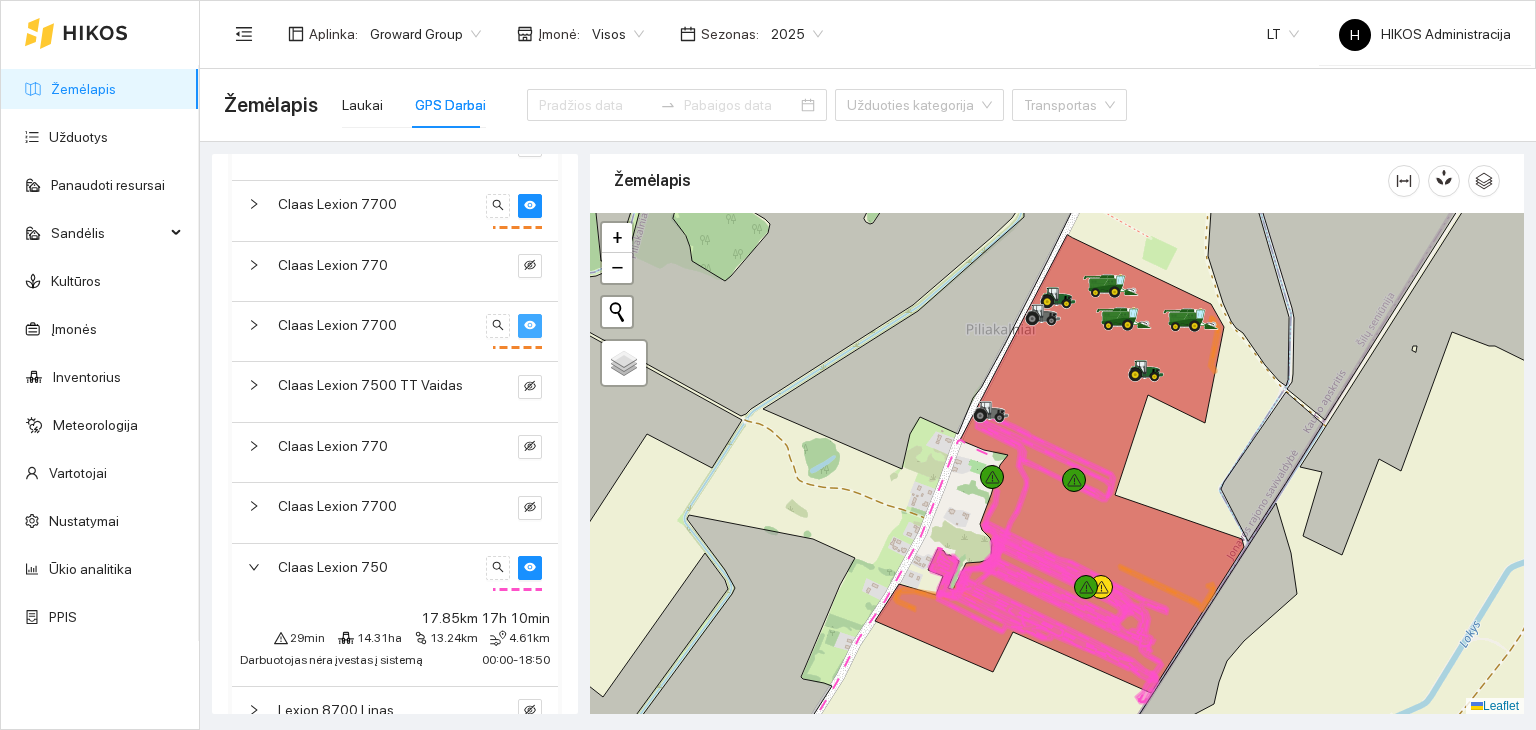click 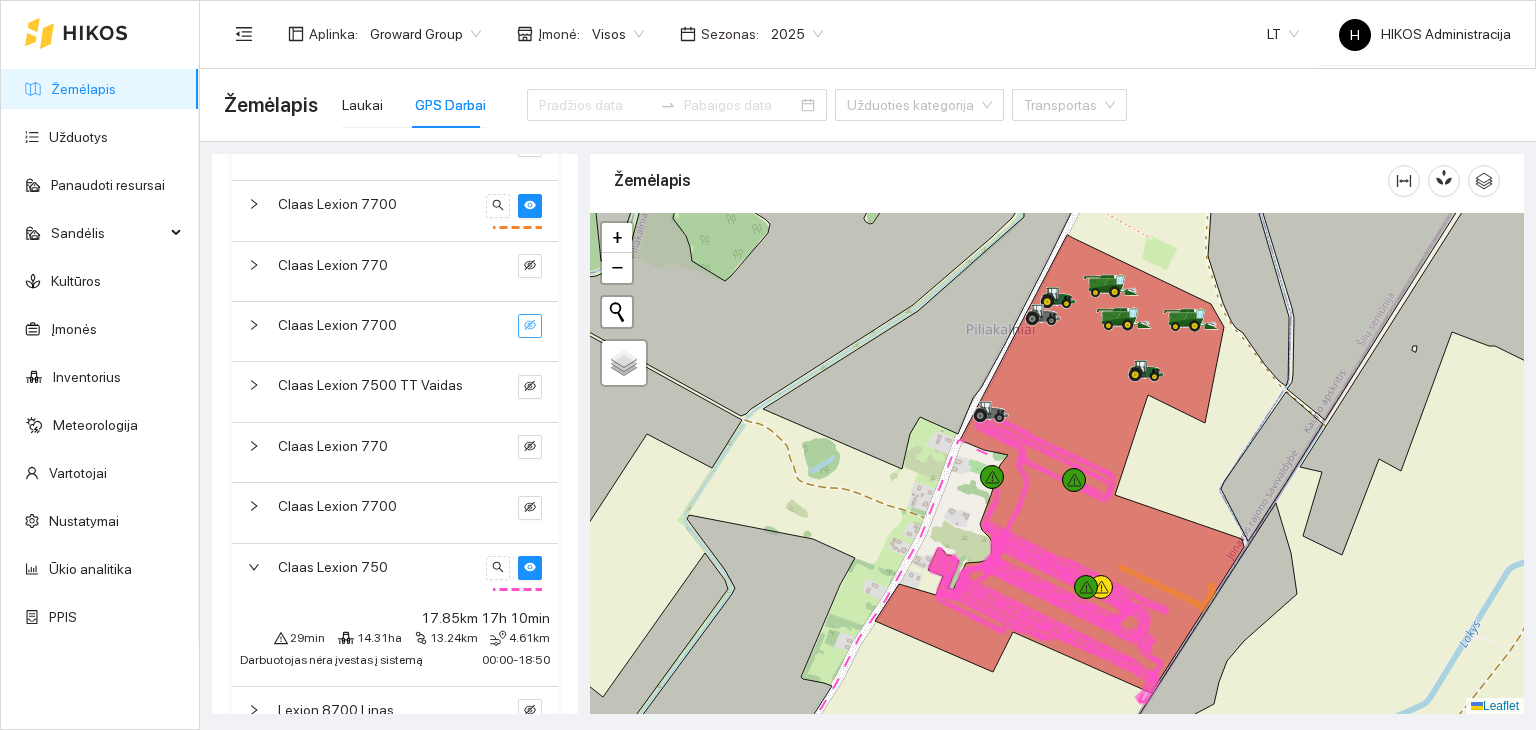 click 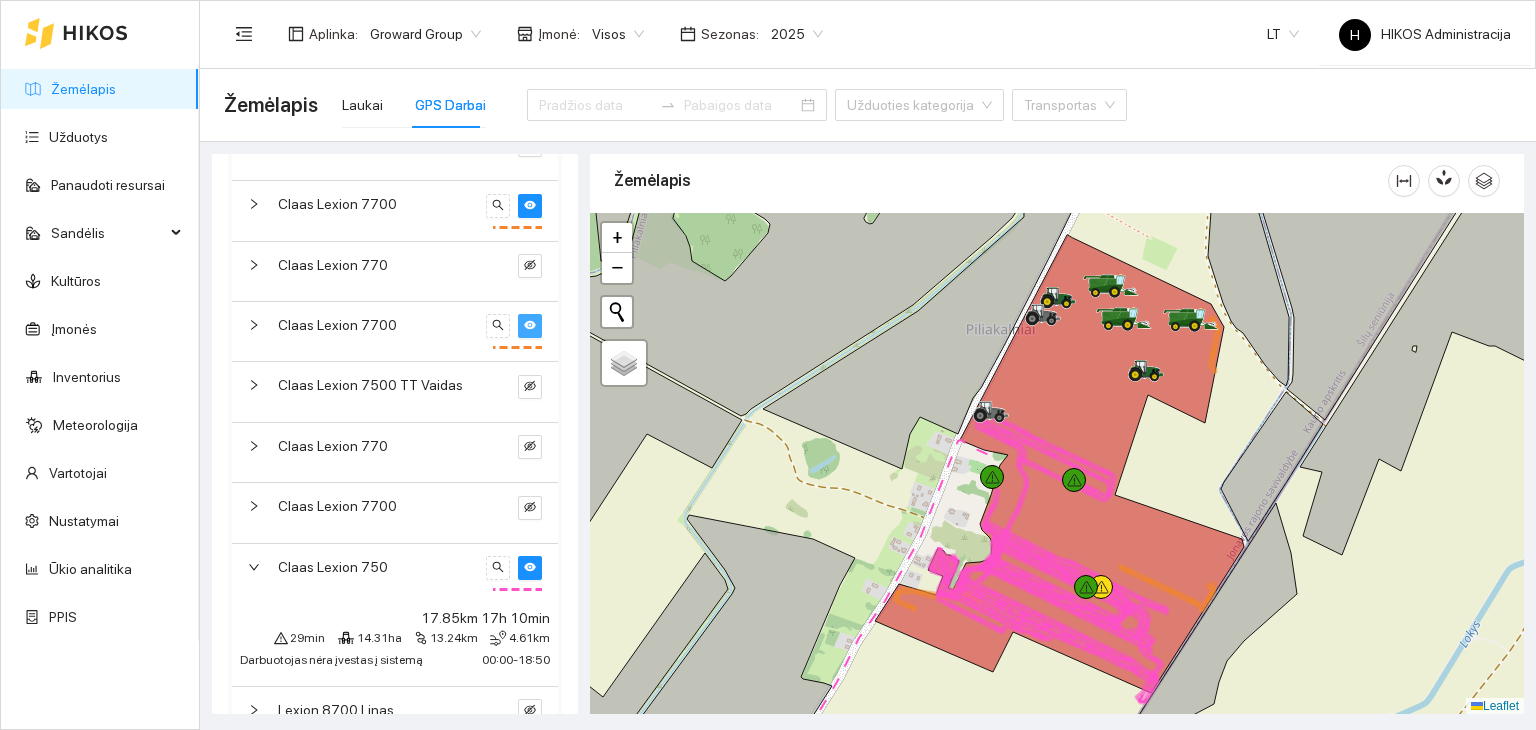 click 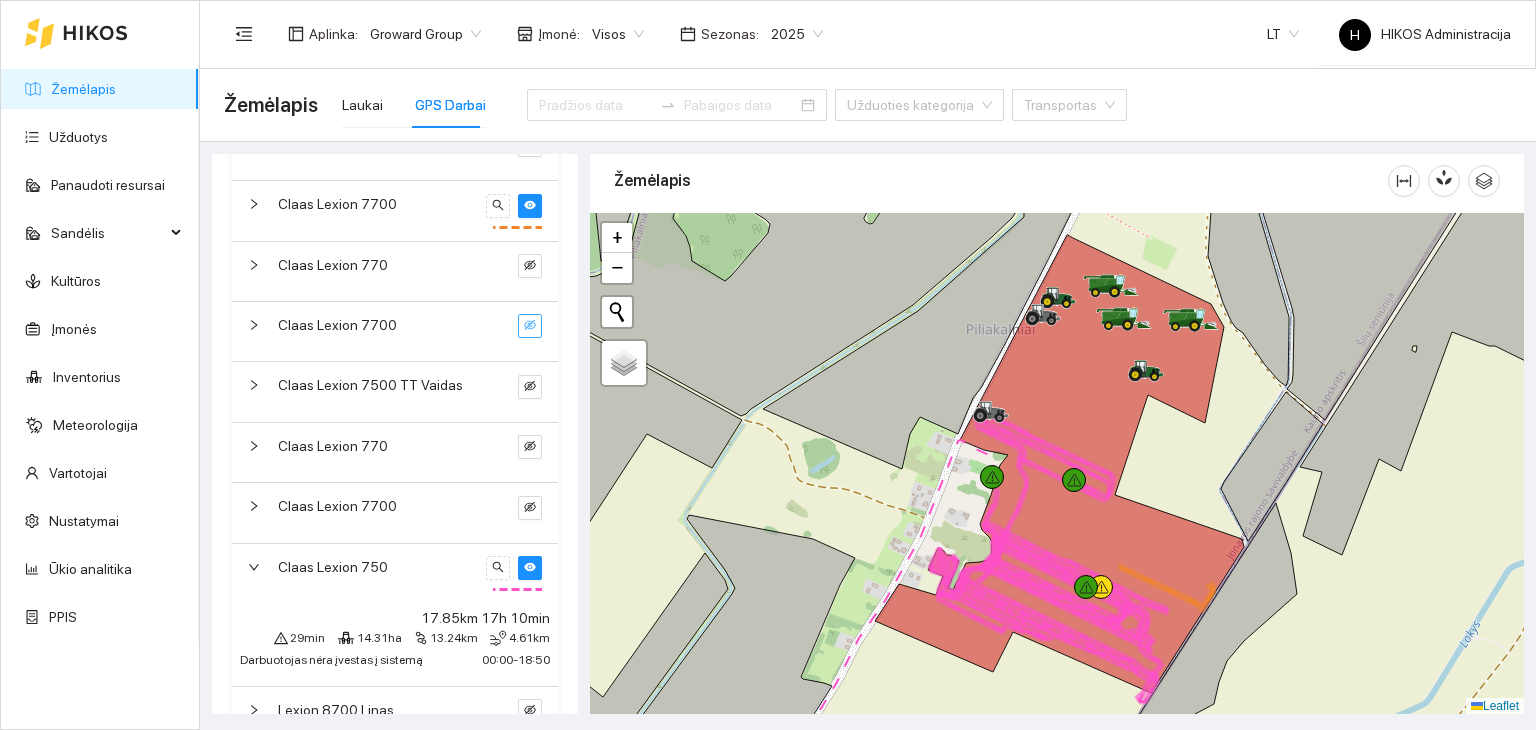 click 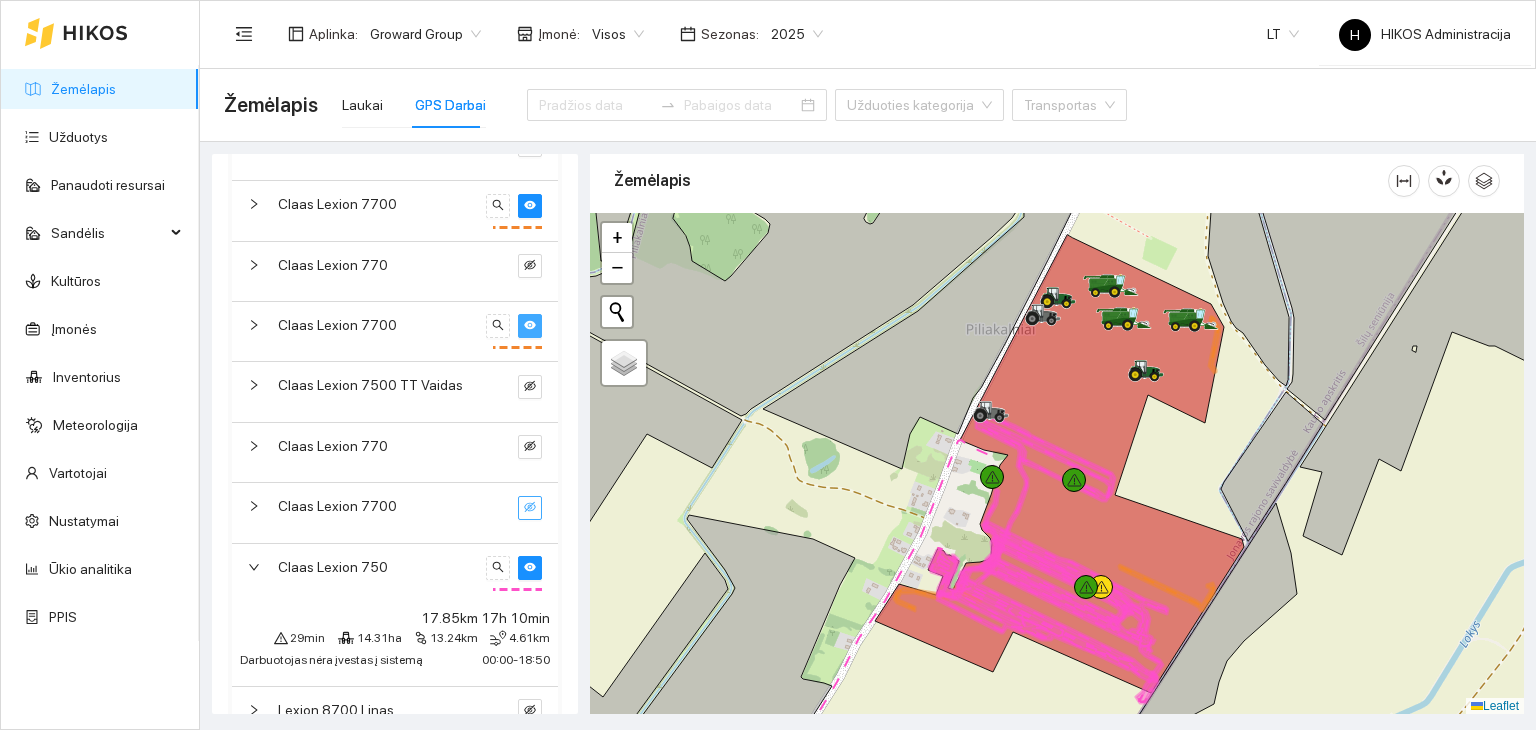 click 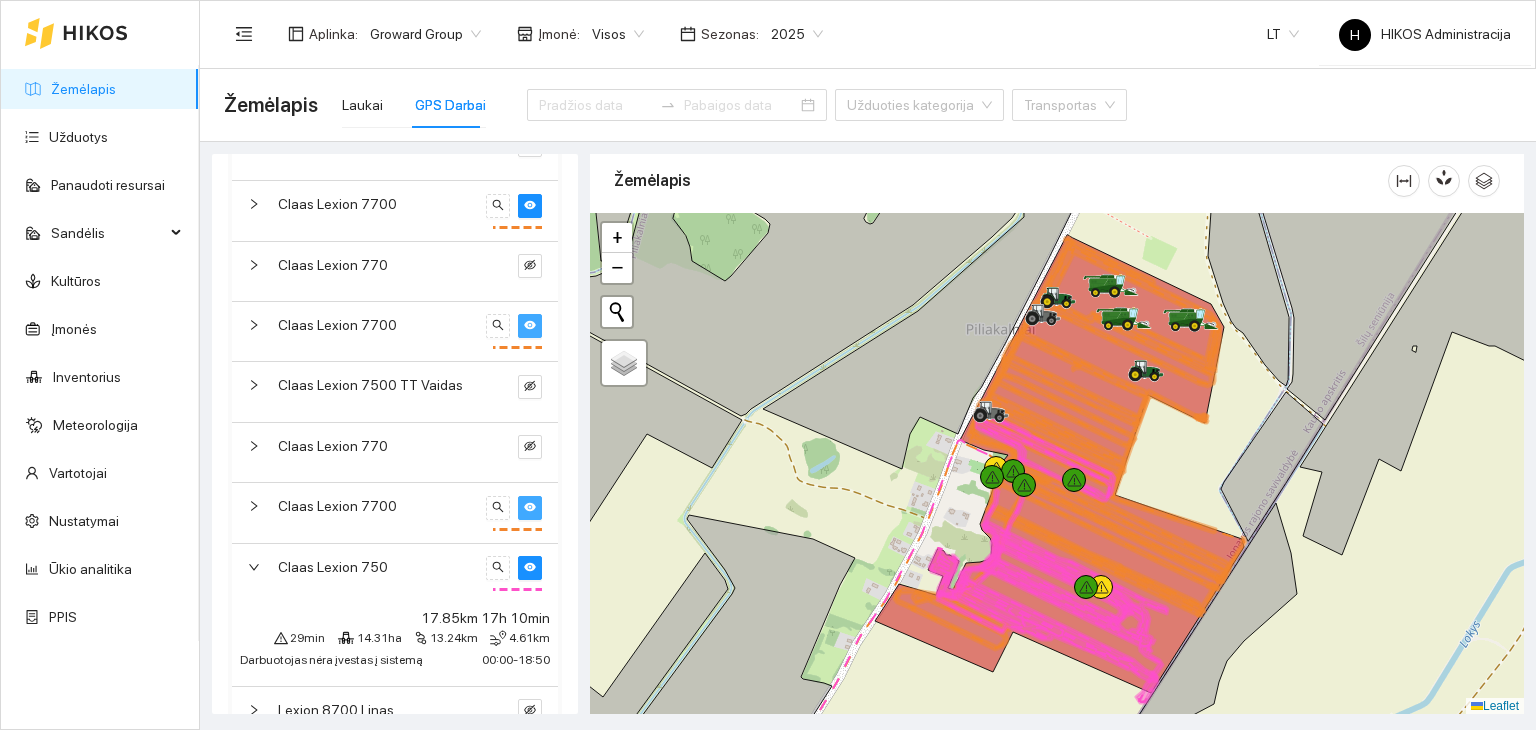 click on "Claas Lexion 7700" at bounding box center [378, 506] 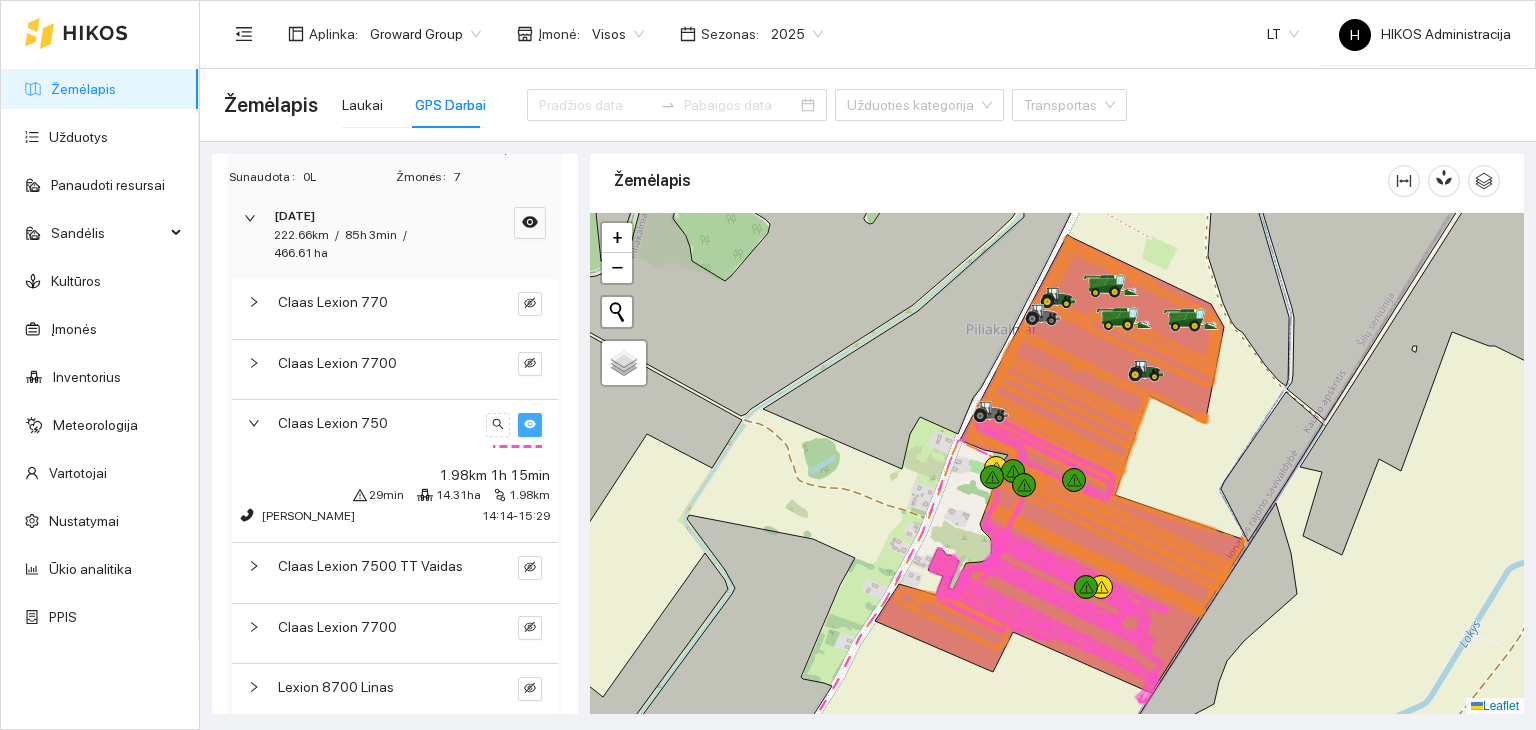 scroll, scrollTop: 370, scrollLeft: 0, axis: vertical 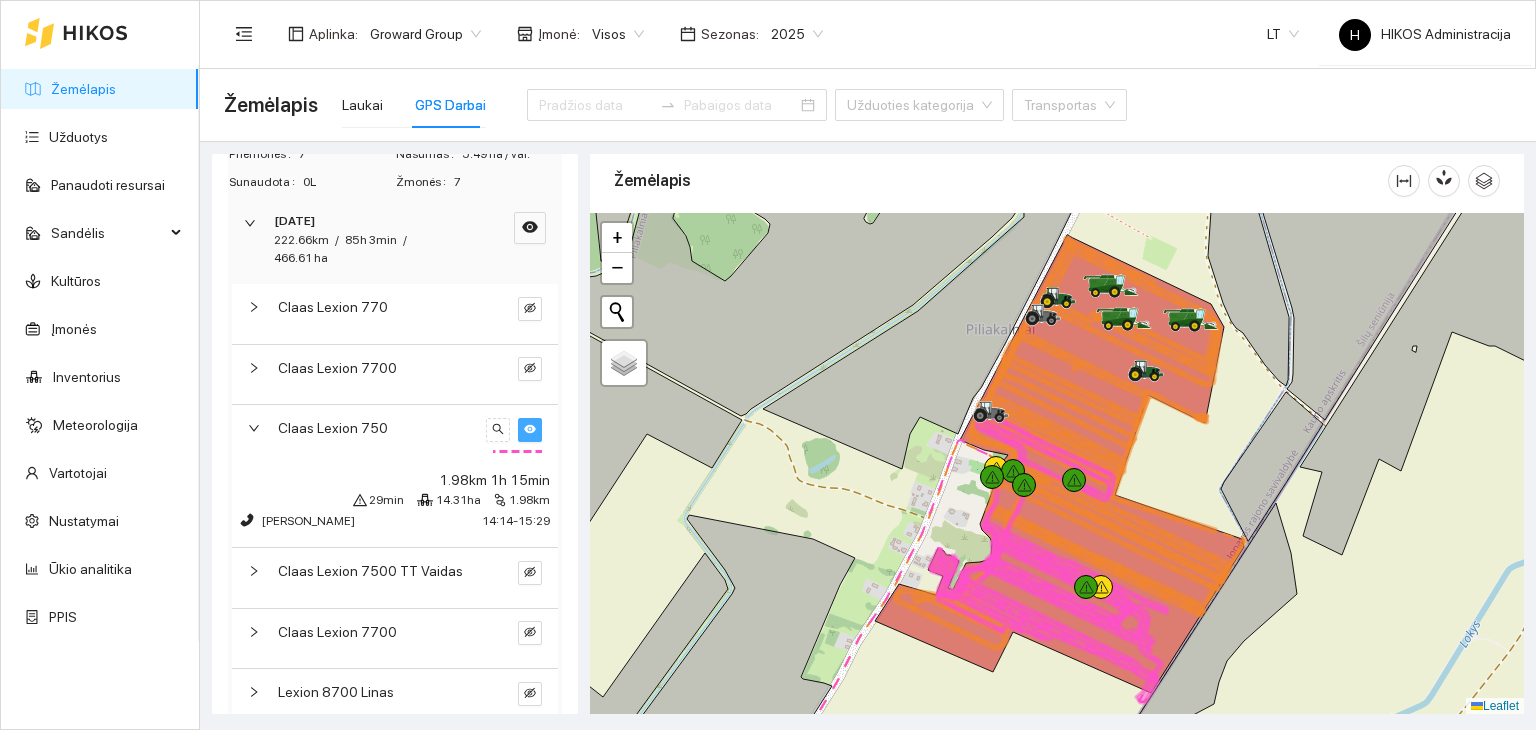click at bounding box center (530, 430) 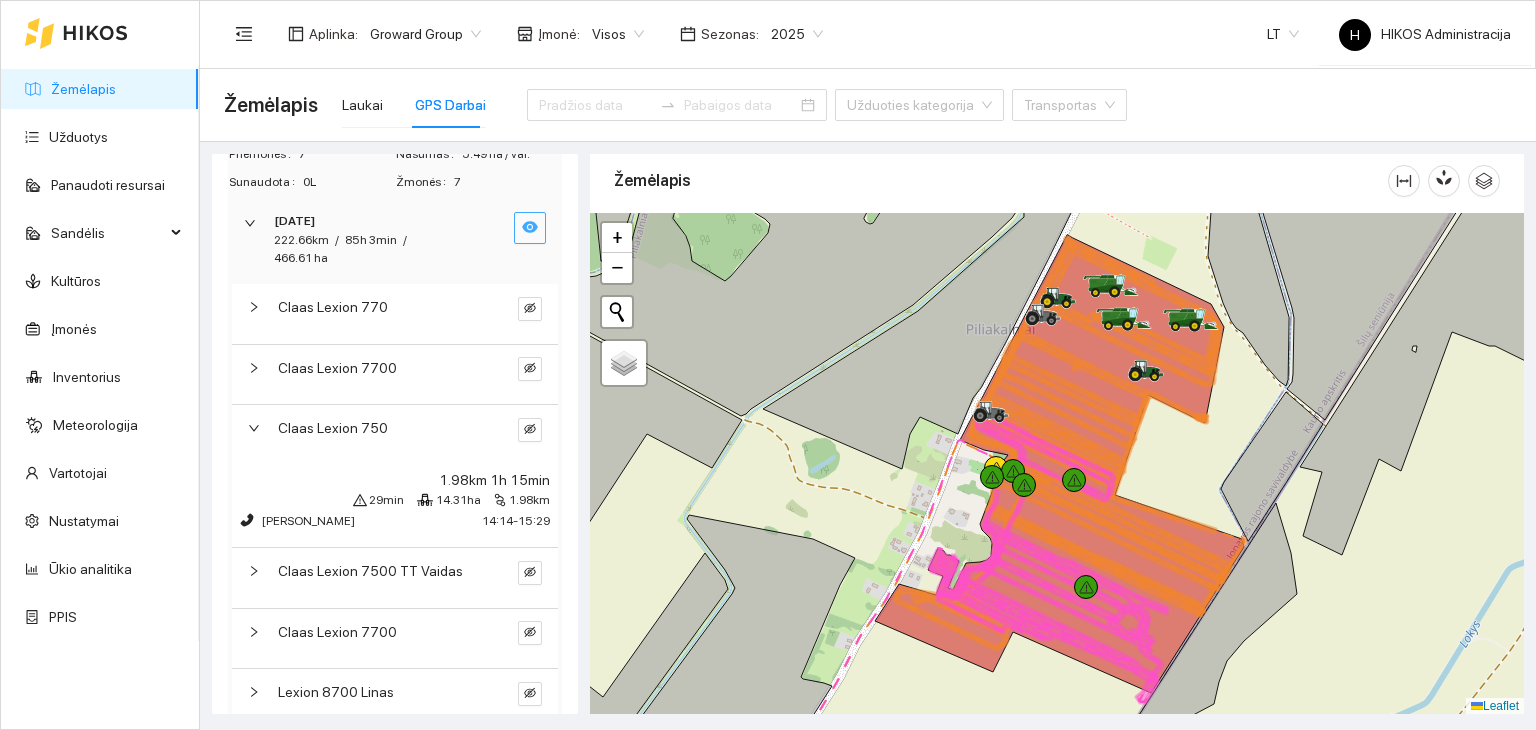 click 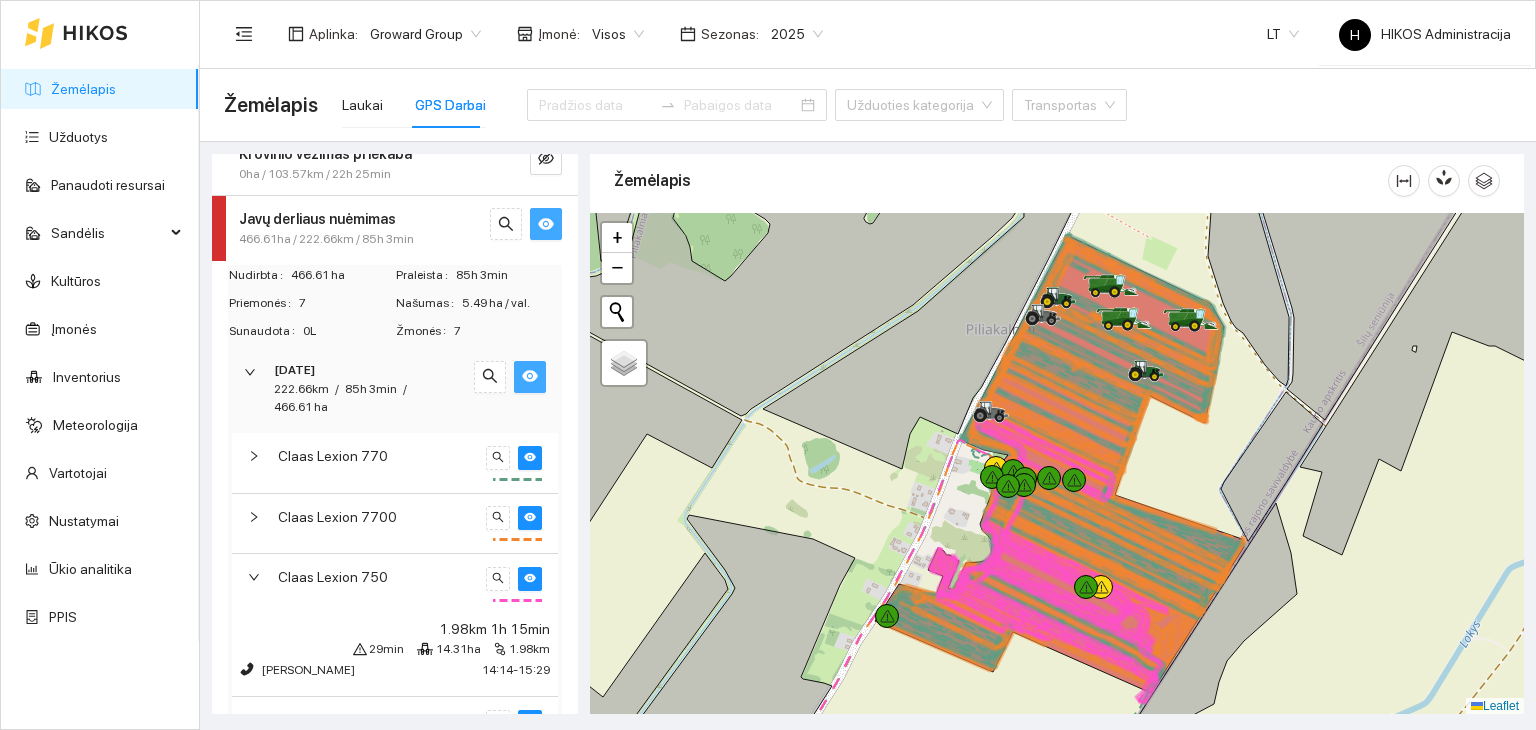 scroll, scrollTop: 216, scrollLeft: 0, axis: vertical 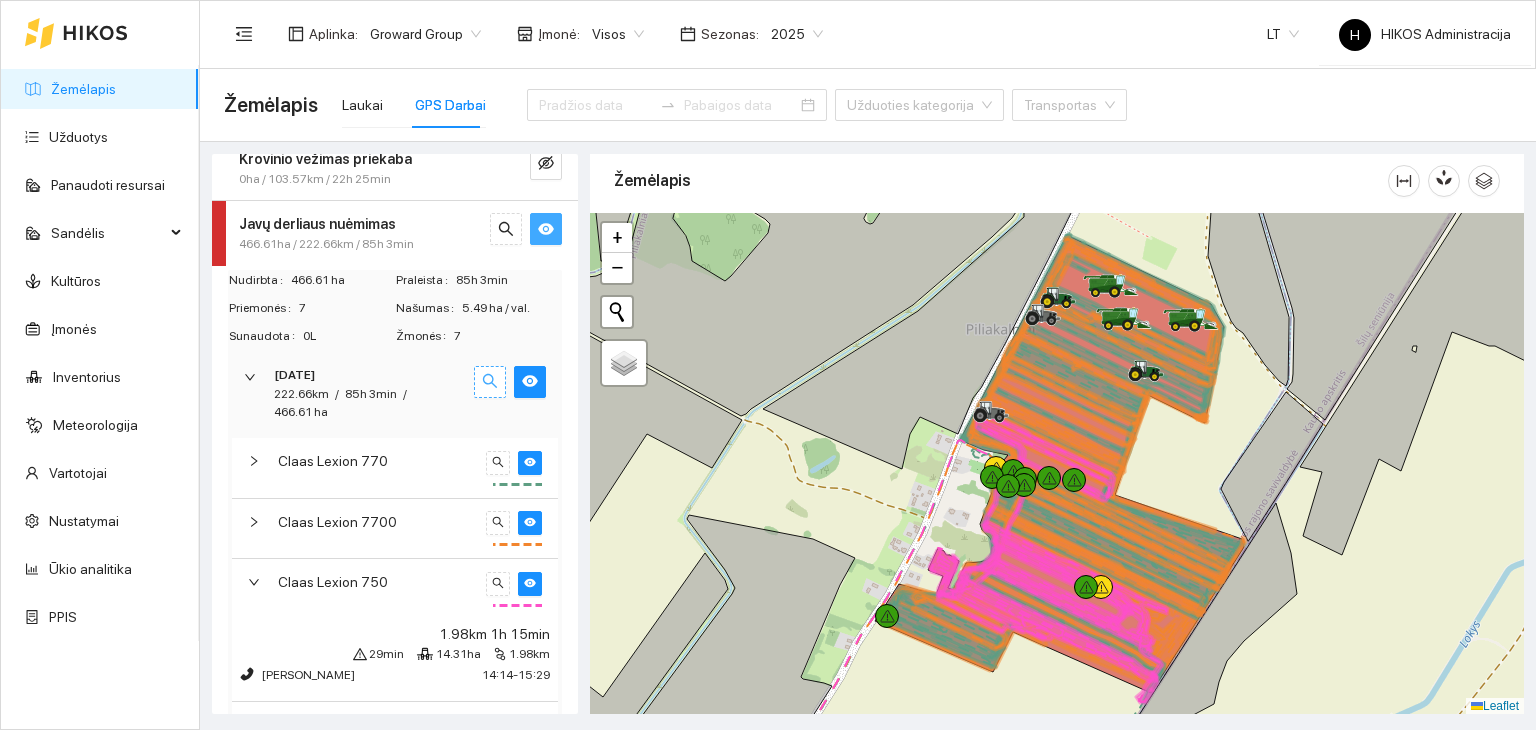 click 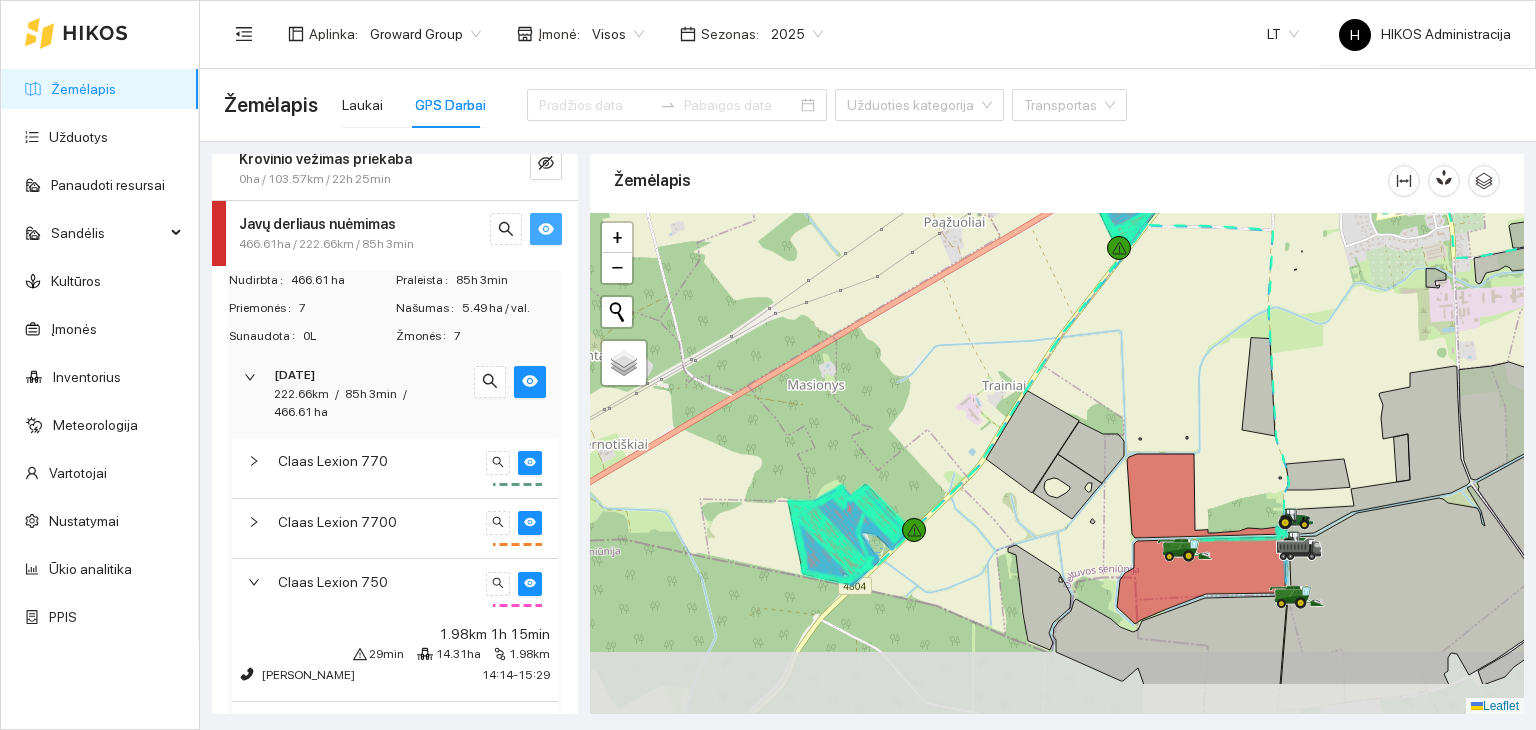 drag, startPoint x: 812, startPoint y: 537, endPoint x: 884, endPoint y: 445, distance: 116.82465 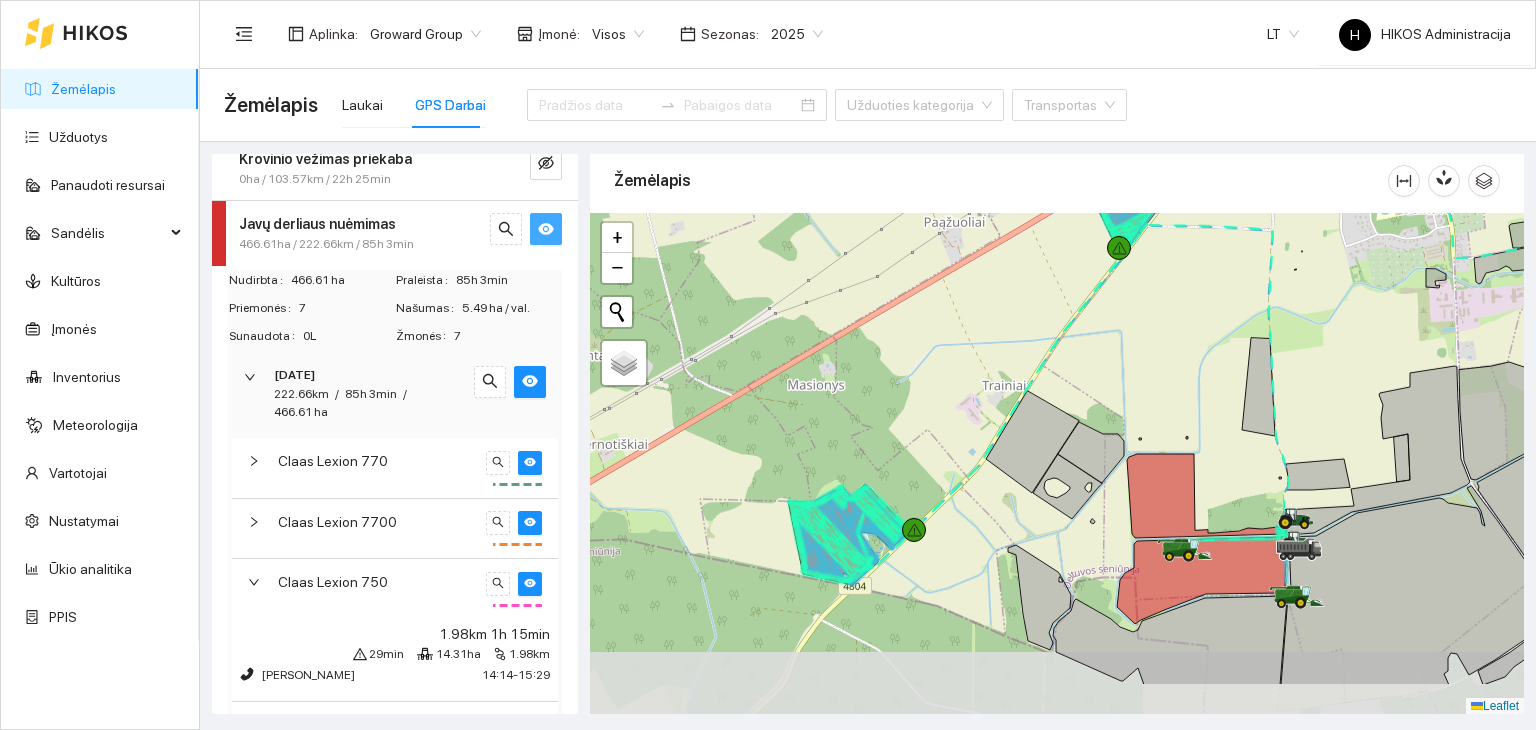 click at bounding box center [1057, 464] 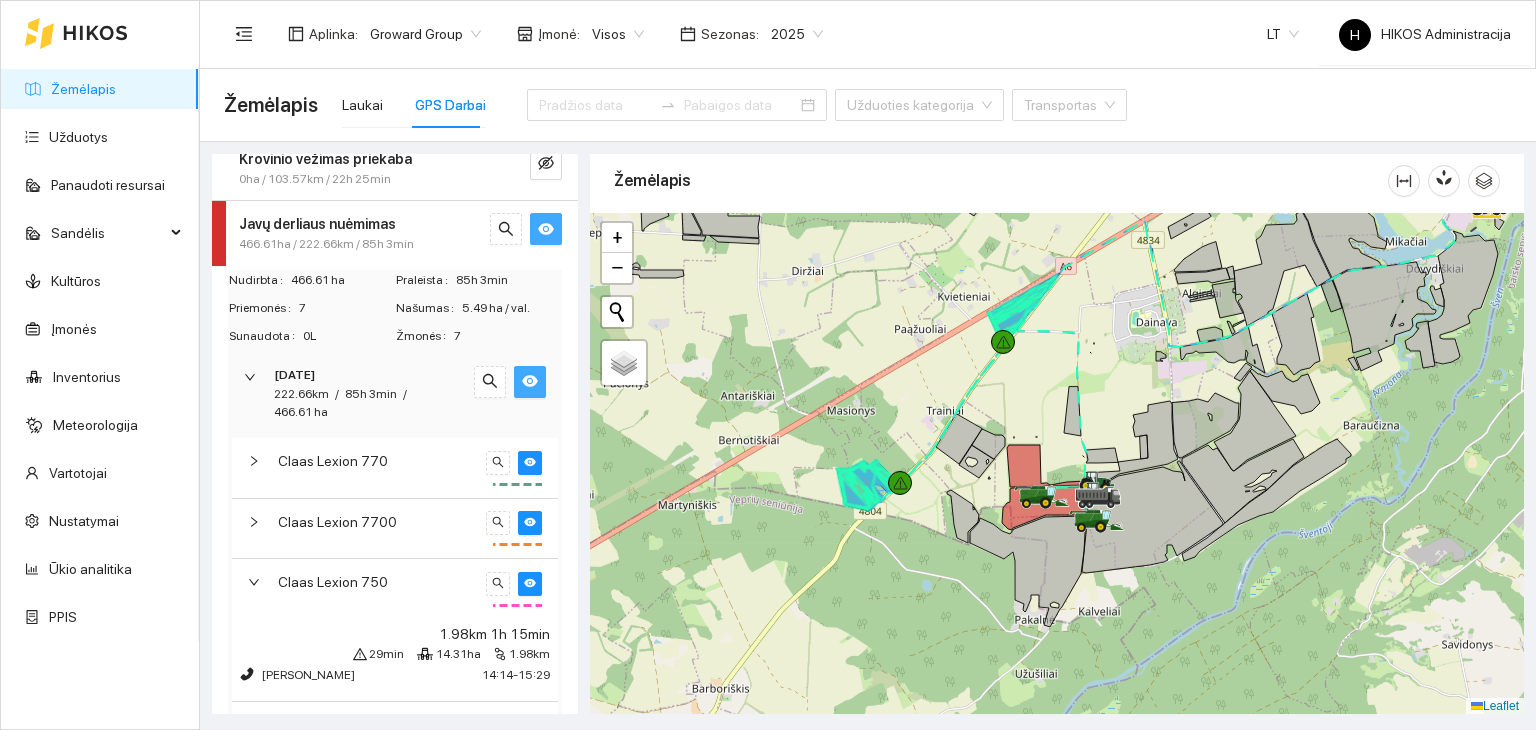 click 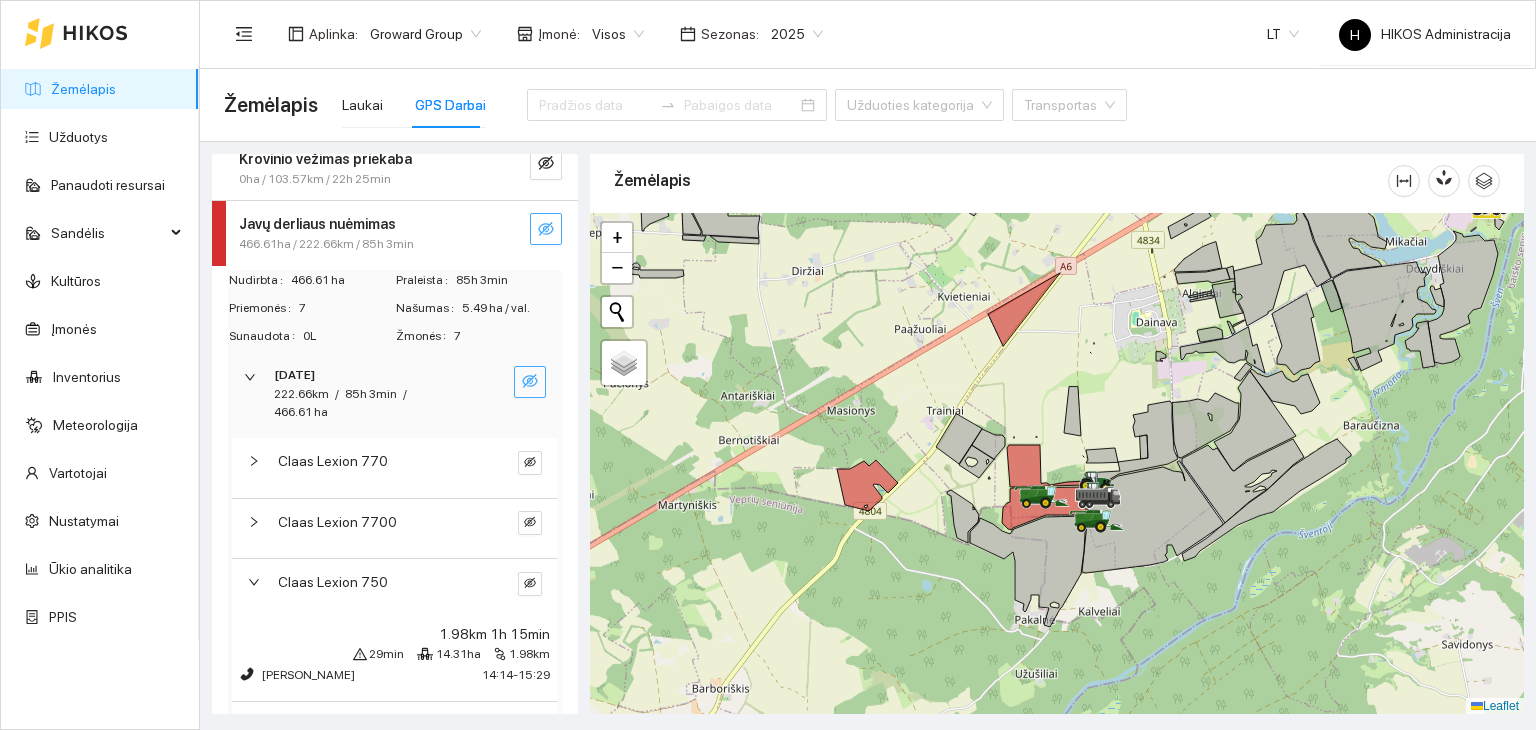 click at bounding box center [530, 382] 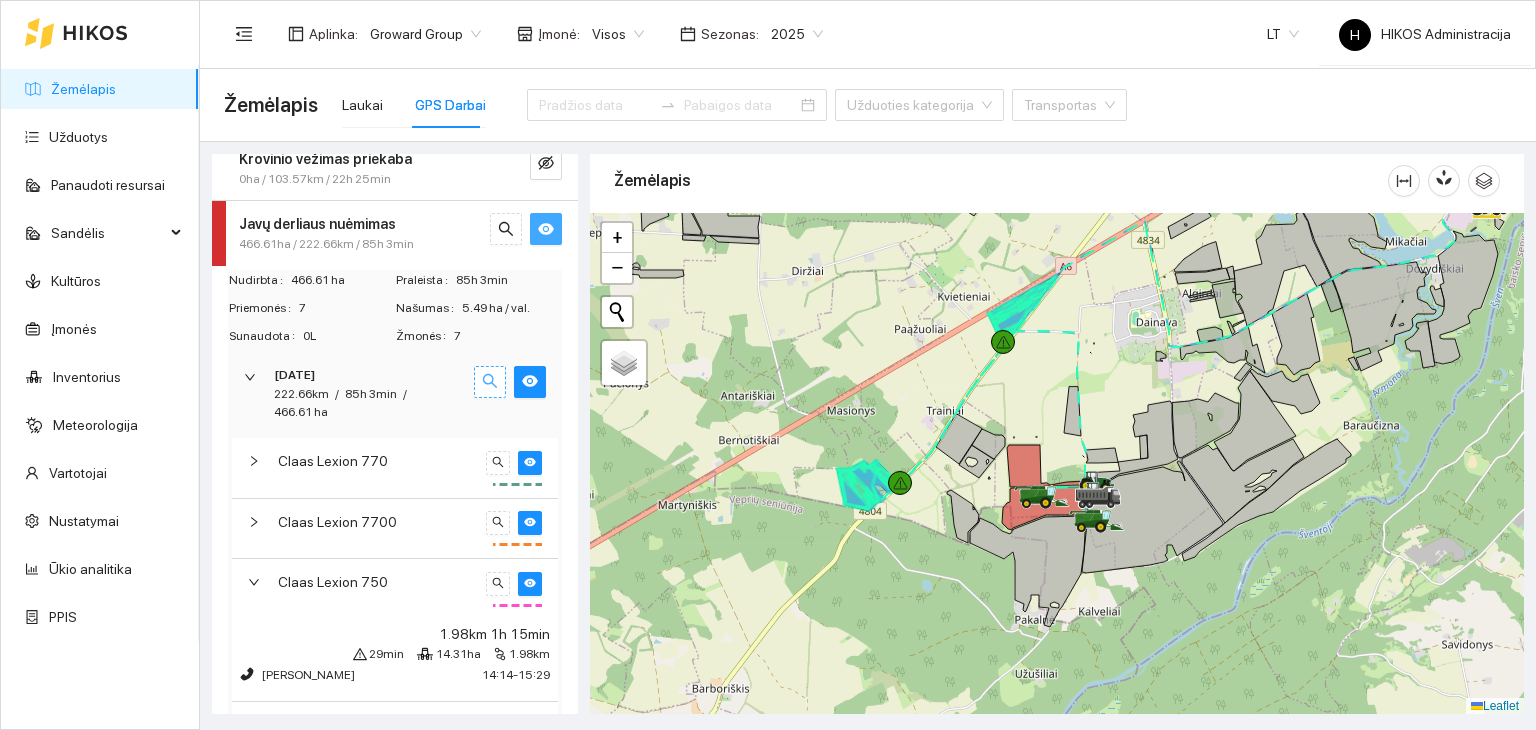 click 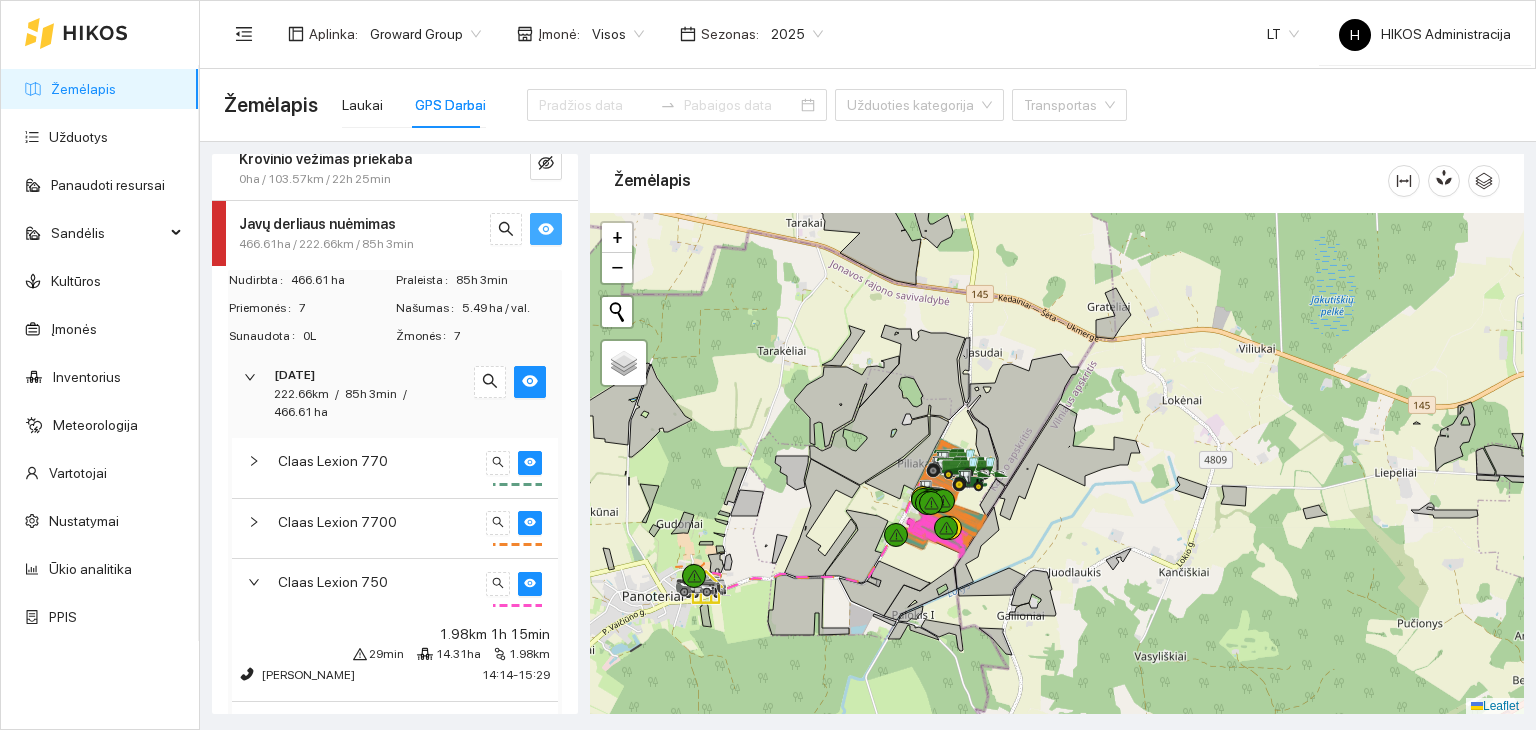 click 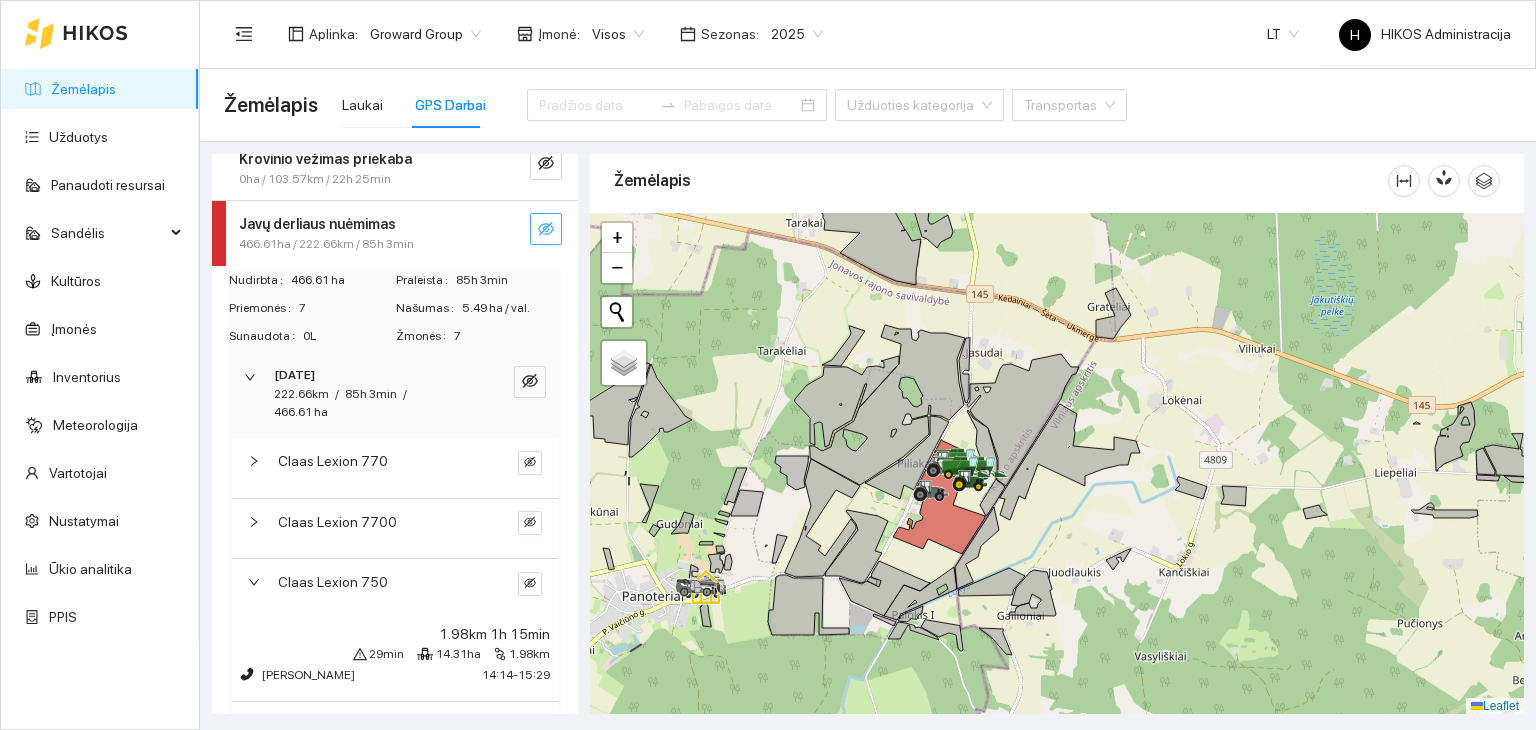 click 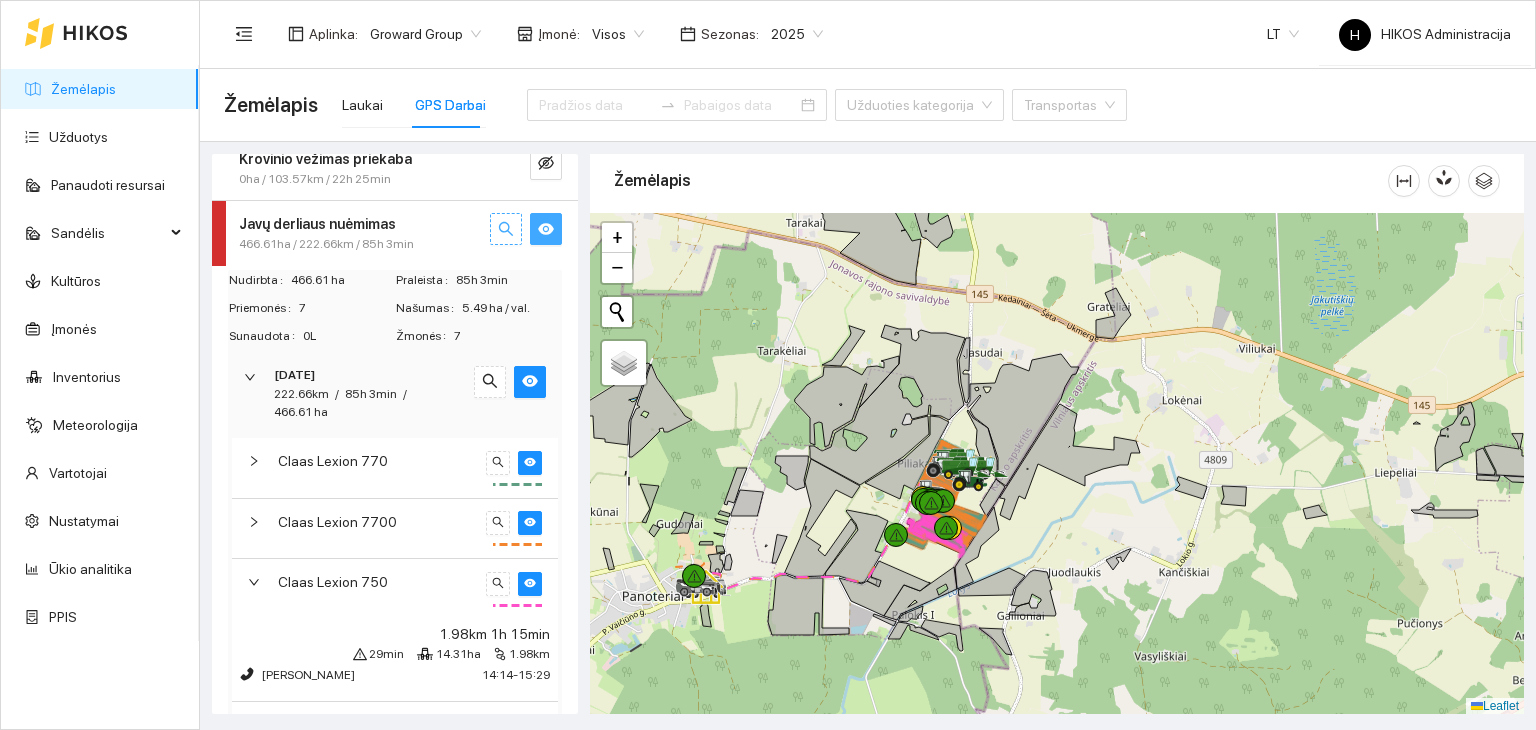 click 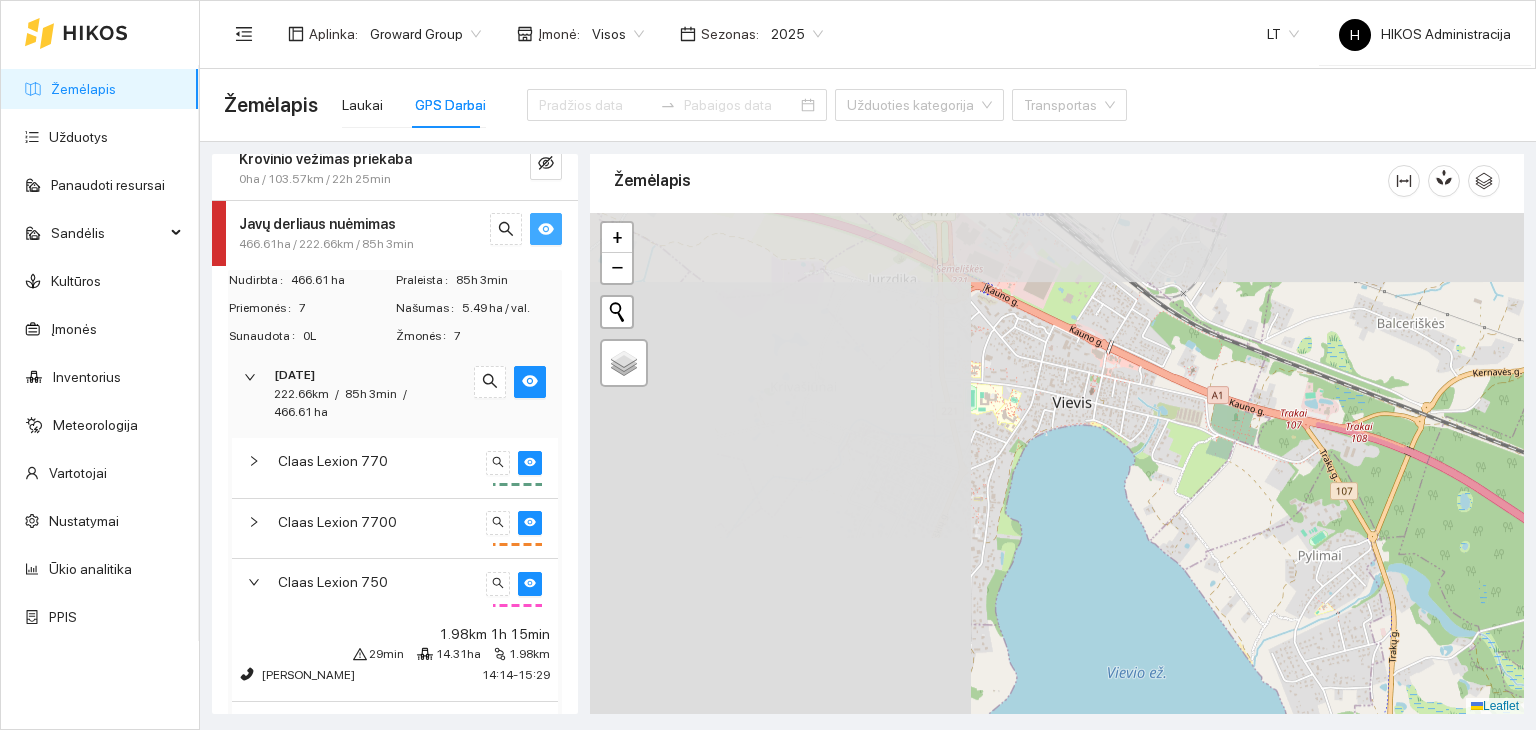 drag, startPoint x: 707, startPoint y: 380, endPoint x: 1138, endPoint y: 615, distance: 490.90326 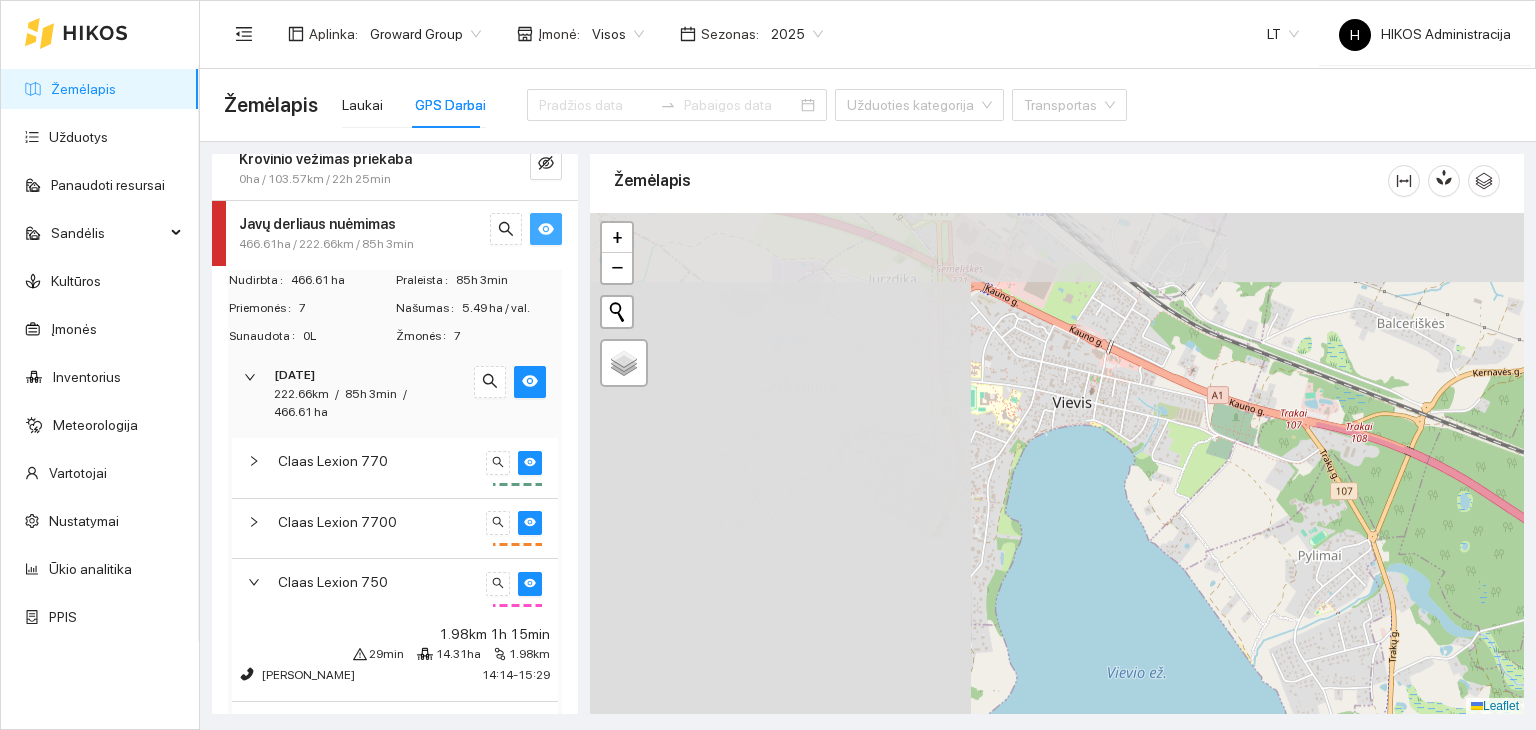 click at bounding box center (1057, 464) 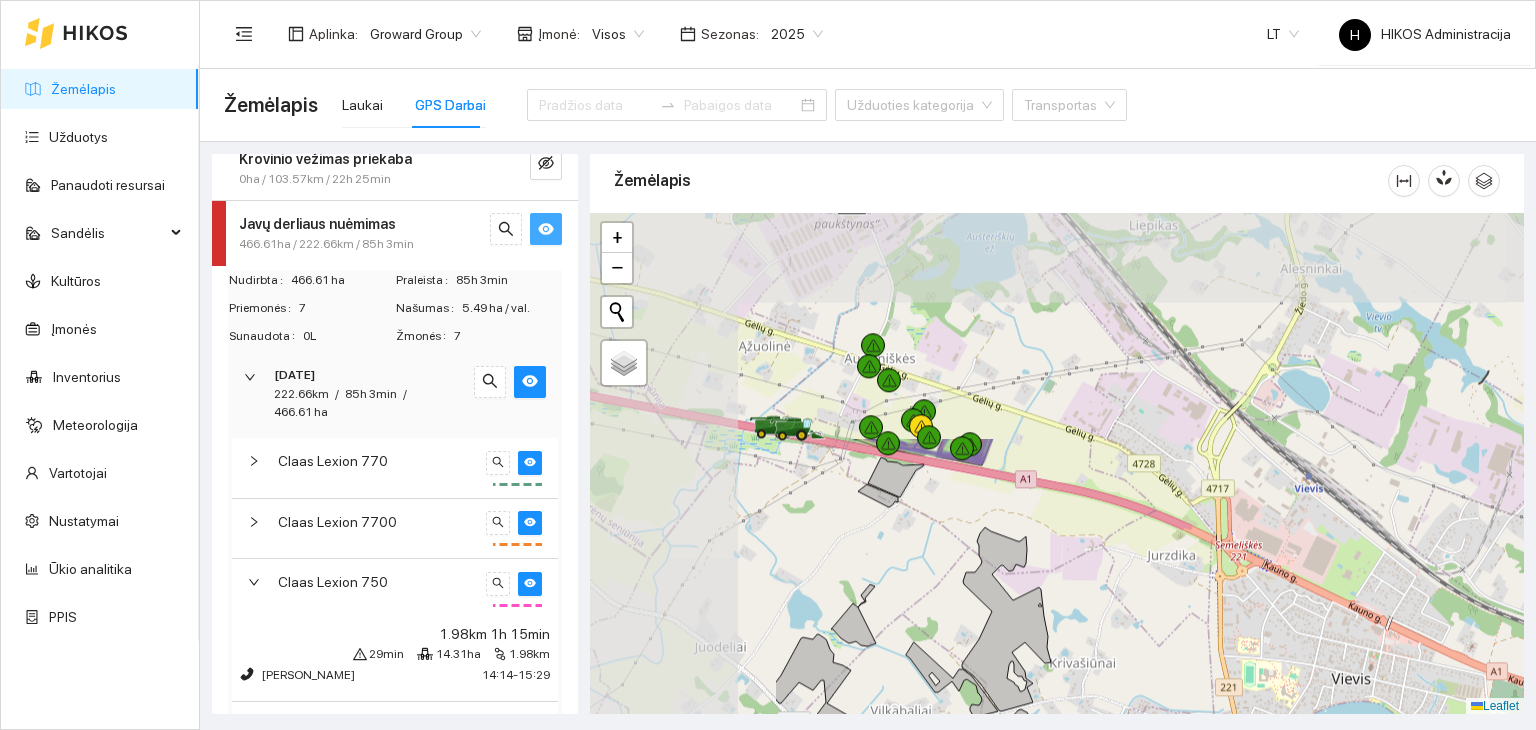drag, startPoint x: 957, startPoint y: 431, endPoint x: 1280, endPoint y: 768, distance: 466.79547 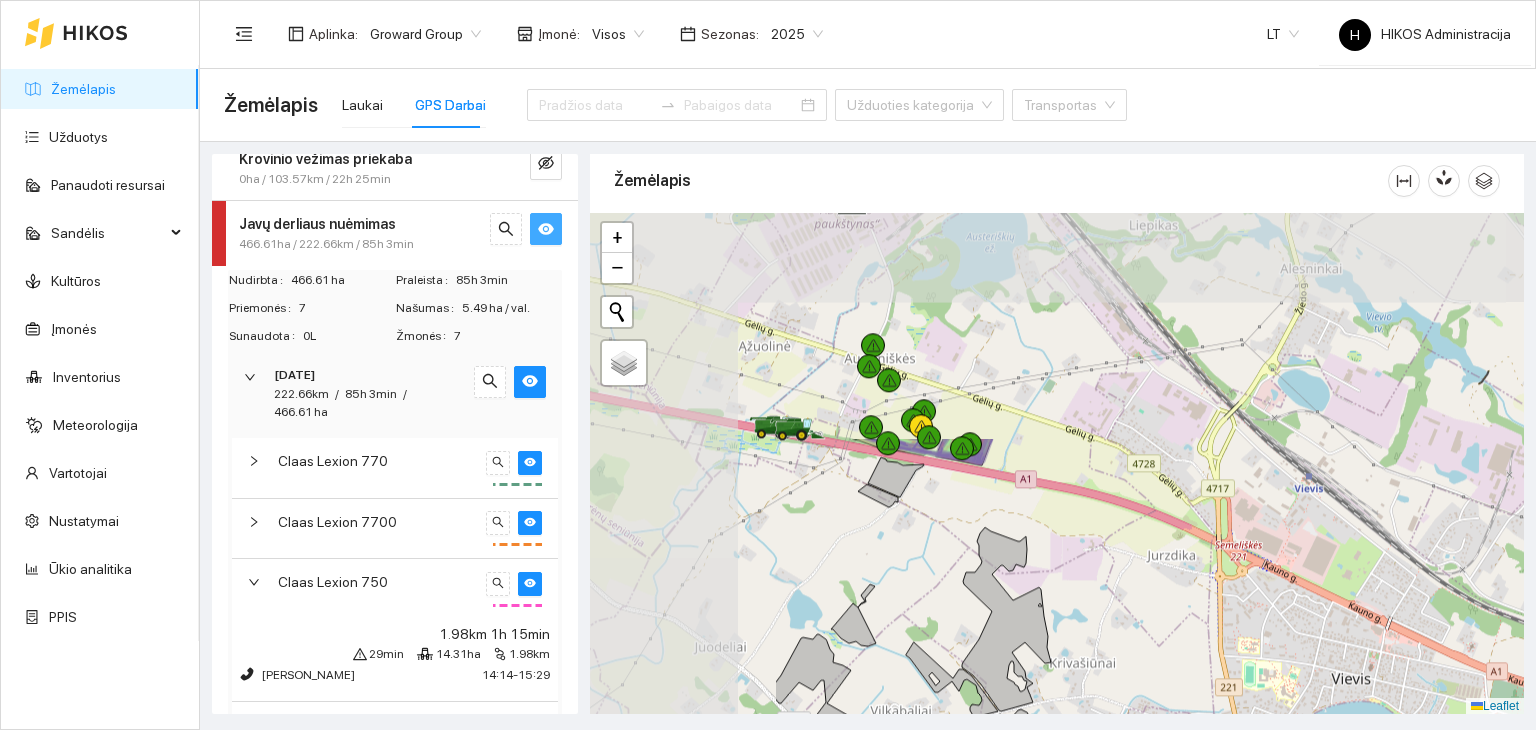 click on "Žemėlapis Užduotys Panaudoti resursai Sandėlis Kultūros Įmonės Inventorius Meteorologija Vartotojai Nustatymai Ūkio analitika PPIS Aplinka : Groward Group Įmonė : Visos Sezonas : 2025 LT H HIKOS Administracija   Žemėlapis Laukai GPS Darbai Užduoties kategorija Transportas Darbas teritorijoje 0ha / 14.68km / 136h 26min Srutų vežimas su bačka 0ha / 4.03km / 3h 14min Važiavimai be užduočių 0ha / 86.28km / 95h 24min Krovinio vežimas priekaba 0ha / 103.57km / 22h 25min Javų derliaus nuėmimas 466.61ha / 222.66km / 85h 3min Nudirbta 466.61 ha Praleista 85h 3min Priemonės 7 Našumas 5.49 ha / val. Sunaudota 0L Žmonės 7 [DATE] 222.66km / 85h 3min / 466.61 ha Claas Lexion 770 Claas Lexion 7700 Claas Lexion 750 1.98km  1h 15min 29min 14.31ha 1.98km [PERSON_NAME] 14:14  -  15:29 Claas Lexion 7500 TT Vaidas 0.08km  3min 9.8ha 0.08km [PERSON_NAME] 15:12  -  15:15 Claas Lexion 7700 Lexion 8700 Linas Lexion 8700 Martynas Claas Lexion 7700 0.43km  6min 39.08ha 0.43km 15:36  -" at bounding box center [768, 365] 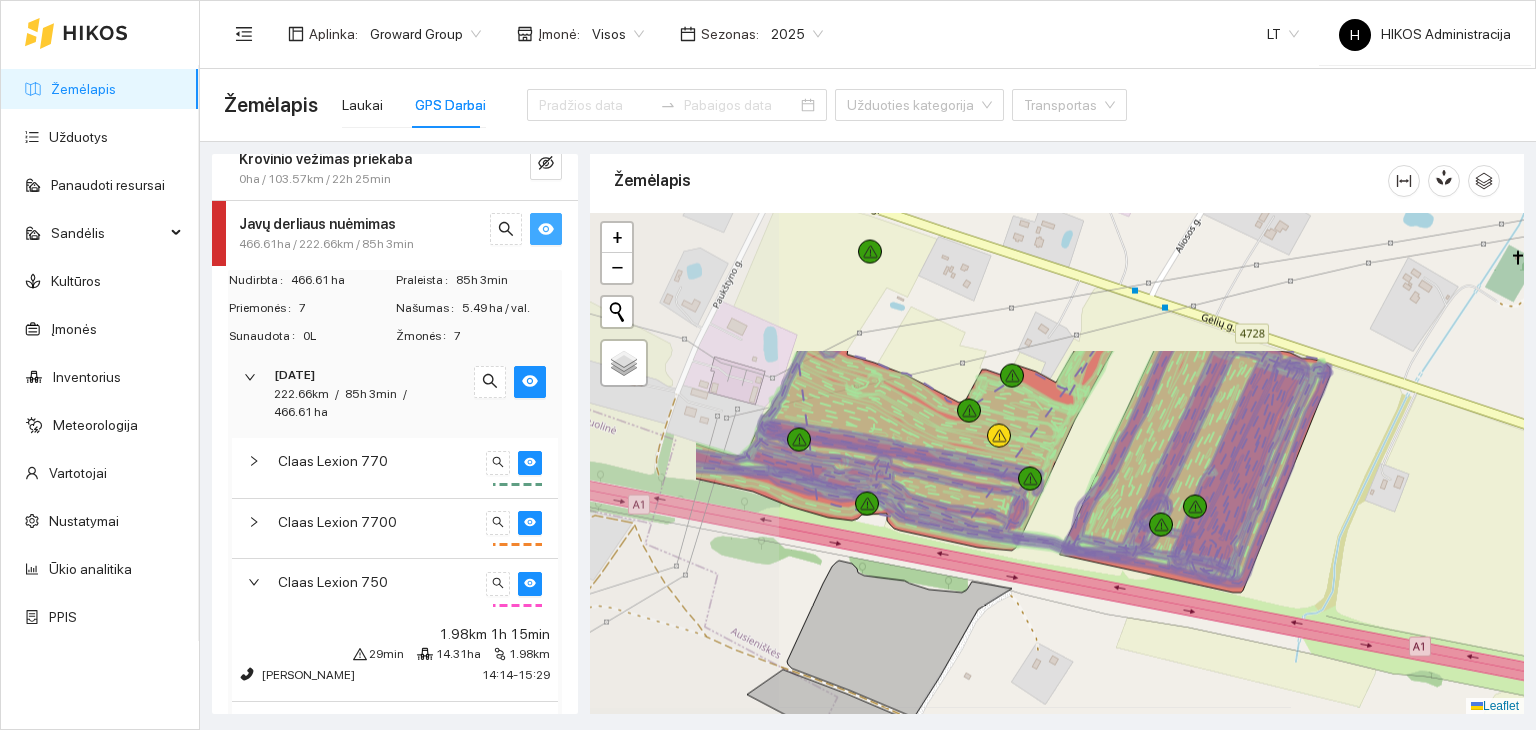 drag, startPoint x: 792, startPoint y: 476, endPoint x: 937, endPoint y: 717, distance: 281.25787 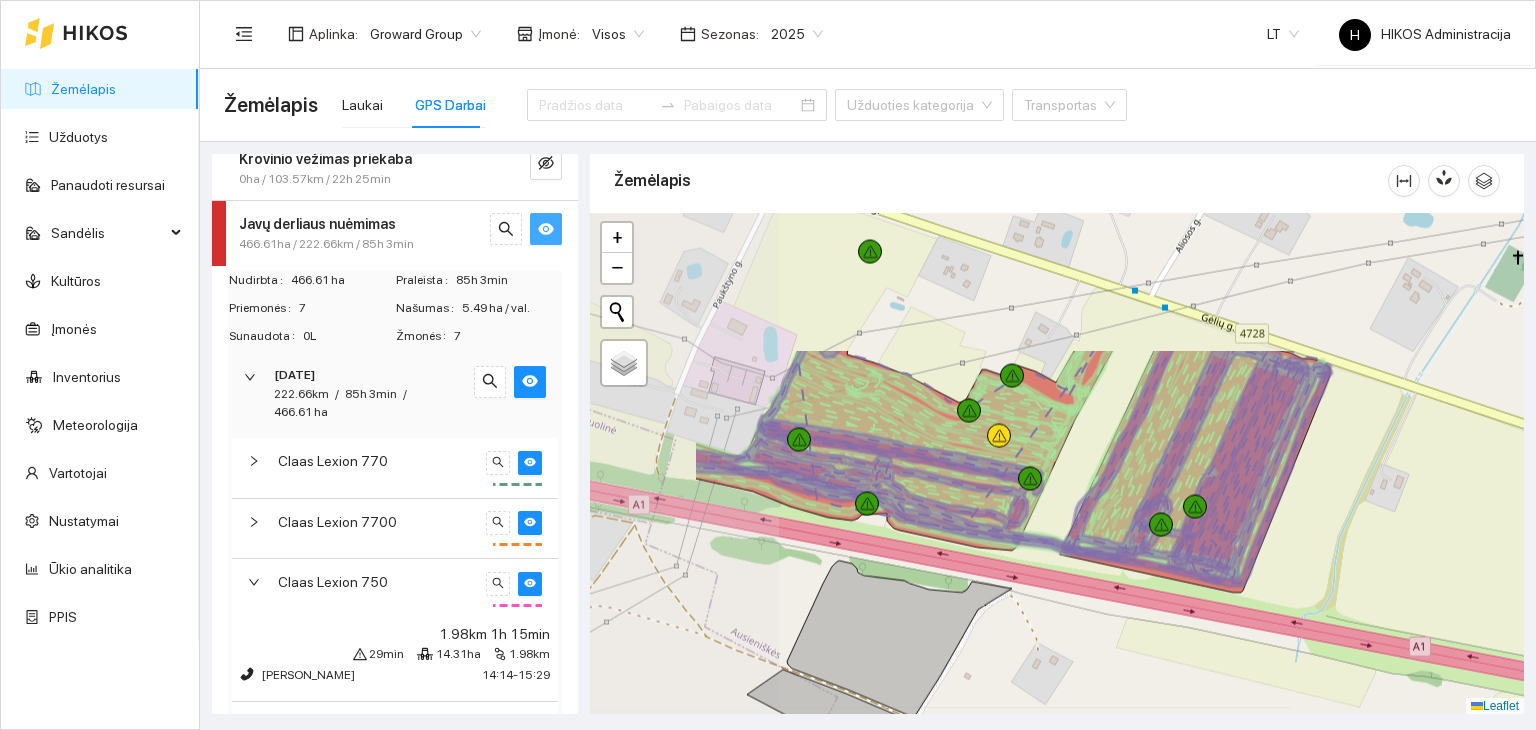 click on "Žemėlapis Laukai GPS Darbai Užduoties kategorija Transportas Darbas teritorijoje 0ha / 14.68km / 136h 26min Srutų vežimas su bačka 0ha / 4.03km / 3h 14min Važiavimai be užduočių 0ha / 86.28km / 95h 24min Krovinio vežimas priekaba 0ha / 103.57km / 22h 25min Javų derliaus nuėmimas 466.61ha / 222.66km / 85h 3min Nudirbta 466.61 ha Praleista 85h 3min Priemonės 7 Našumas 5.49 ha / val. Sunaudota 0L Žmonės 7 2025-07-21 222.66km / 85h 3min / 466.61 ha Claas Lexion 770 Claas Lexion 7700 Claas Lexion 750 1.98km  1h 15min 29min 14.31ha 1.98km Ramūnas Didžiulis 14:14  -  15:29 Claas Lexion 7500 TT Vaidas 0.08km  3min 9.8ha 0.08km Darius Jurevičius 15:12  -  15:15 Claas Lexion 7700 Lexion 8700 Linas Lexion 8700 Martynas Claas Lexion 7700 0.43km  6min 39.08ha 0.43km Vytas Bankauskas 15:36  -  15:43 Claas Lexion 770 Claas Lexion 7700 0.51km  8min 39.08ha 0.35km 0.16km Laimutis Garnys 13:42  -  17:53 Claas Lexion 7500 TT Vaidas Claas Lexion 770 Claas Lexion 7700 25.8km  10h 24min 54min 39.08ha 8.72km" at bounding box center (868, 399) 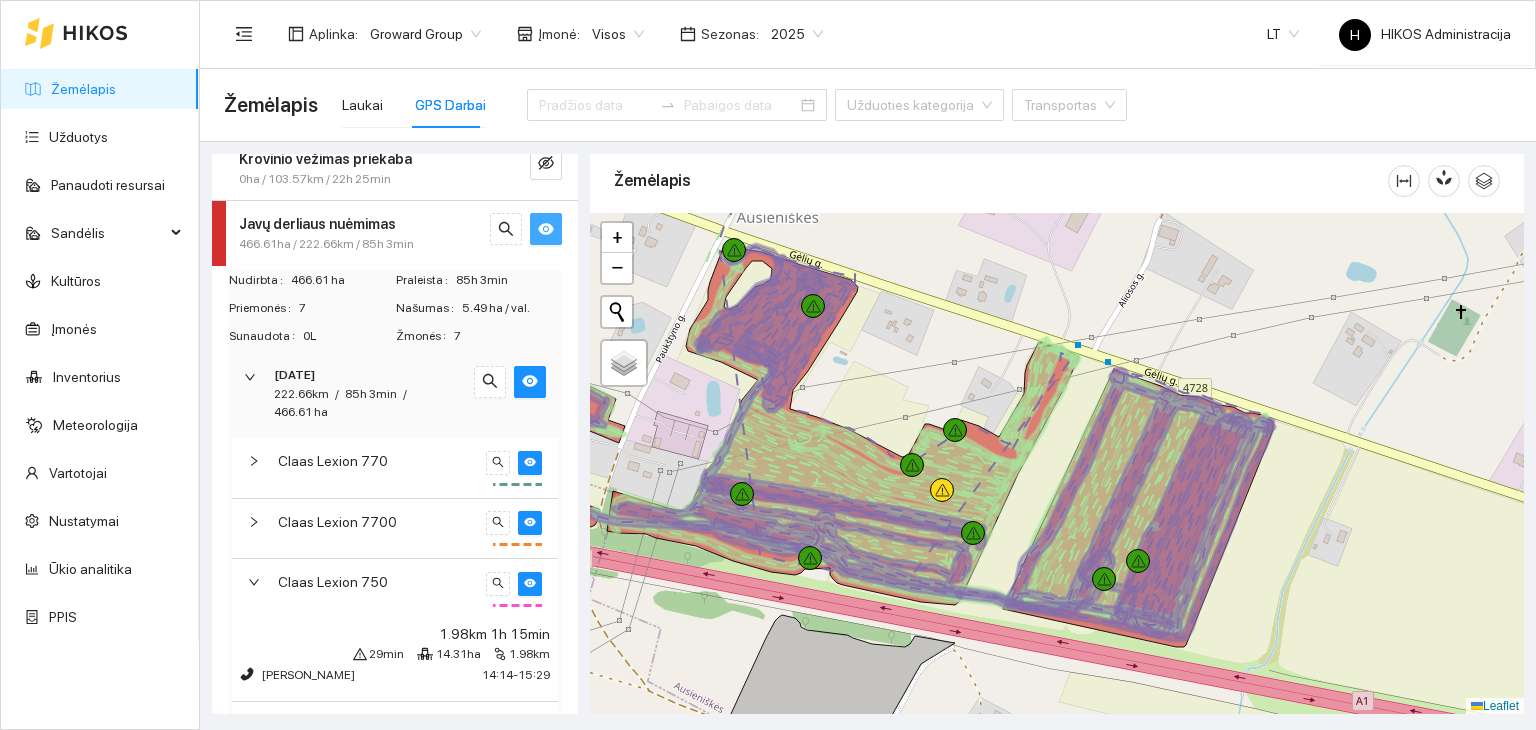 click 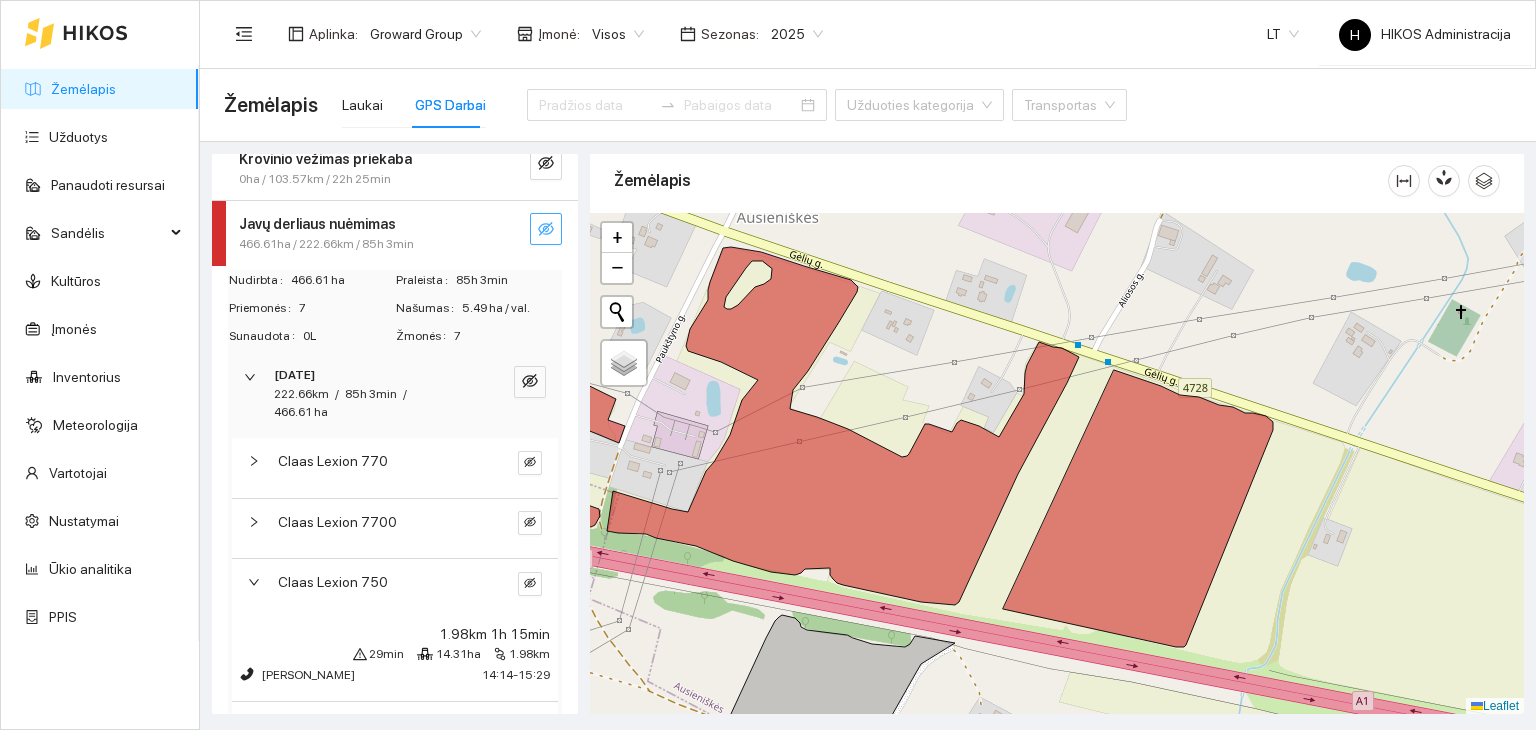 click 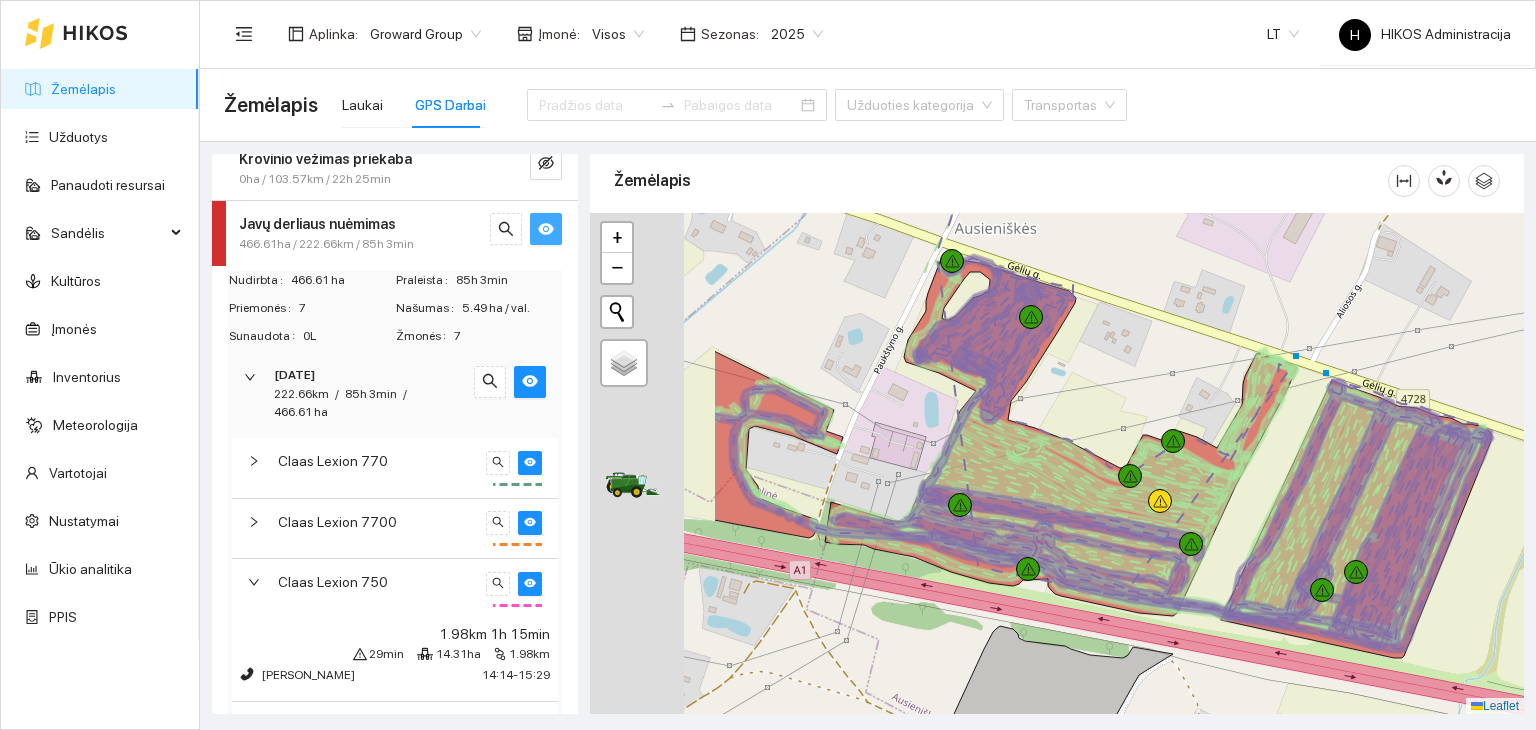 drag, startPoint x: 810, startPoint y: 403, endPoint x: 1050, endPoint y: 414, distance: 240.25195 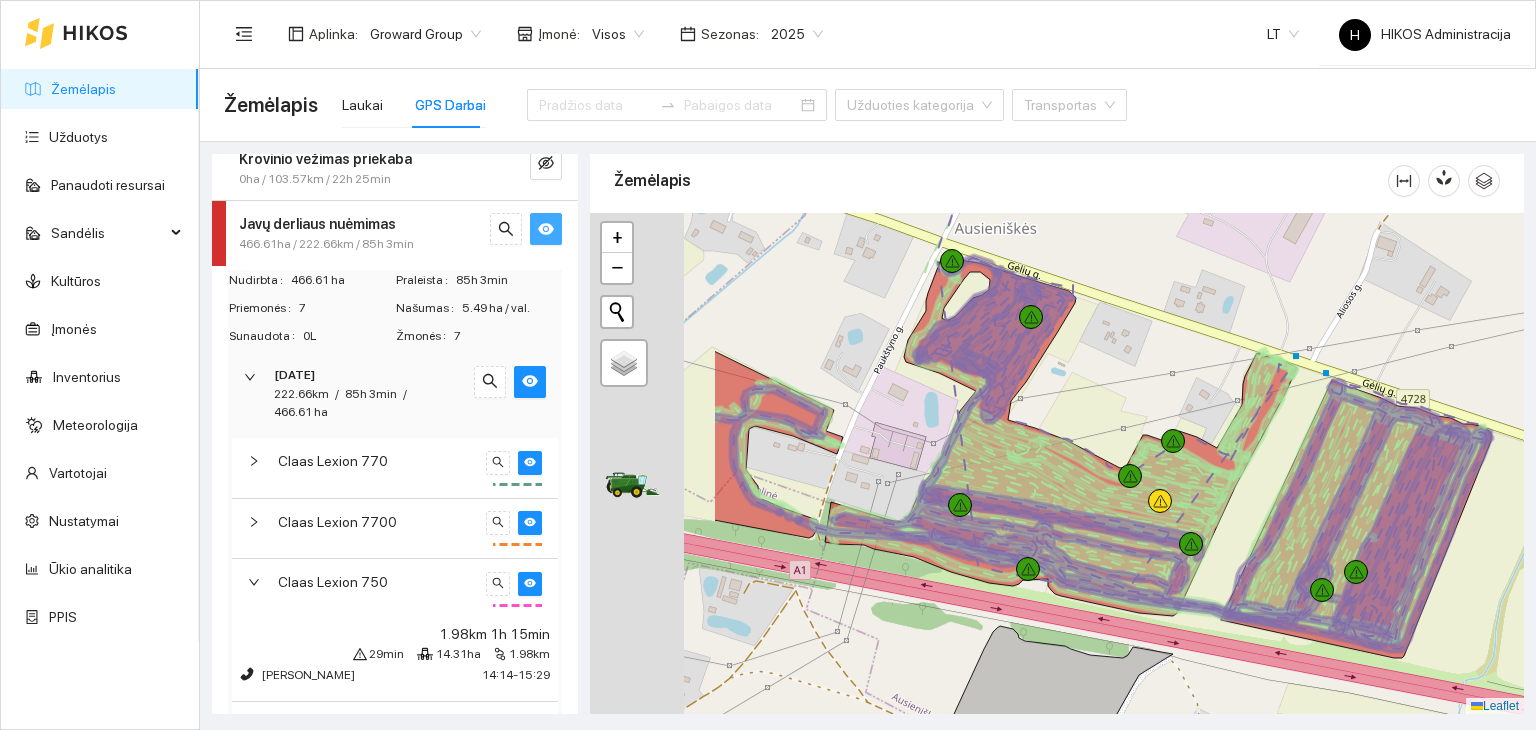 click at bounding box center [1057, 464] 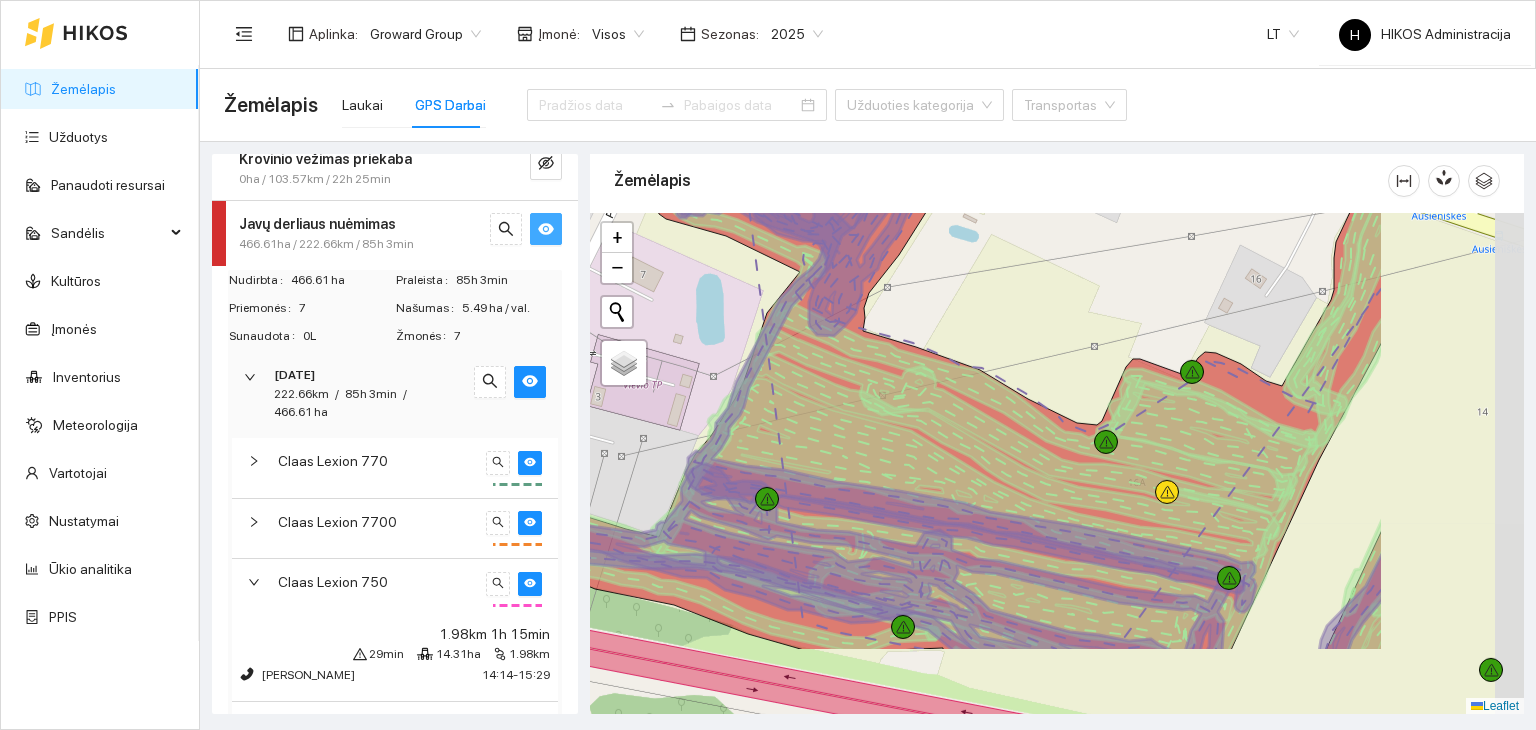 drag, startPoint x: 904, startPoint y: 412, endPoint x: 650, endPoint y: 234, distance: 310.16125 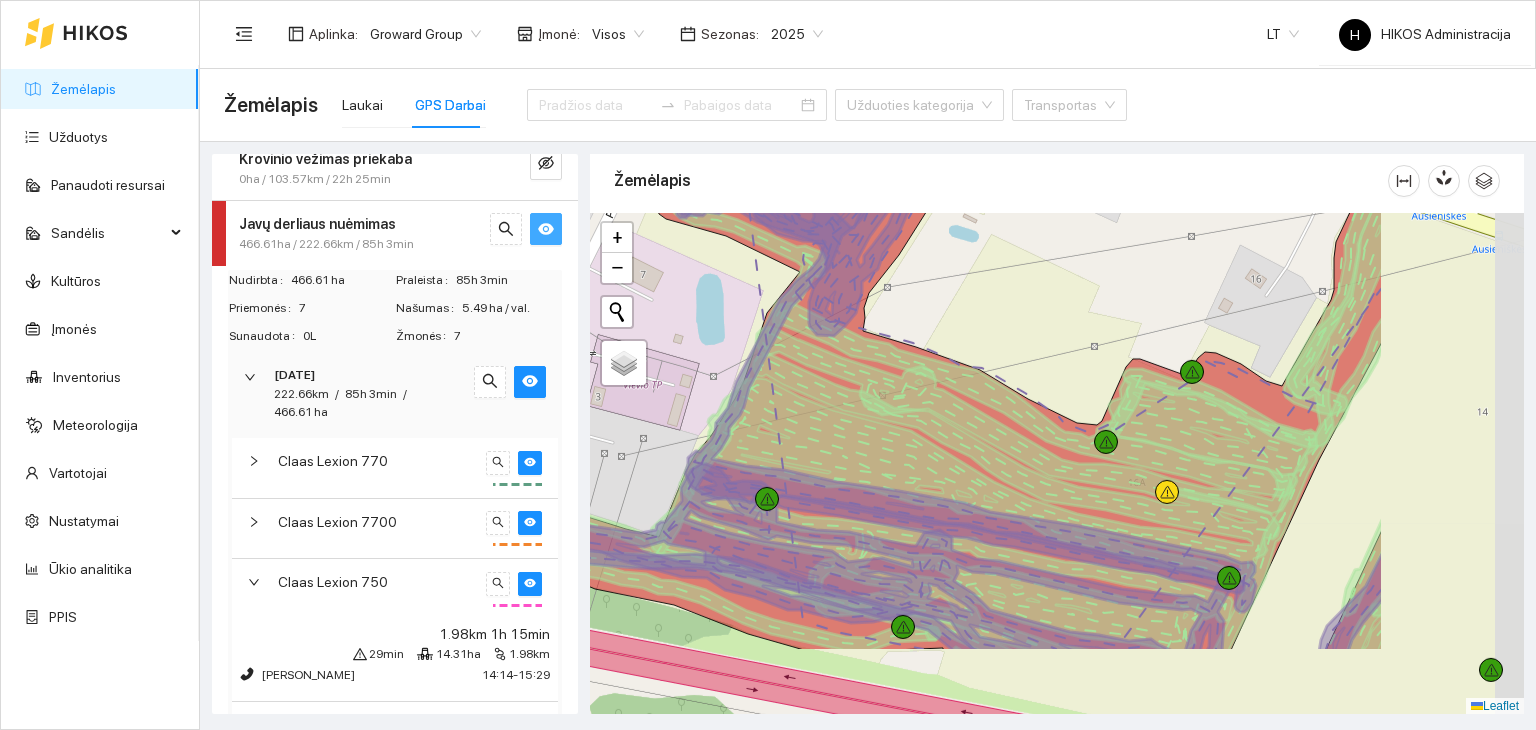 click at bounding box center (1057, 464) 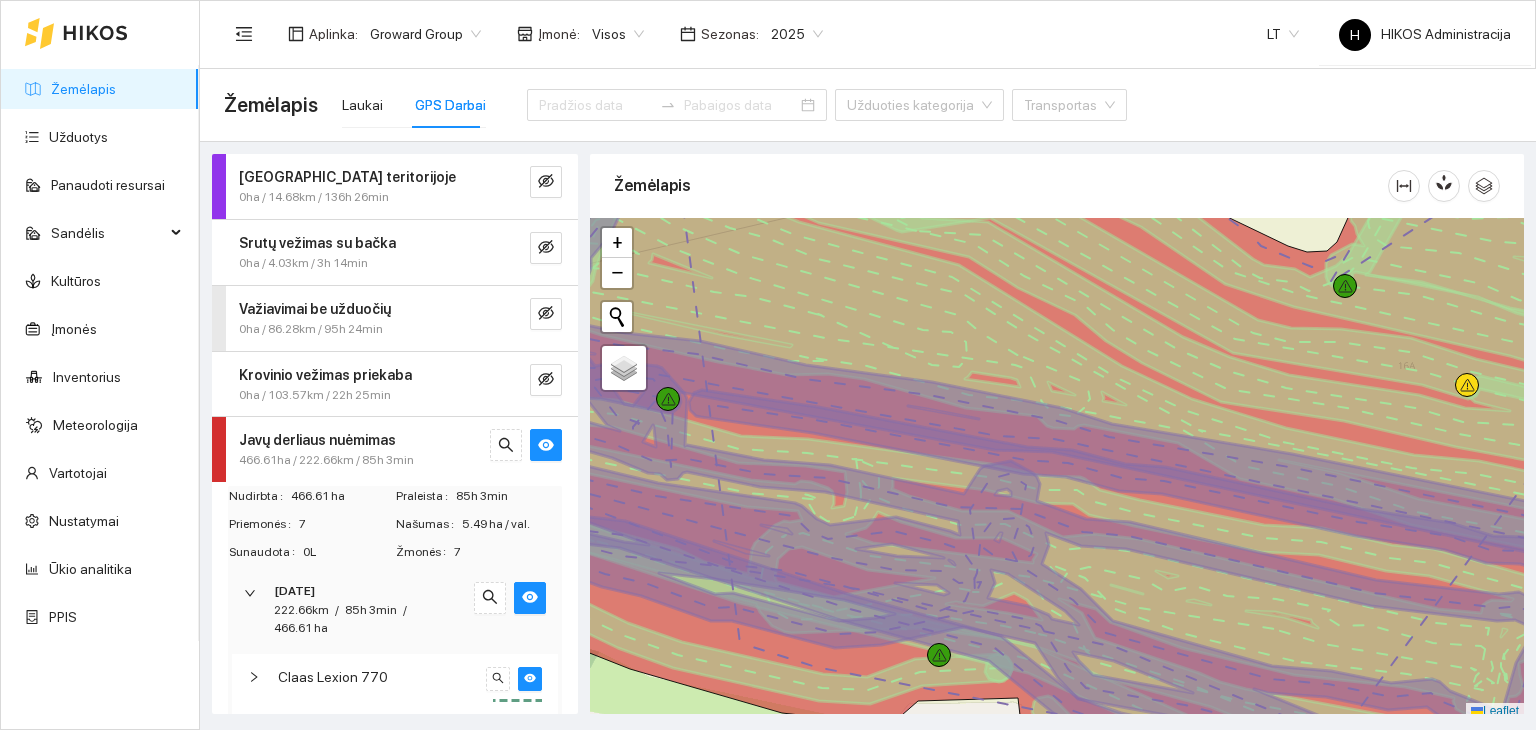 scroll, scrollTop: 0, scrollLeft: 0, axis: both 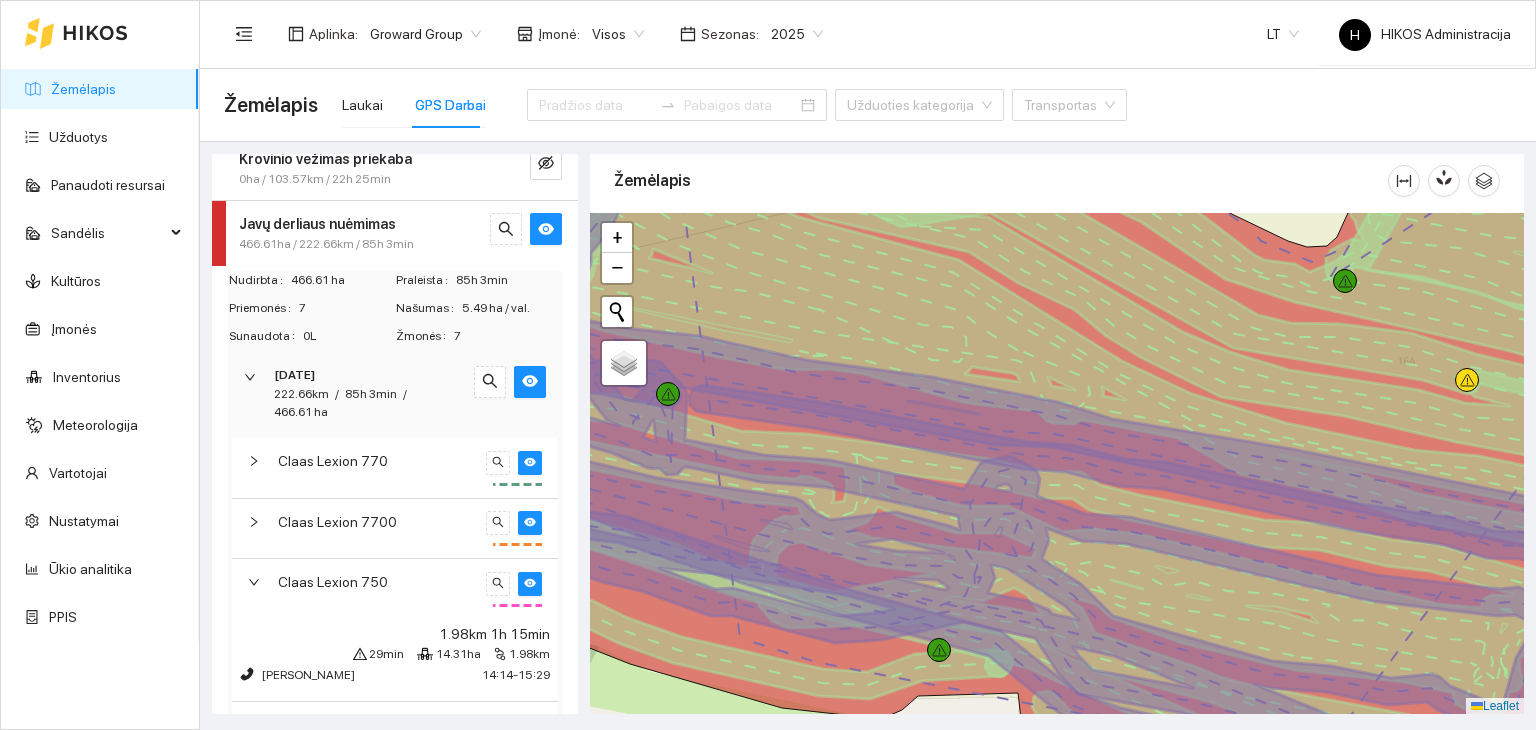 click 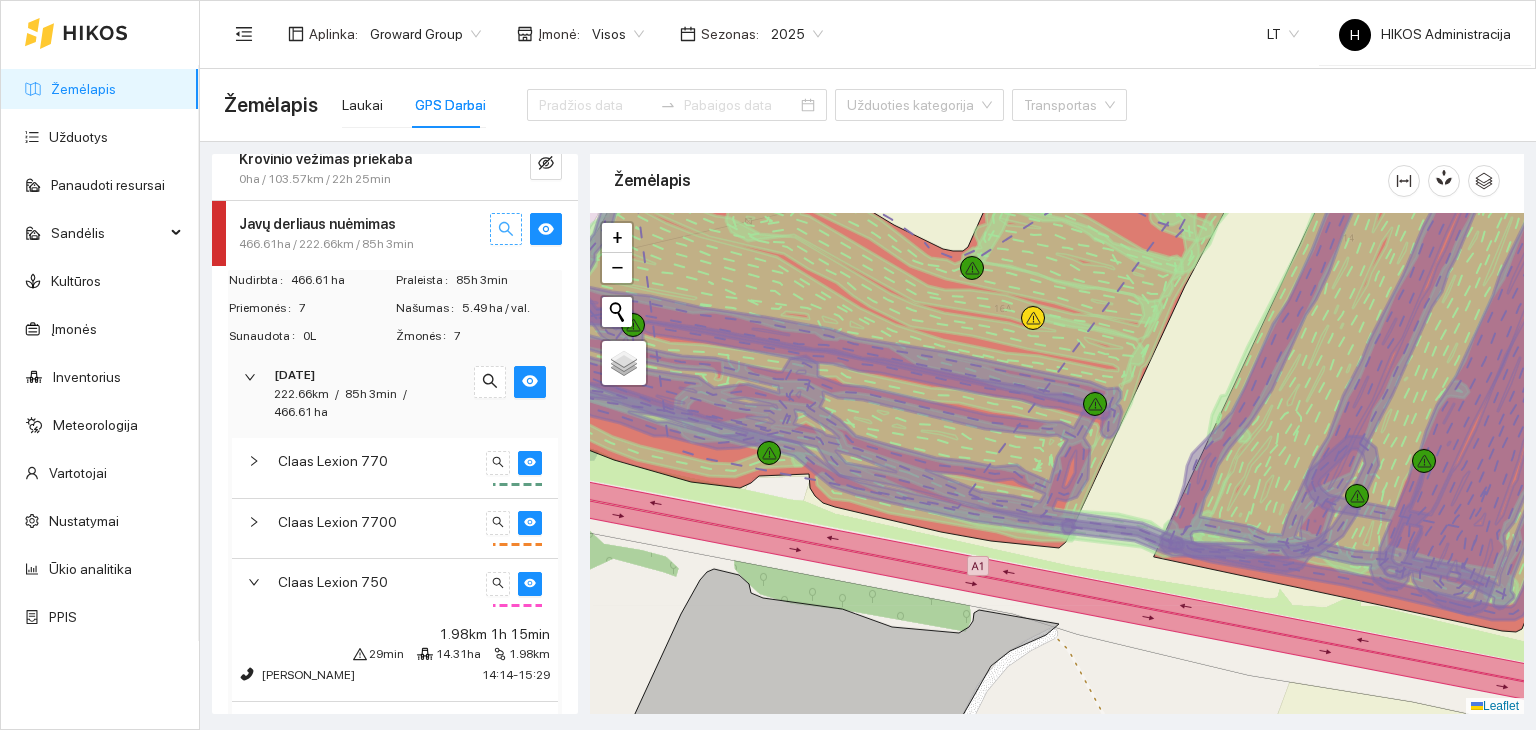 click 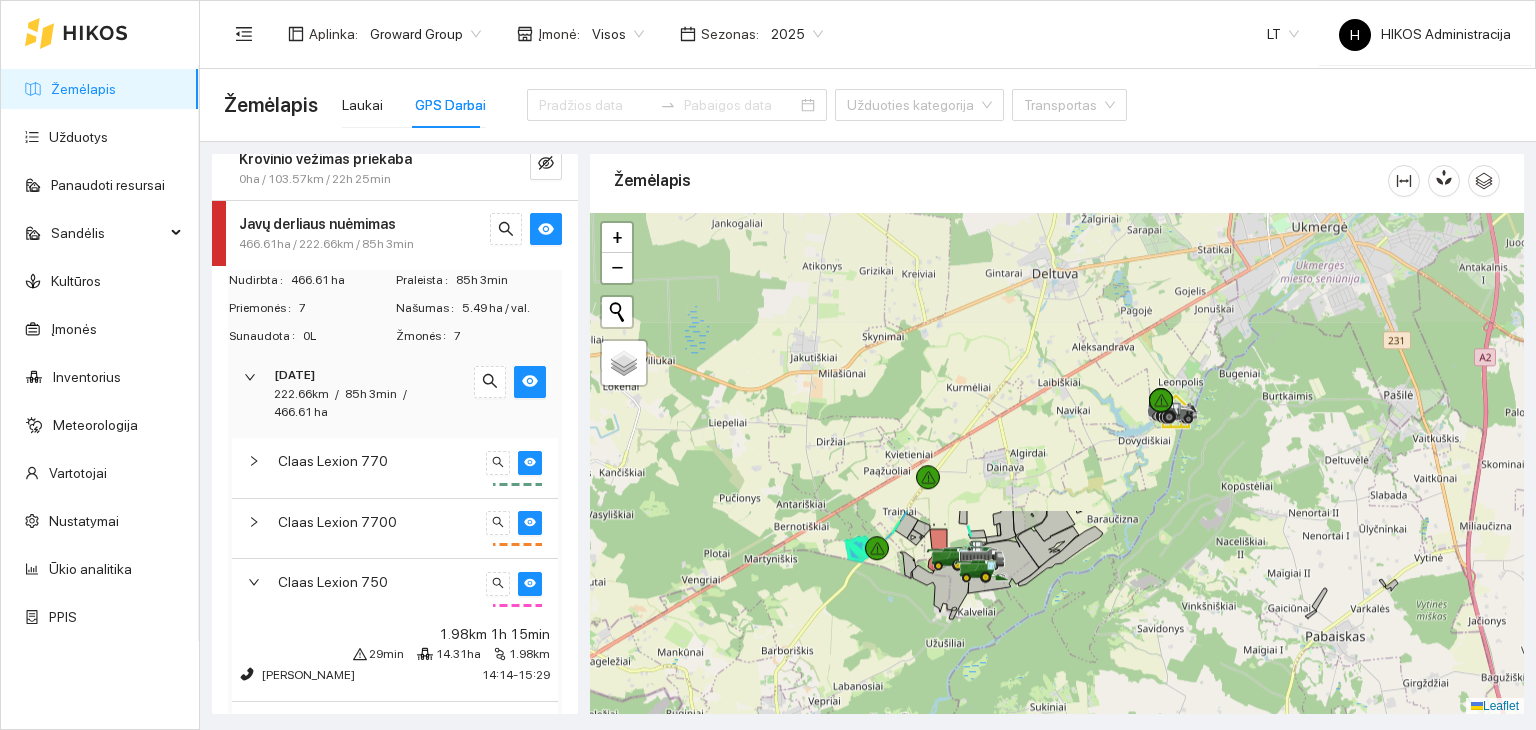 drag, startPoint x: 1004, startPoint y: 285, endPoint x: 1020, endPoint y: 653, distance: 368.34766 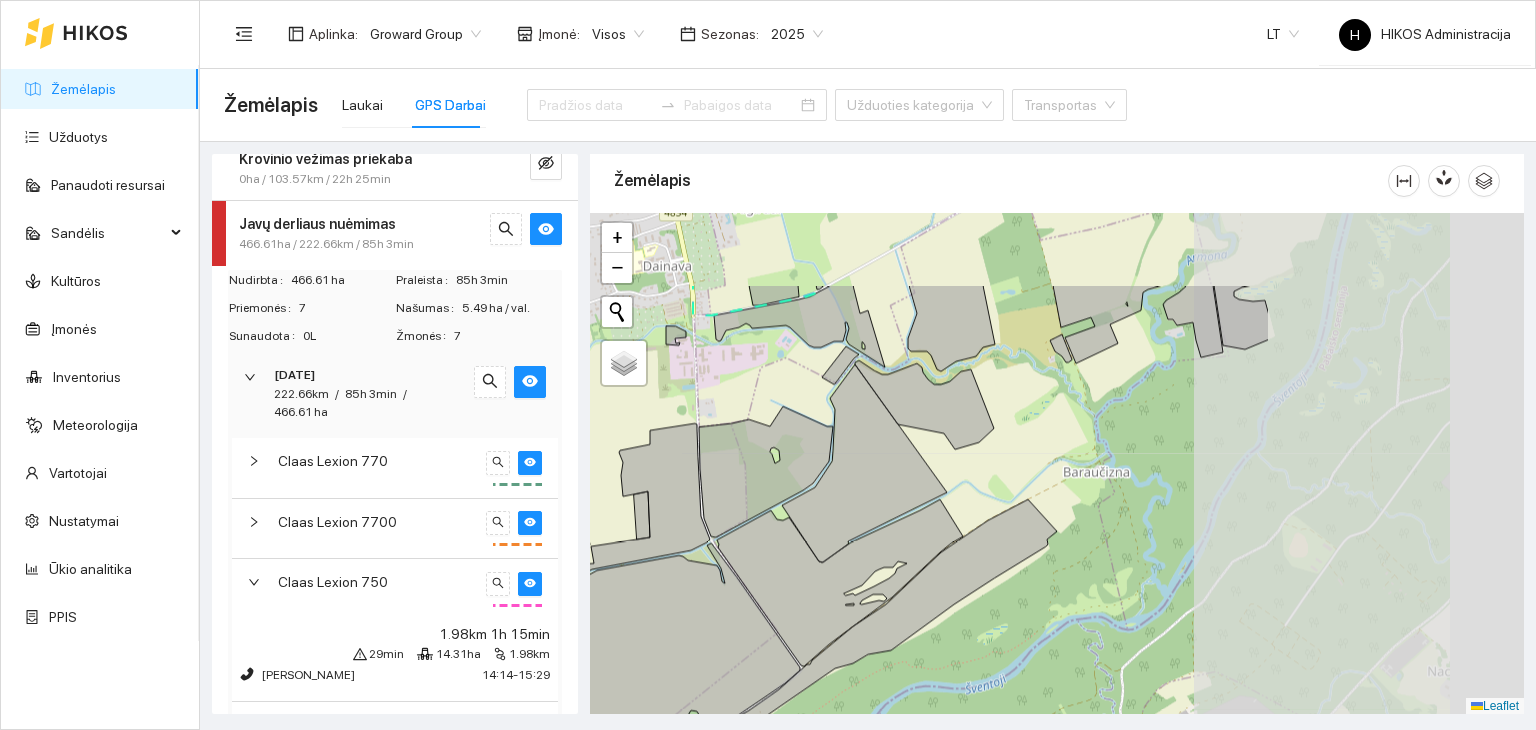 drag, startPoint x: 1280, startPoint y: 388, endPoint x: 915, endPoint y: 524, distance: 389.5138 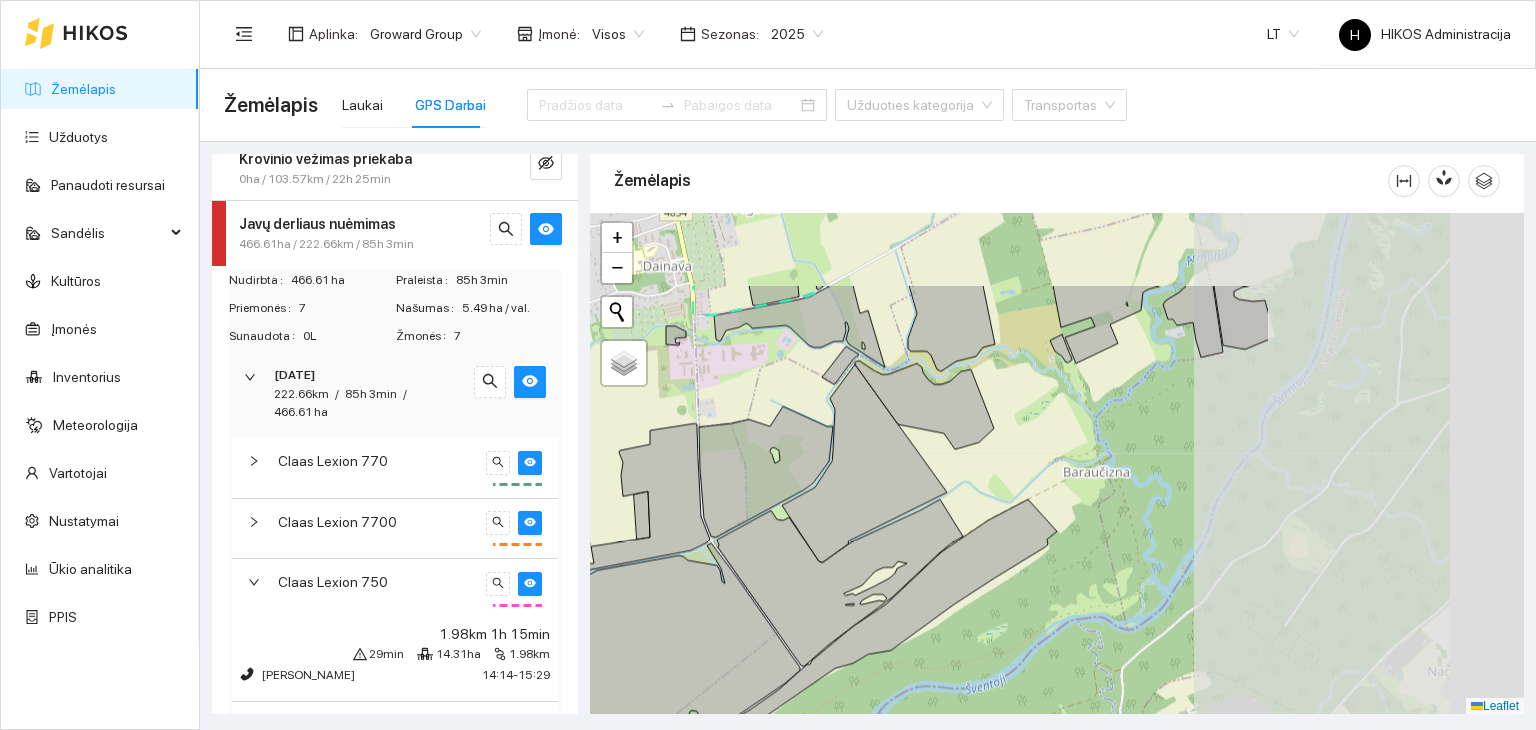 click 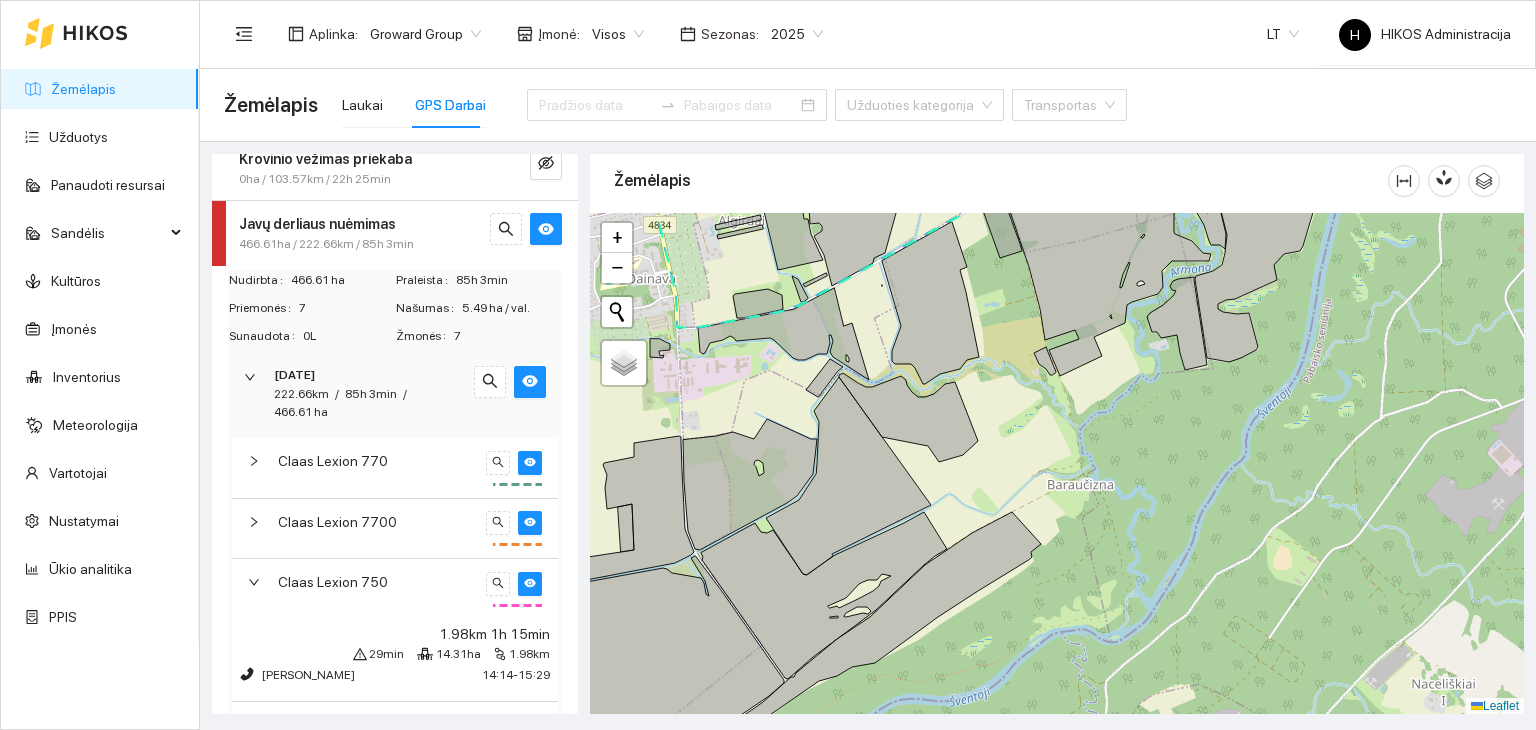 drag, startPoint x: 996, startPoint y: 449, endPoint x: 726, endPoint y: 776, distance: 424.0625 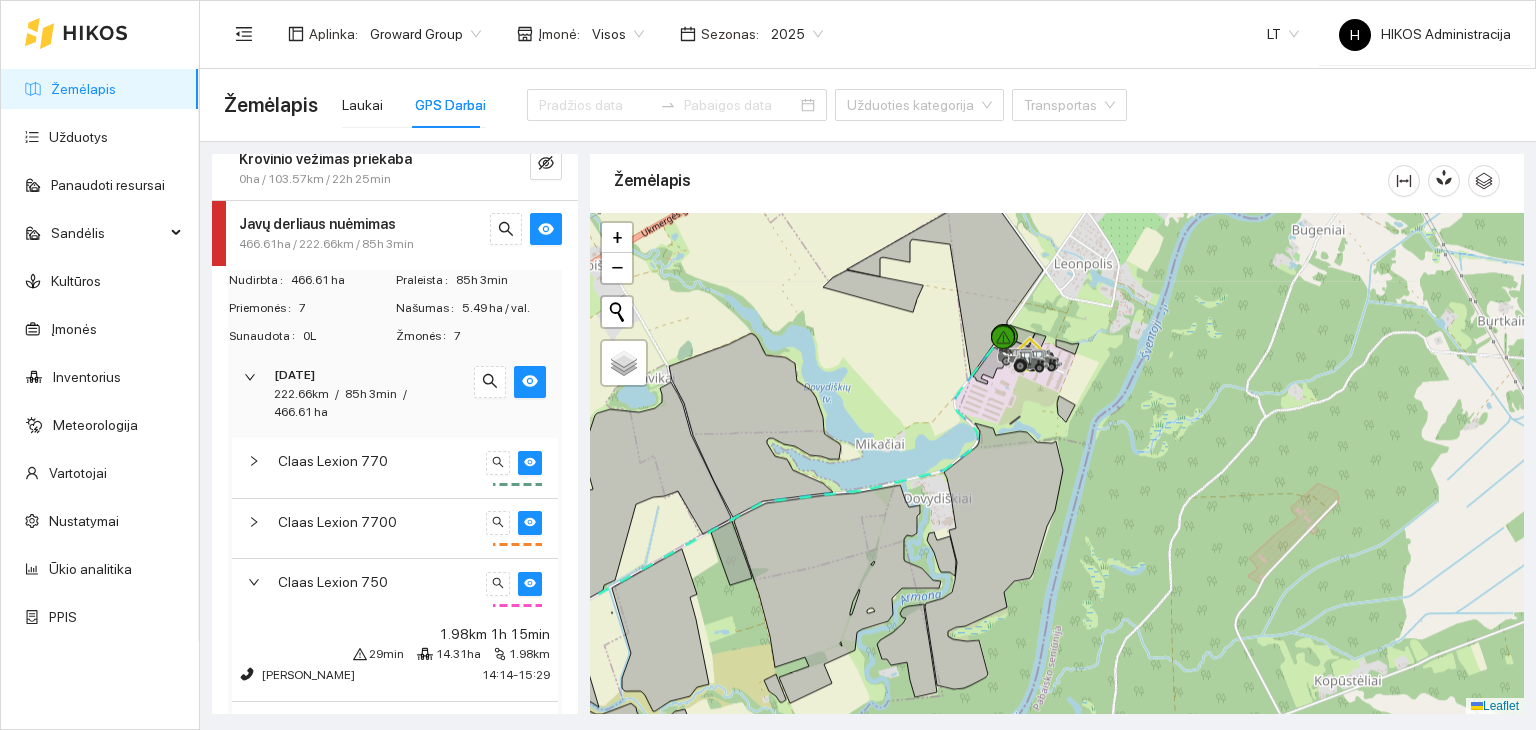 drag, startPoint x: 860, startPoint y: 479, endPoint x: 776, endPoint y: 776, distance: 308.6503 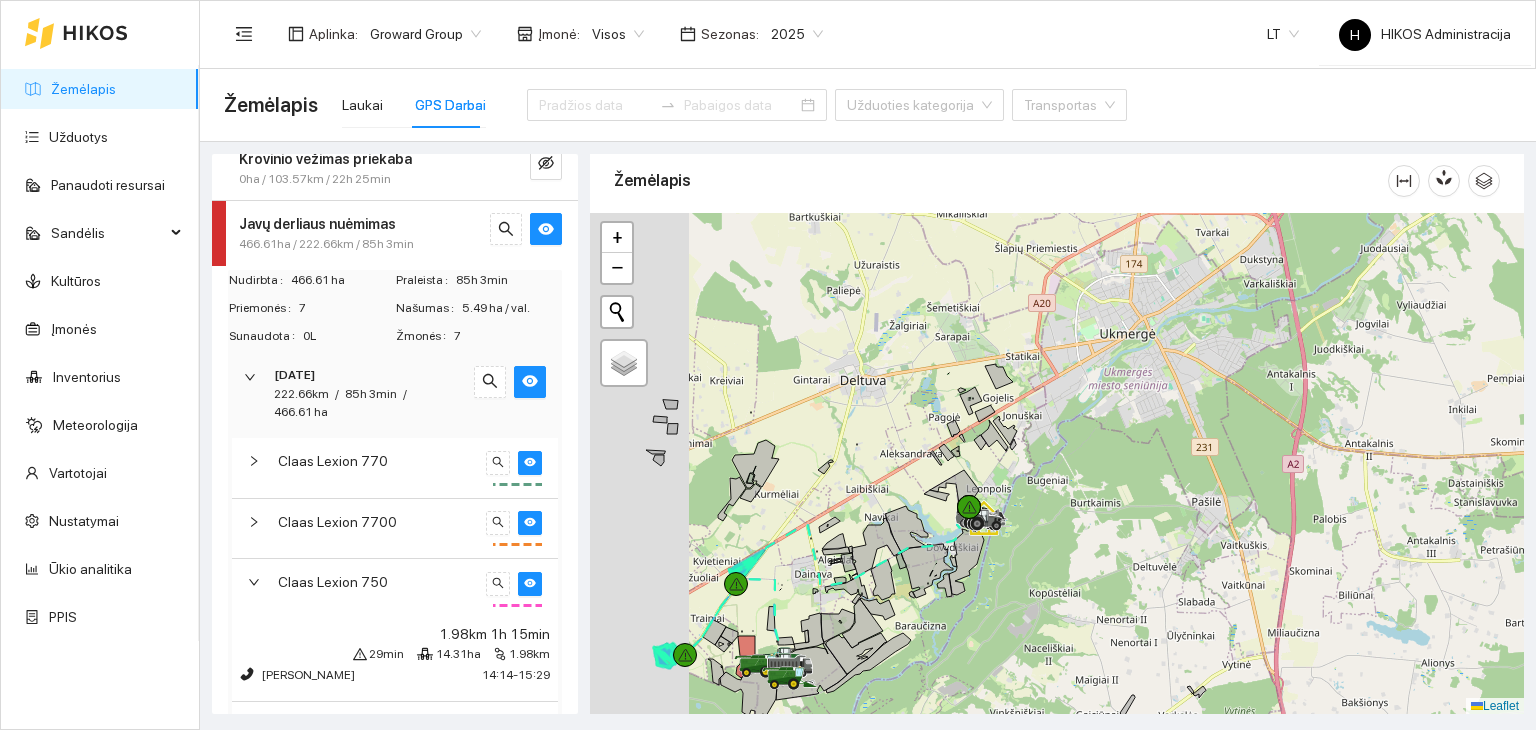 drag, startPoint x: 811, startPoint y: 461, endPoint x: 992, endPoint y: 429, distance: 183.80696 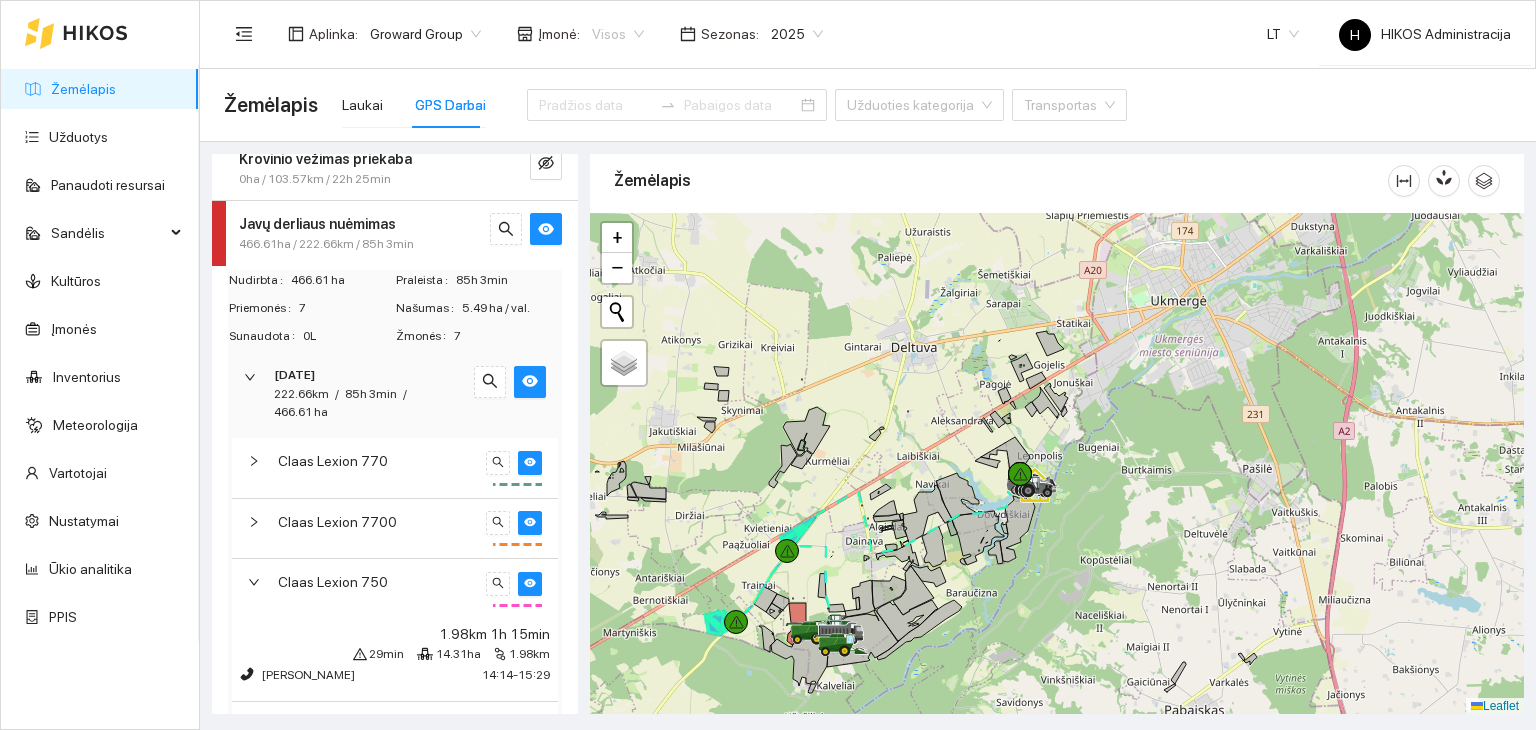 click on "Visos" at bounding box center [618, 34] 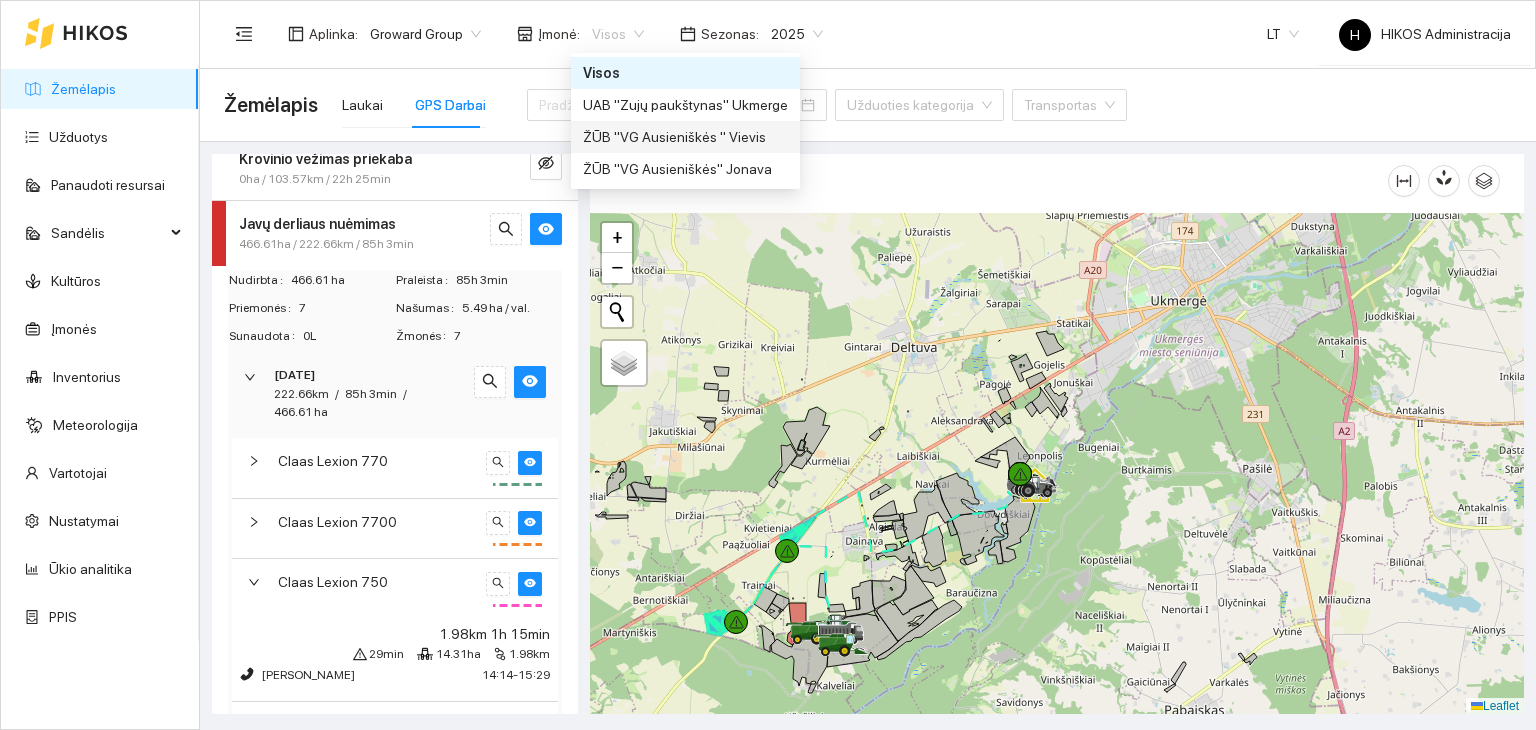 click on "ŽŪB "VG Ausieniškės "  Vievis" at bounding box center [685, 137] 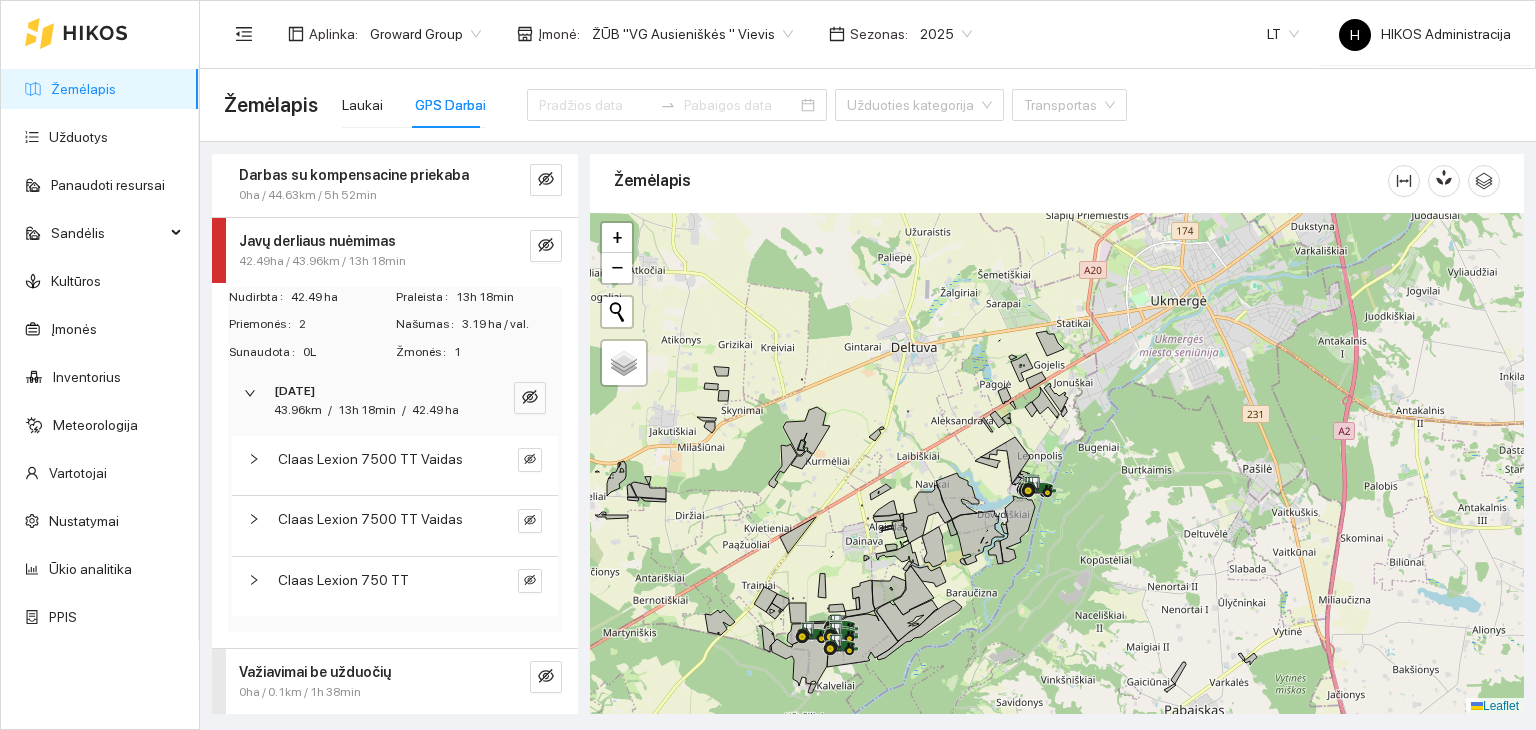scroll, scrollTop: 86, scrollLeft: 0, axis: vertical 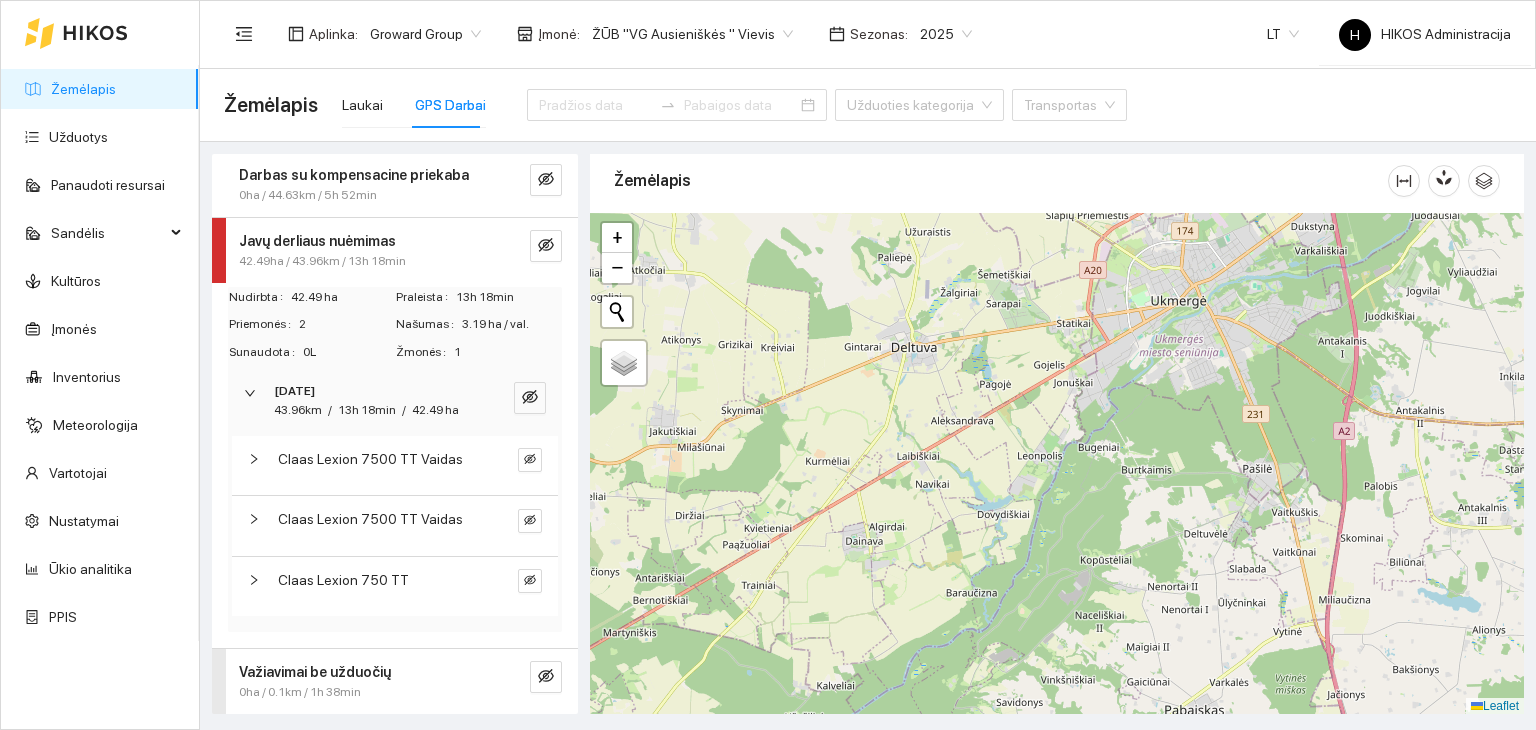 click on "ŽŪB "VG Ausieniškės "  Vievis" at bounding box center [692, 34] 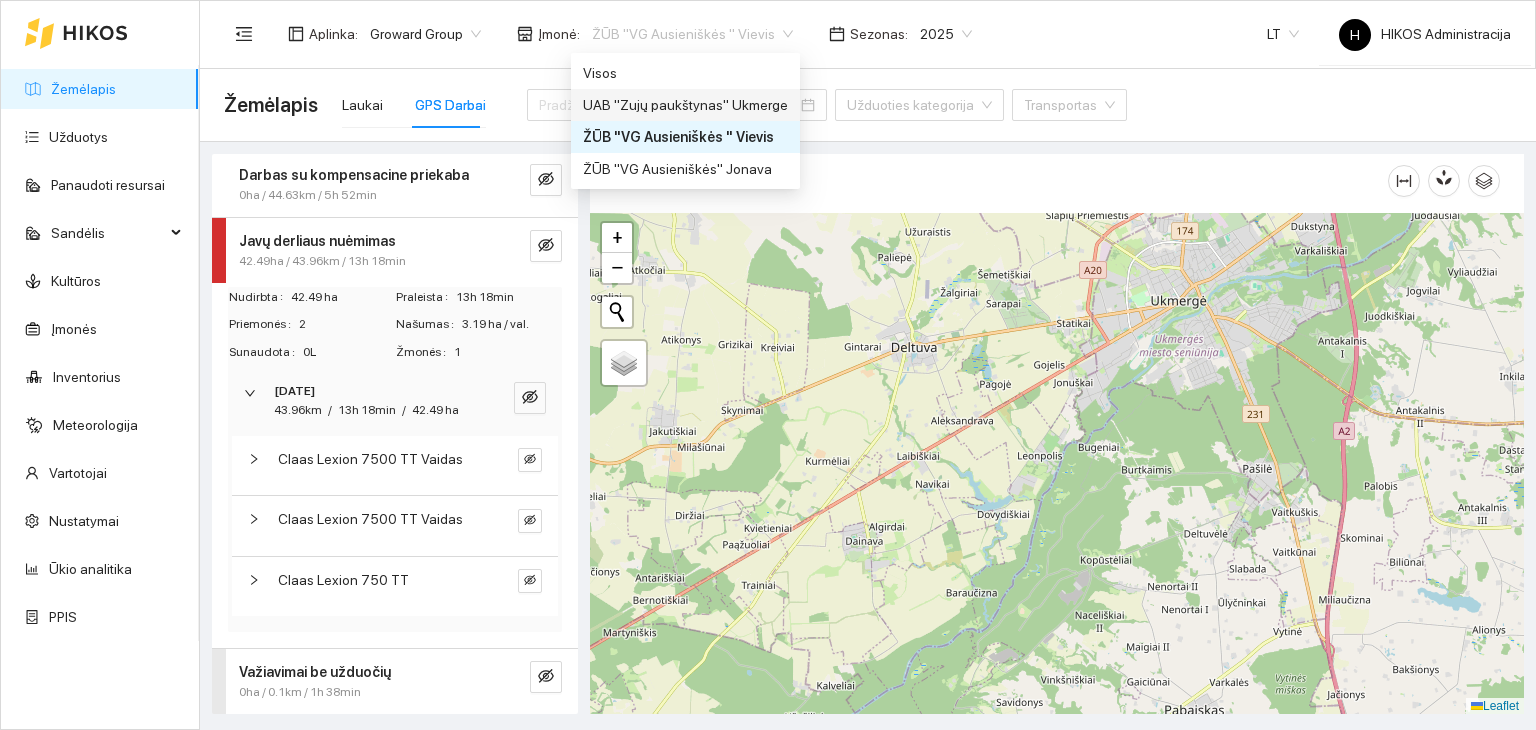click on "UAB  "Zujų paukštynas" Ukmerge" at bounding box center (685, 105) 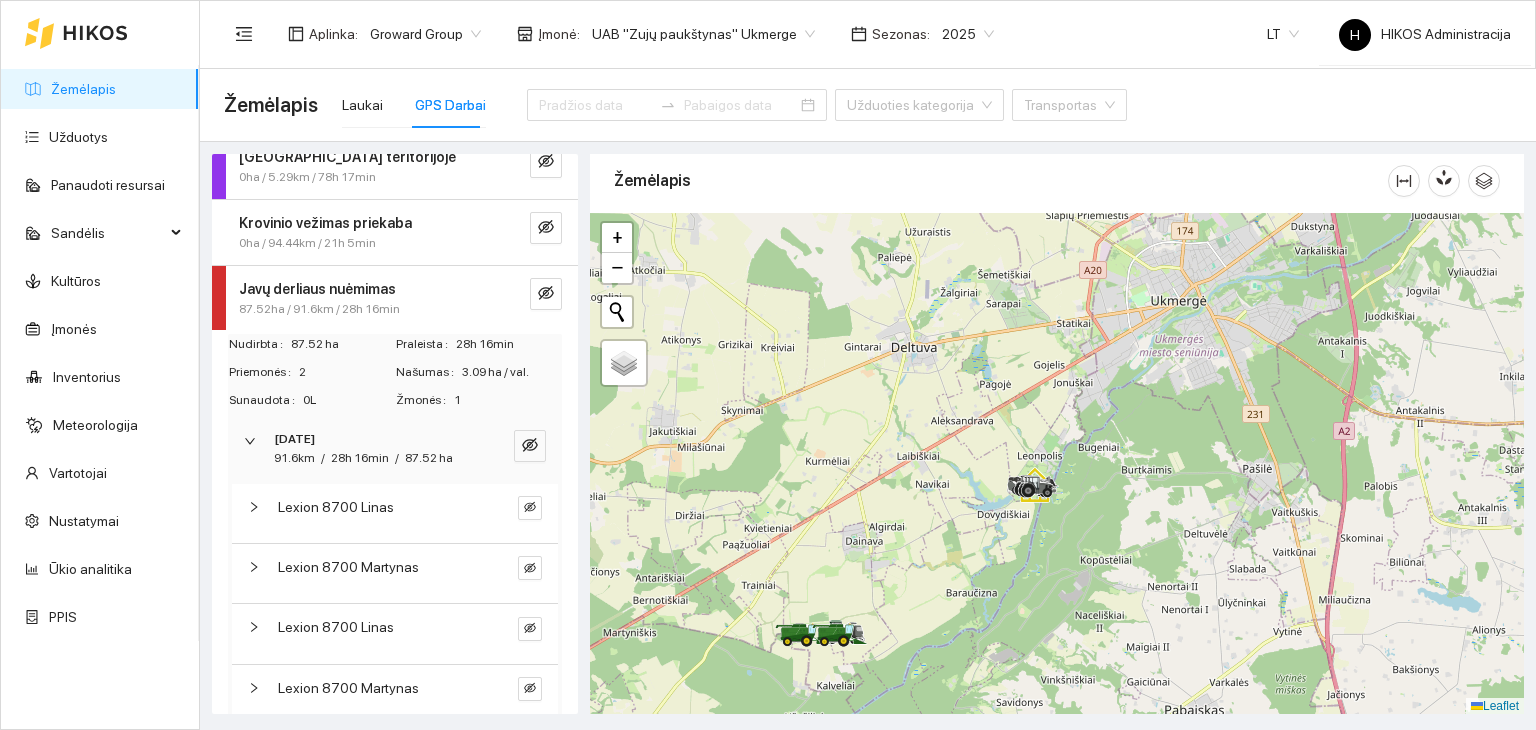 scroll, scrollTop: 216, scrollLeft: 0, axis: vertical 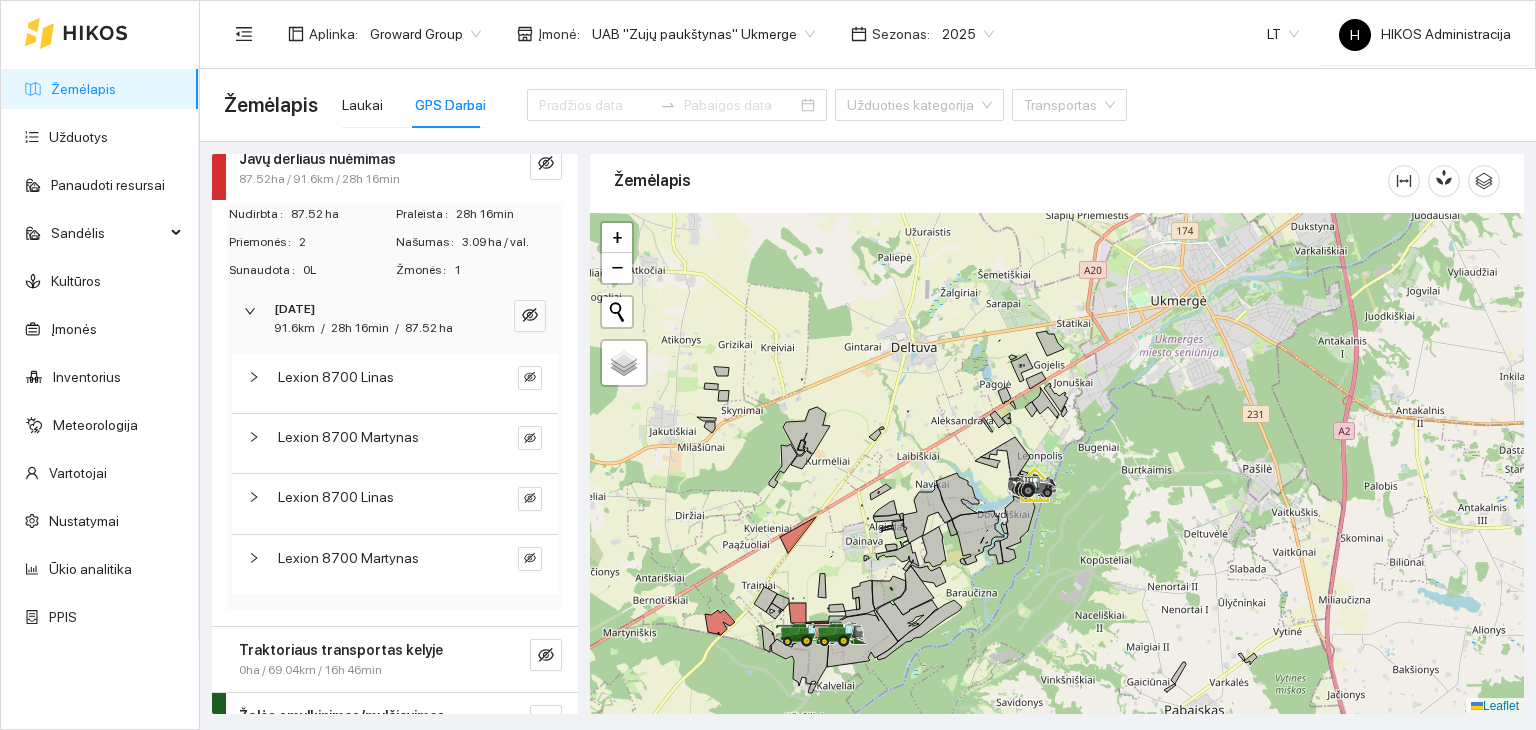 click on "UAB  "Zujų paukštynas" Ukmerge" at bounding box center (703, 34) 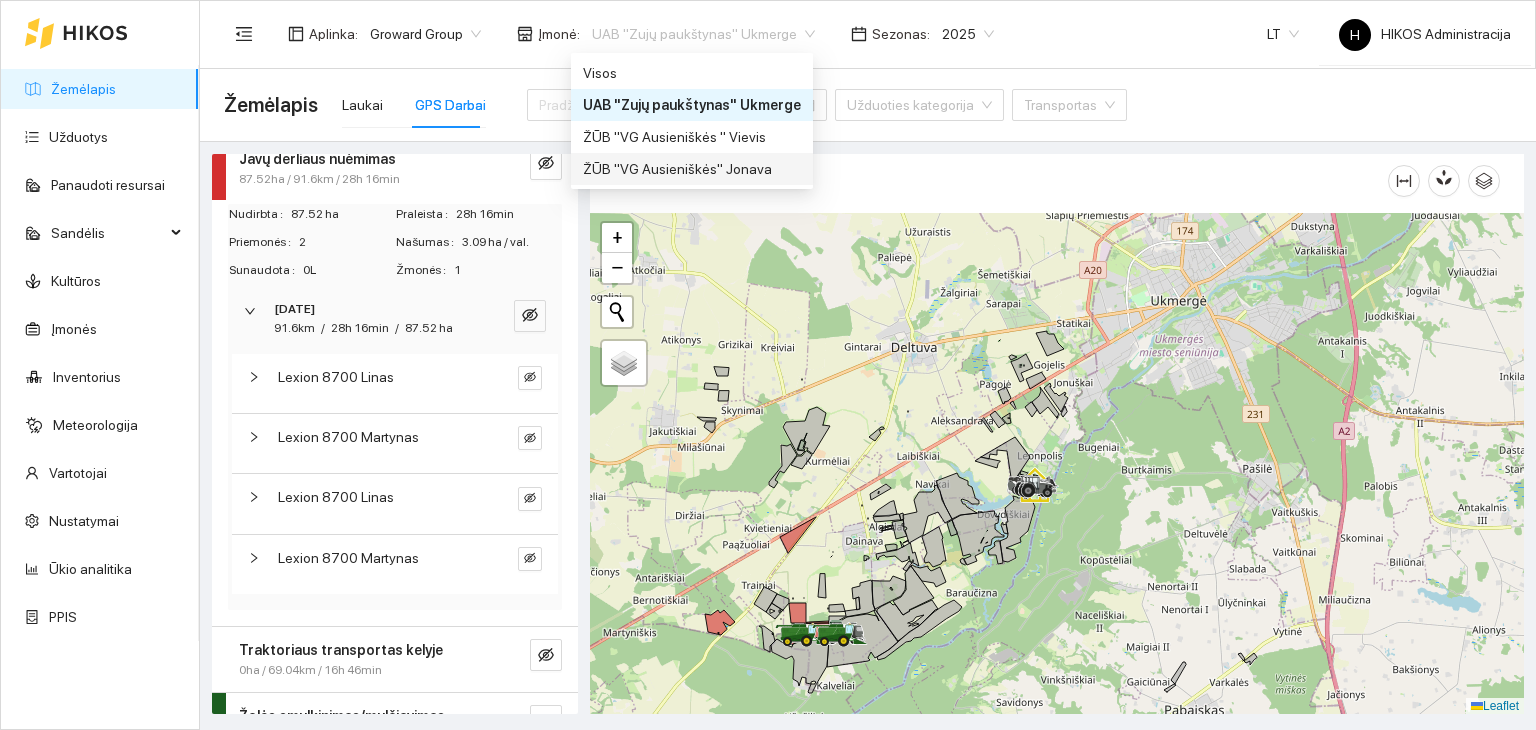 click on "ŽŪB "VG Ausieniškės" Jonava" at bounding box center (692, 169) 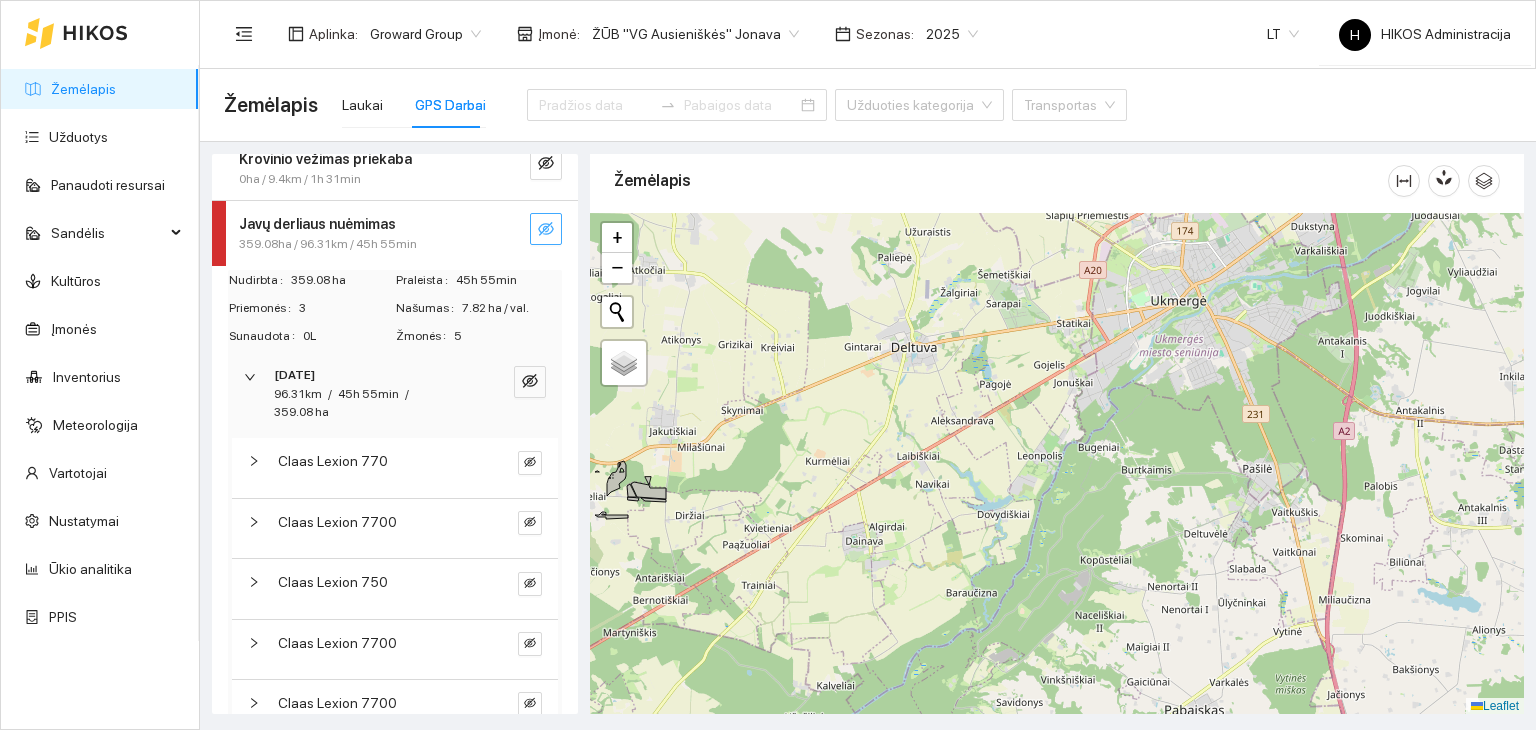 click 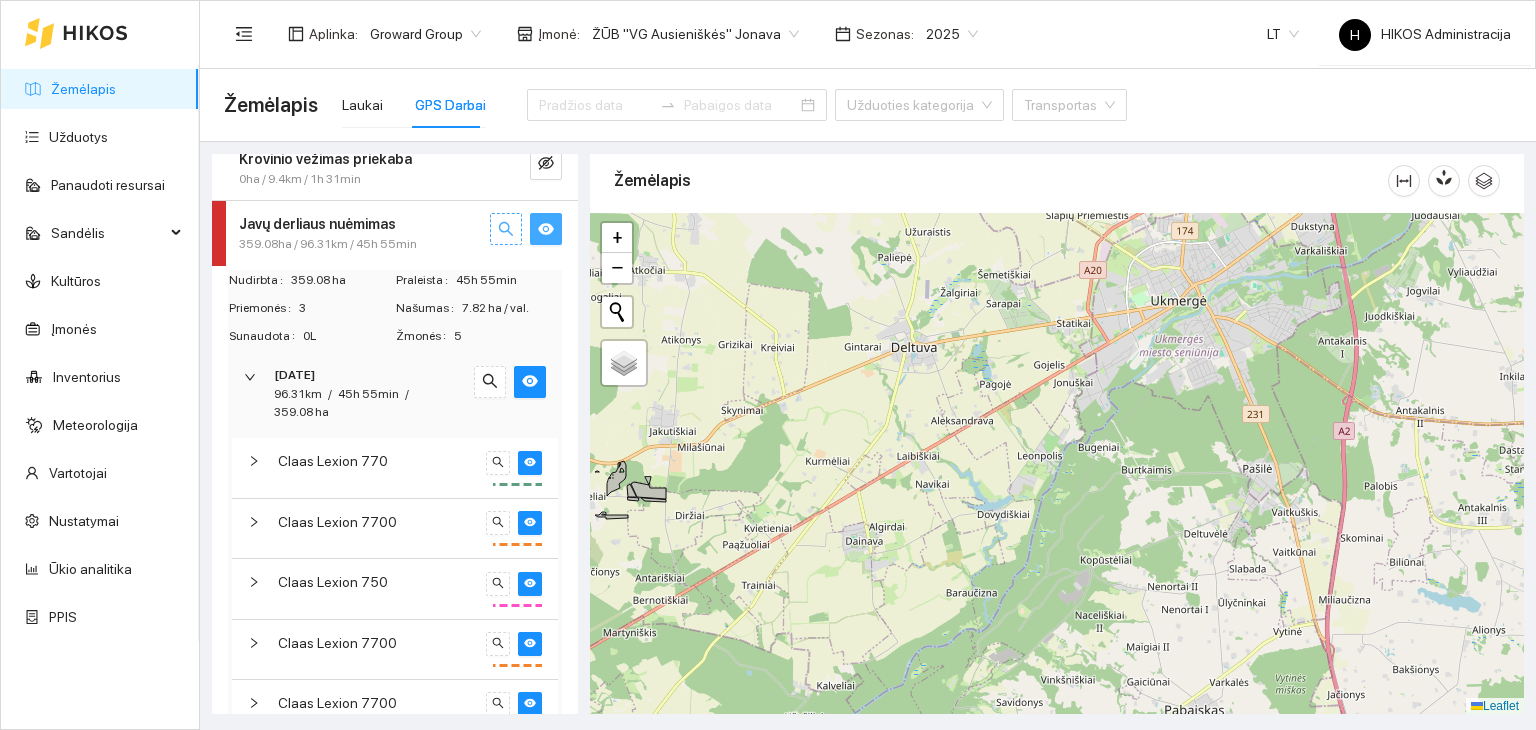 click 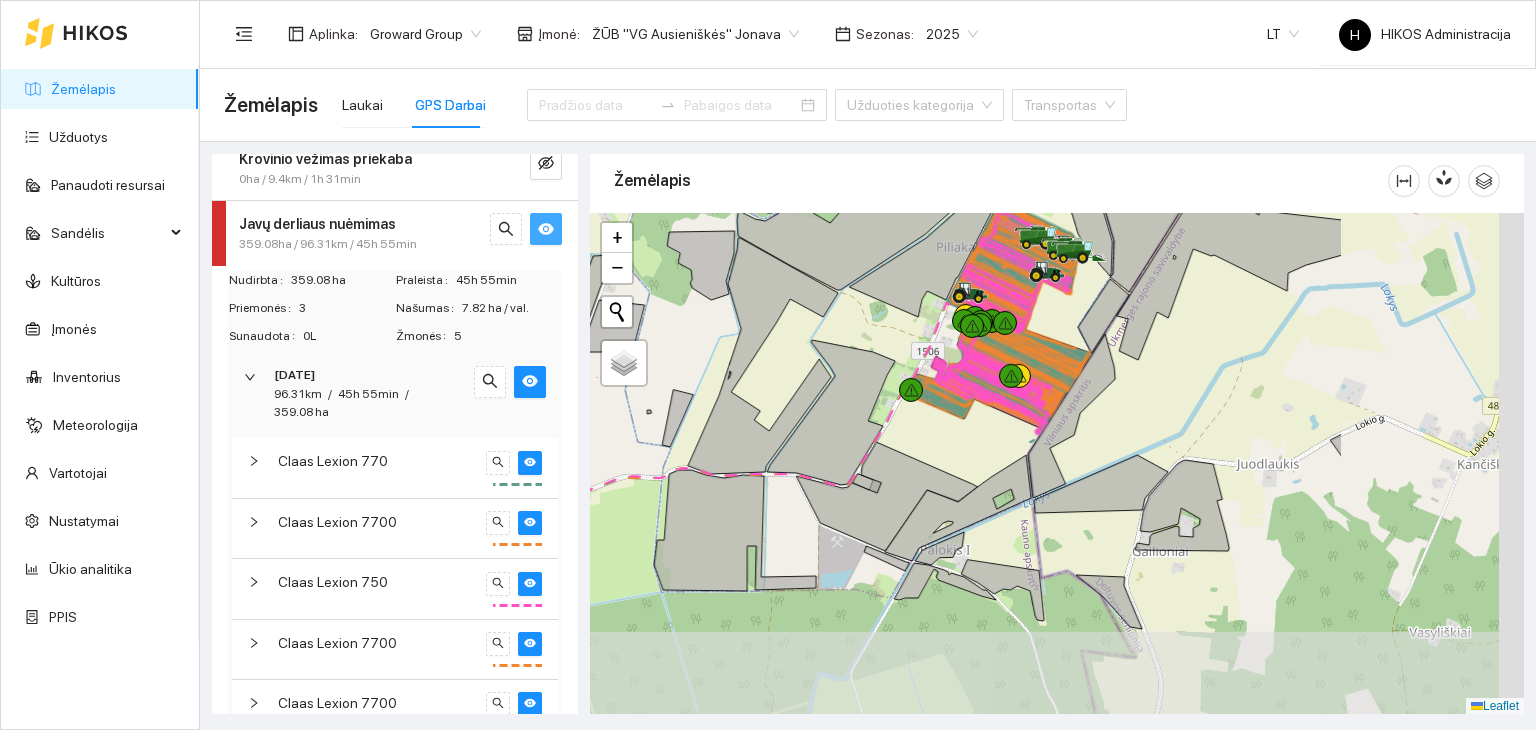 drag, startPoint x: 1212, startPoint y: 573, endPoint x: 932, endPoint y: 459, distance: 302.31772 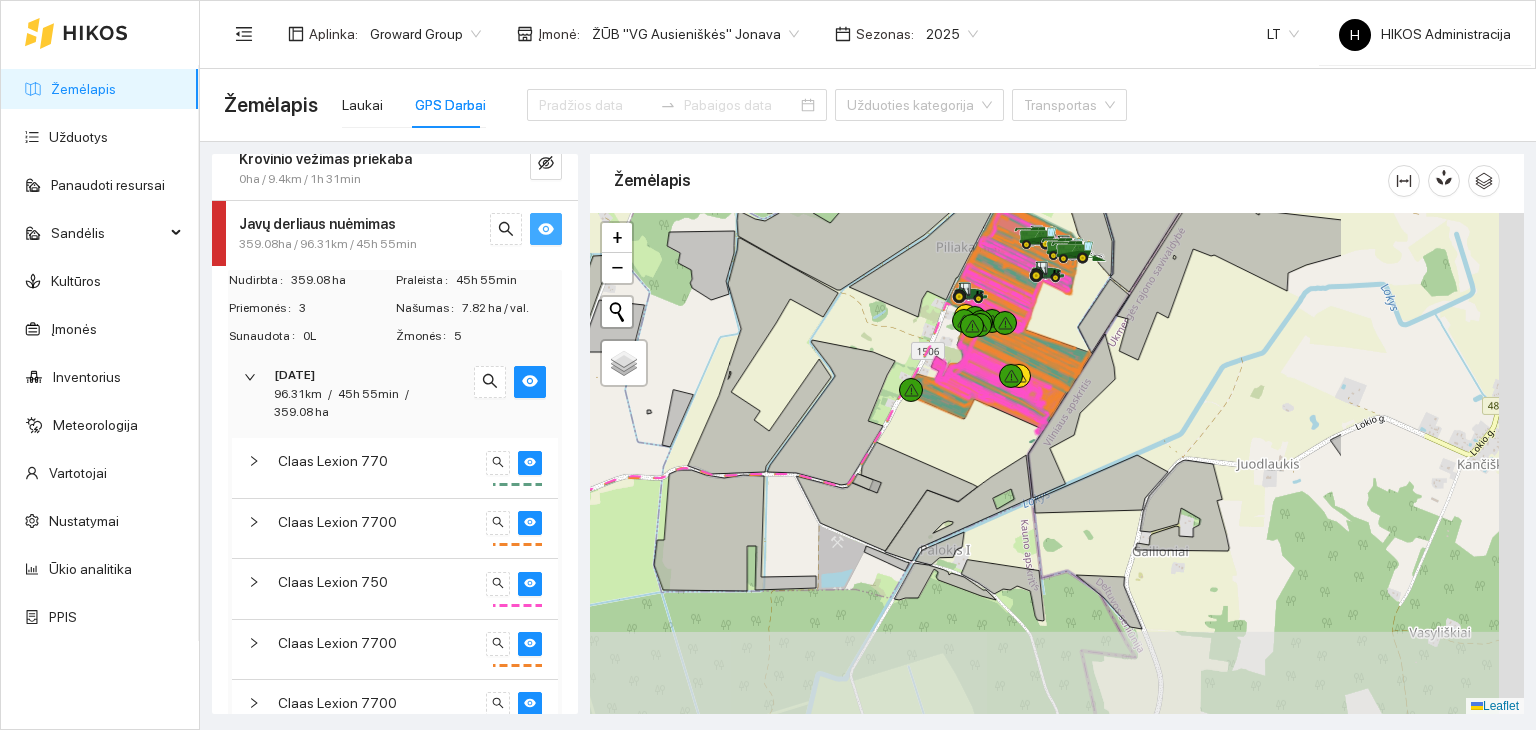 click at bounding box center [1057, 464] 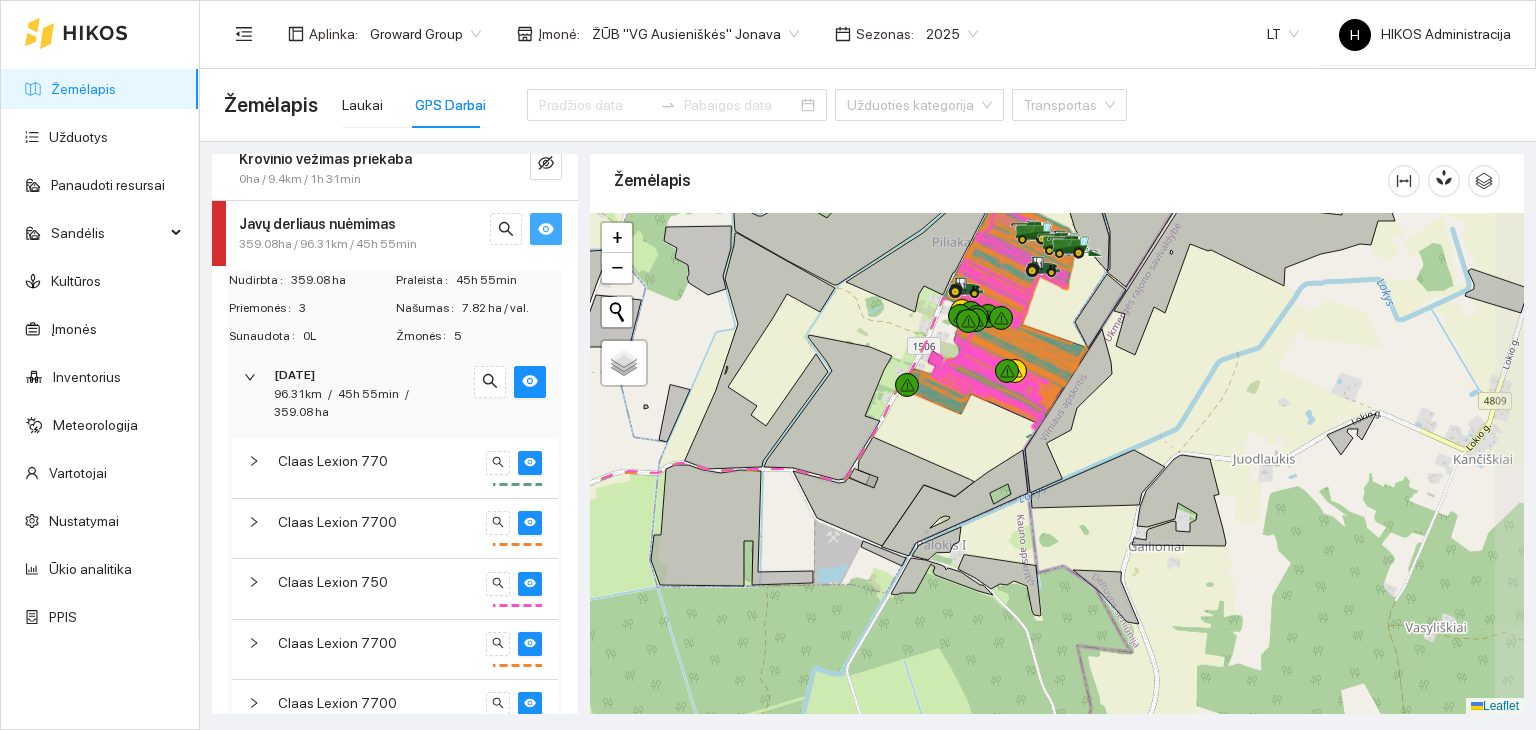 click at bounding box center (1057, 464) 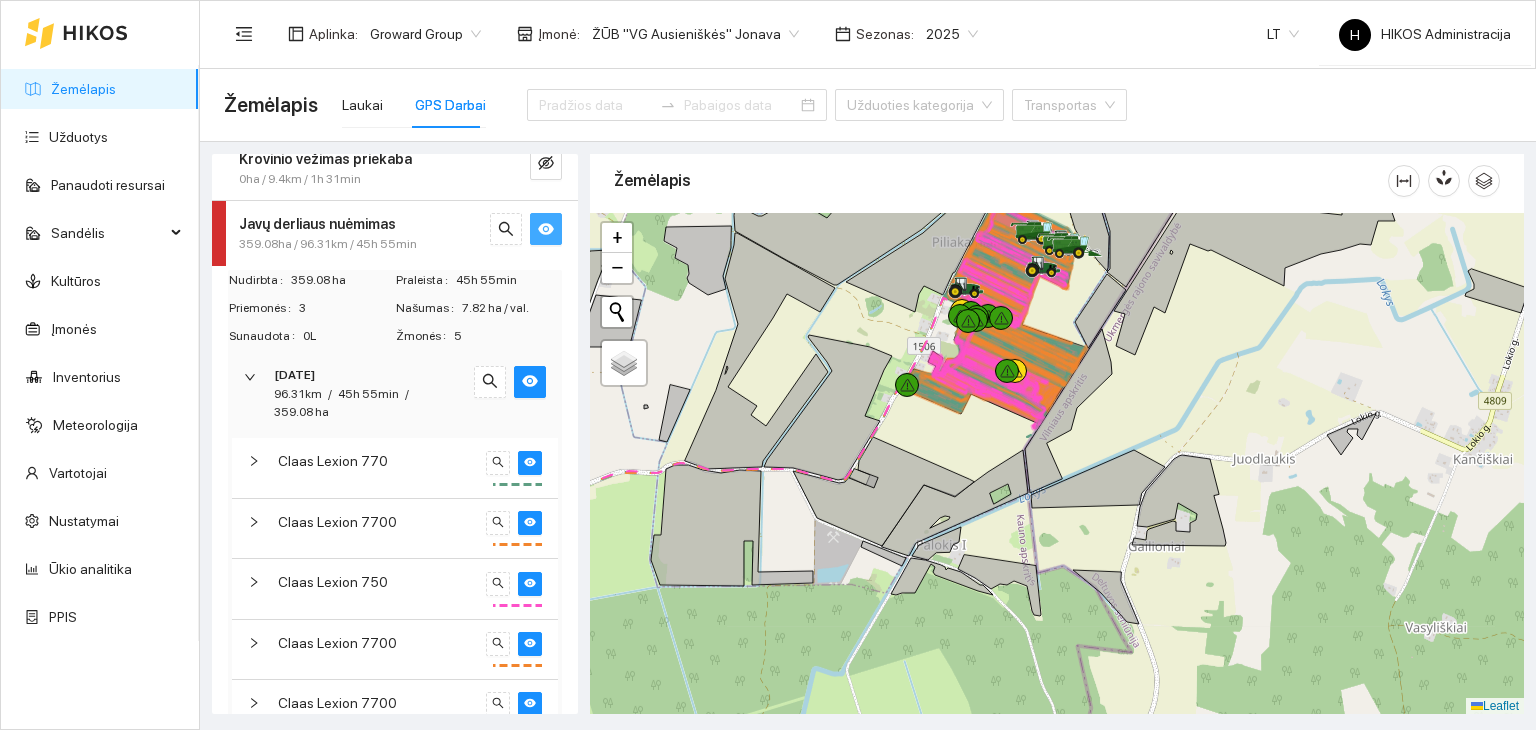 click at bounding box center (1057, 464) 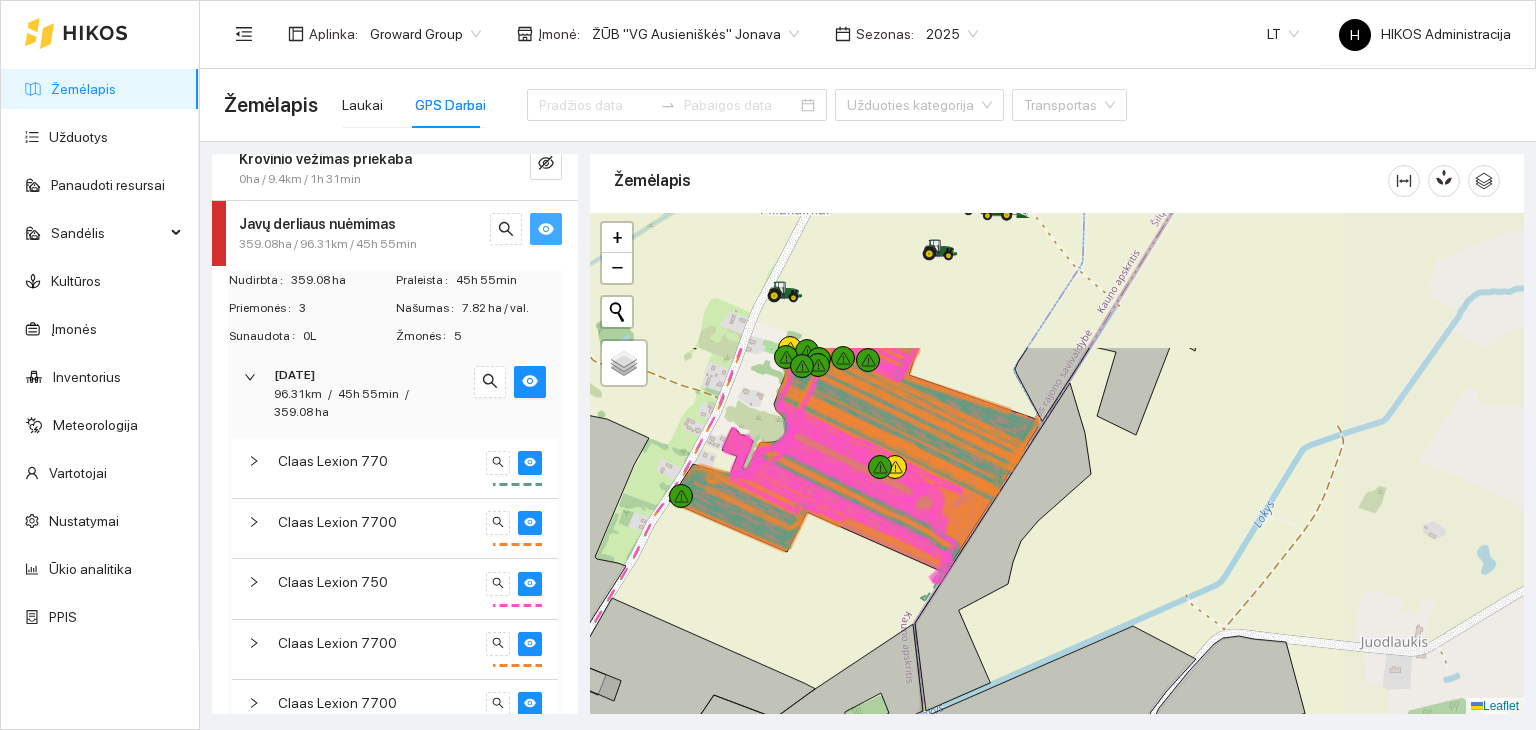 drag, startPoint x: 988, startPoint y: 411, endPoint x: 777, endPoint y: 663, distance: 328.67157 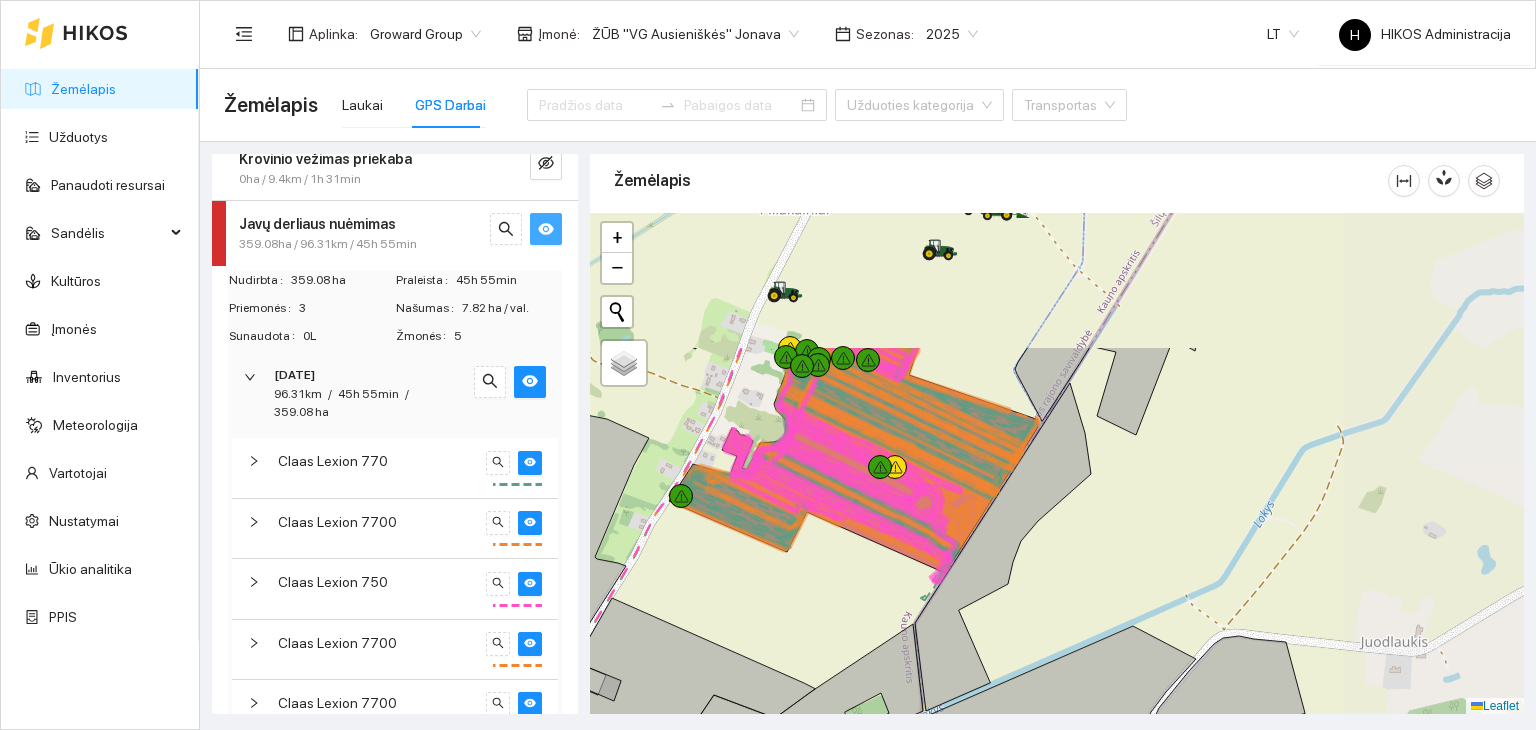 click at bounding box center [1057, 464] 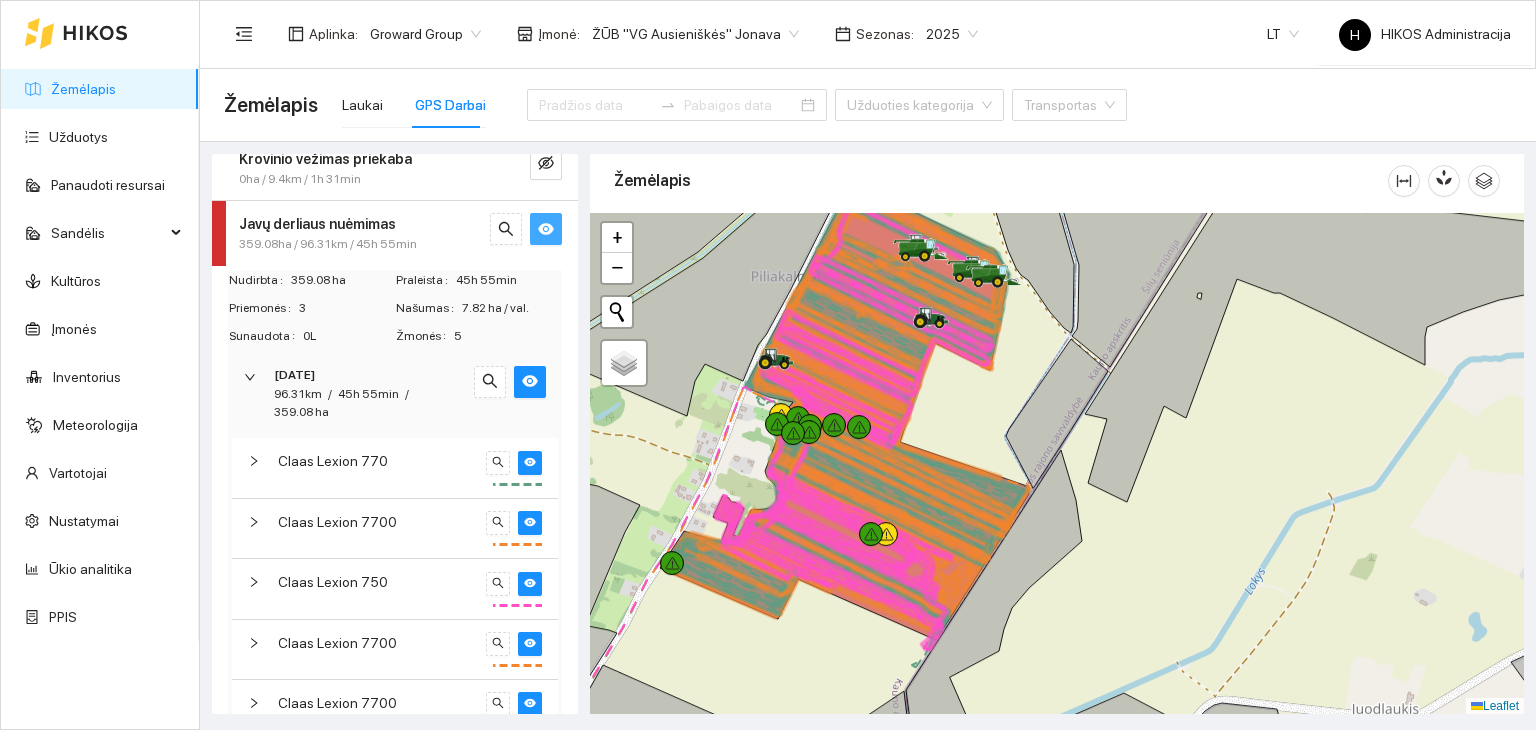 click at bounding box center [546, 229] 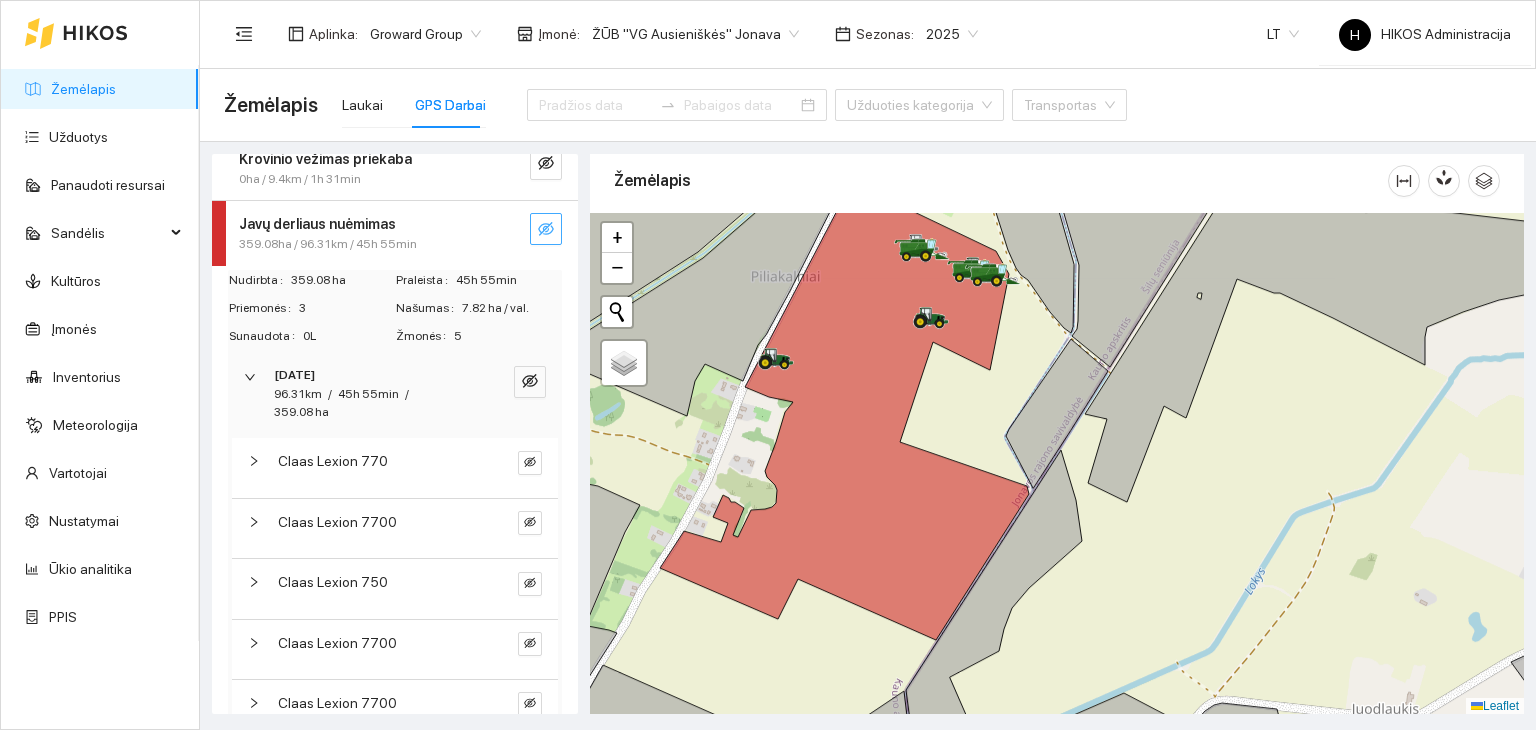 click 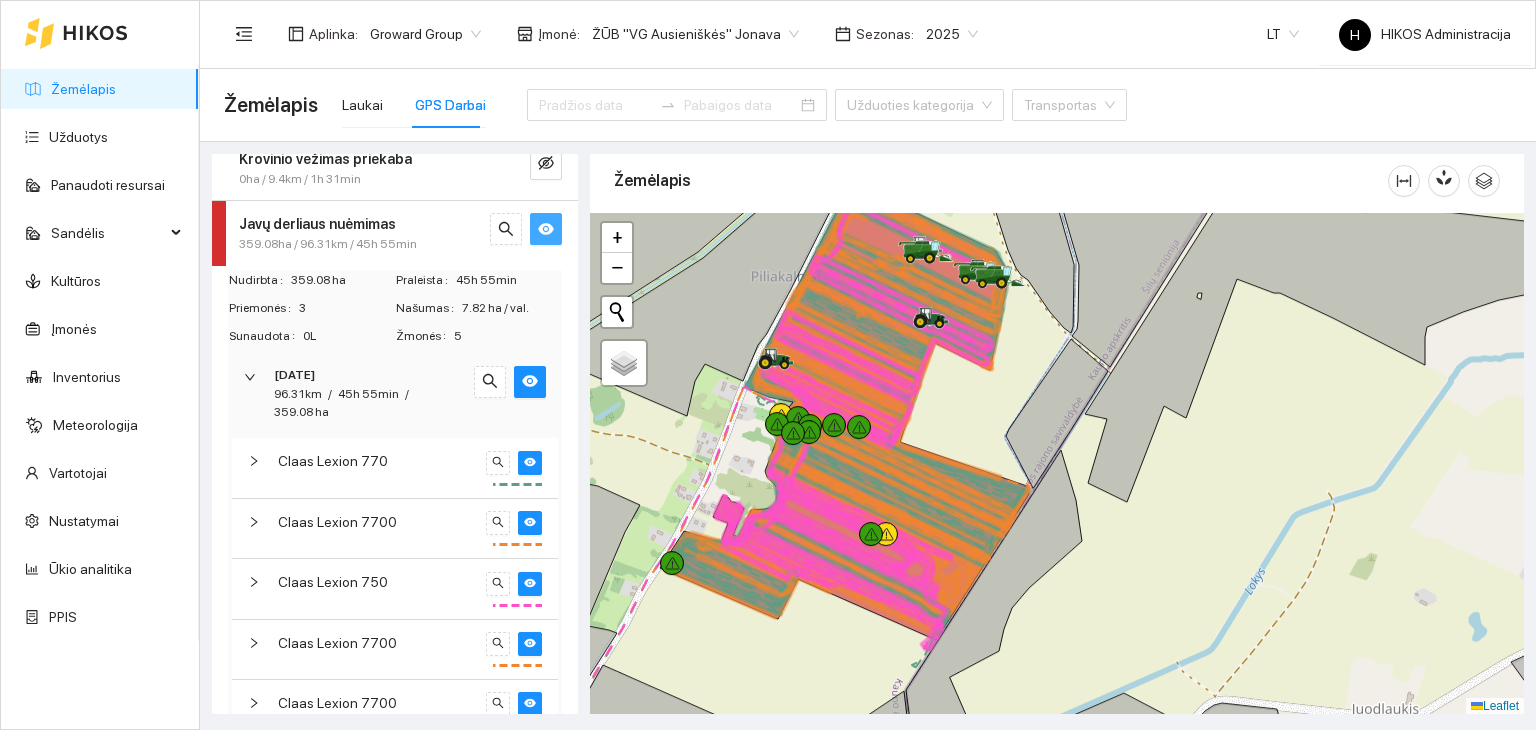 type 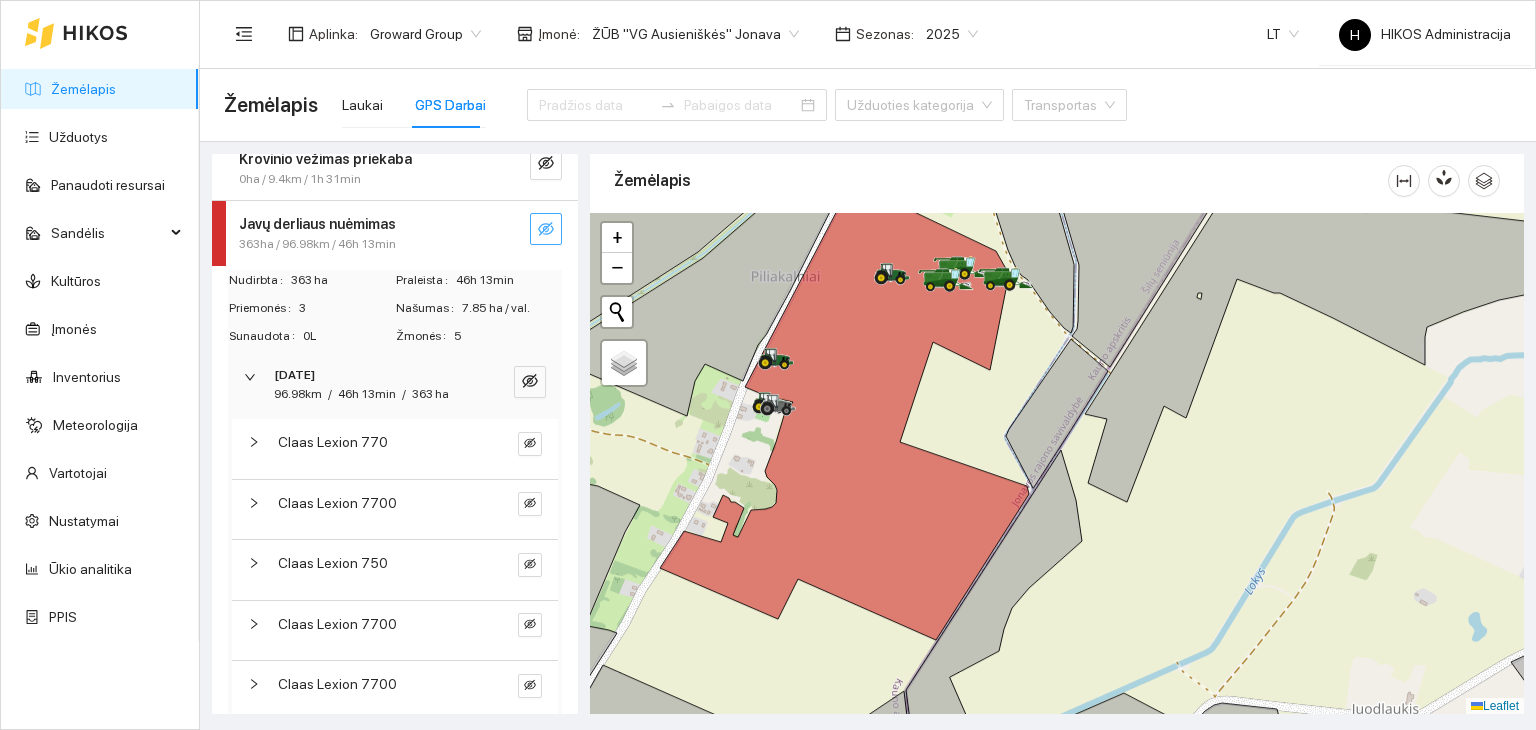 click on "Žemėlapis" at bounding box center [1001, 180] 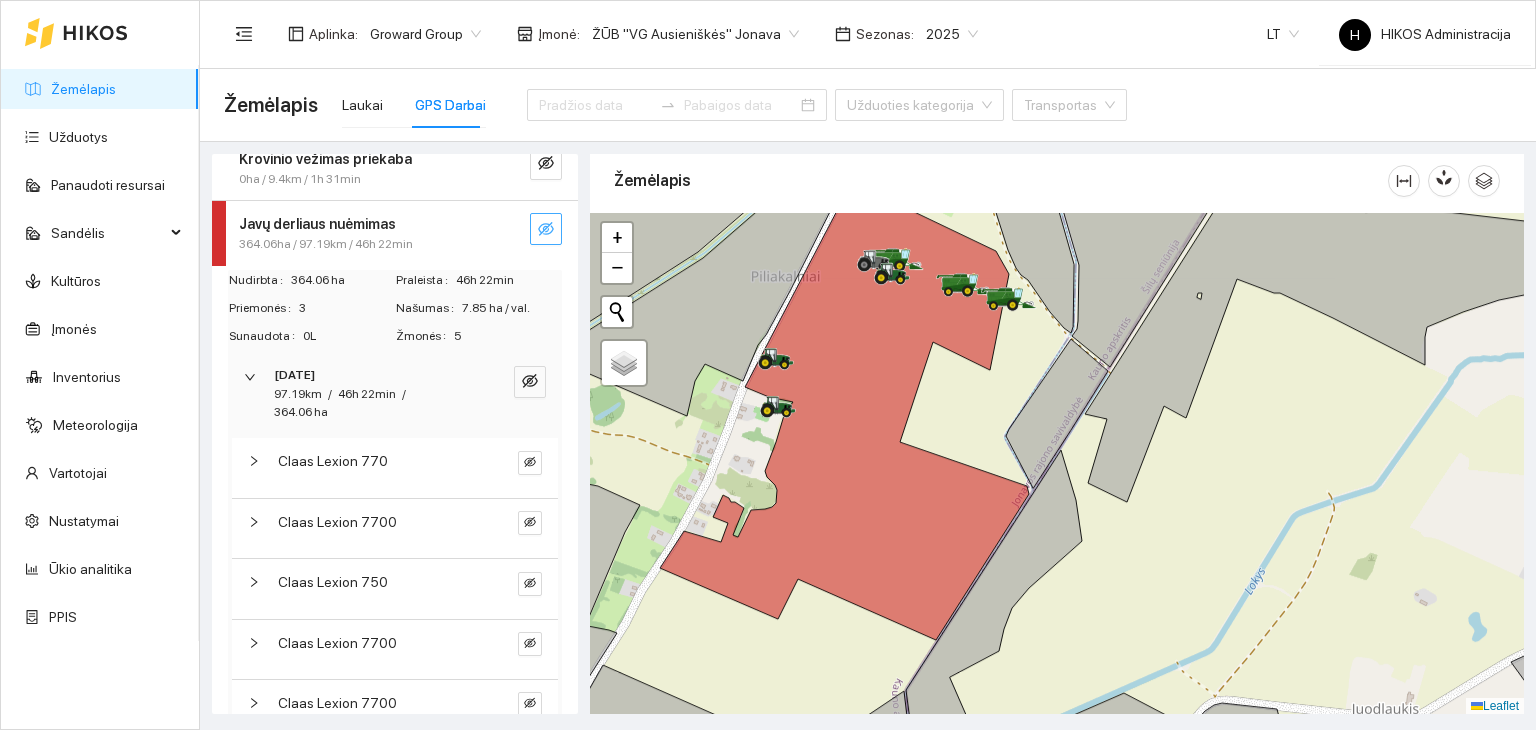 click at bounding box center (546, 229) 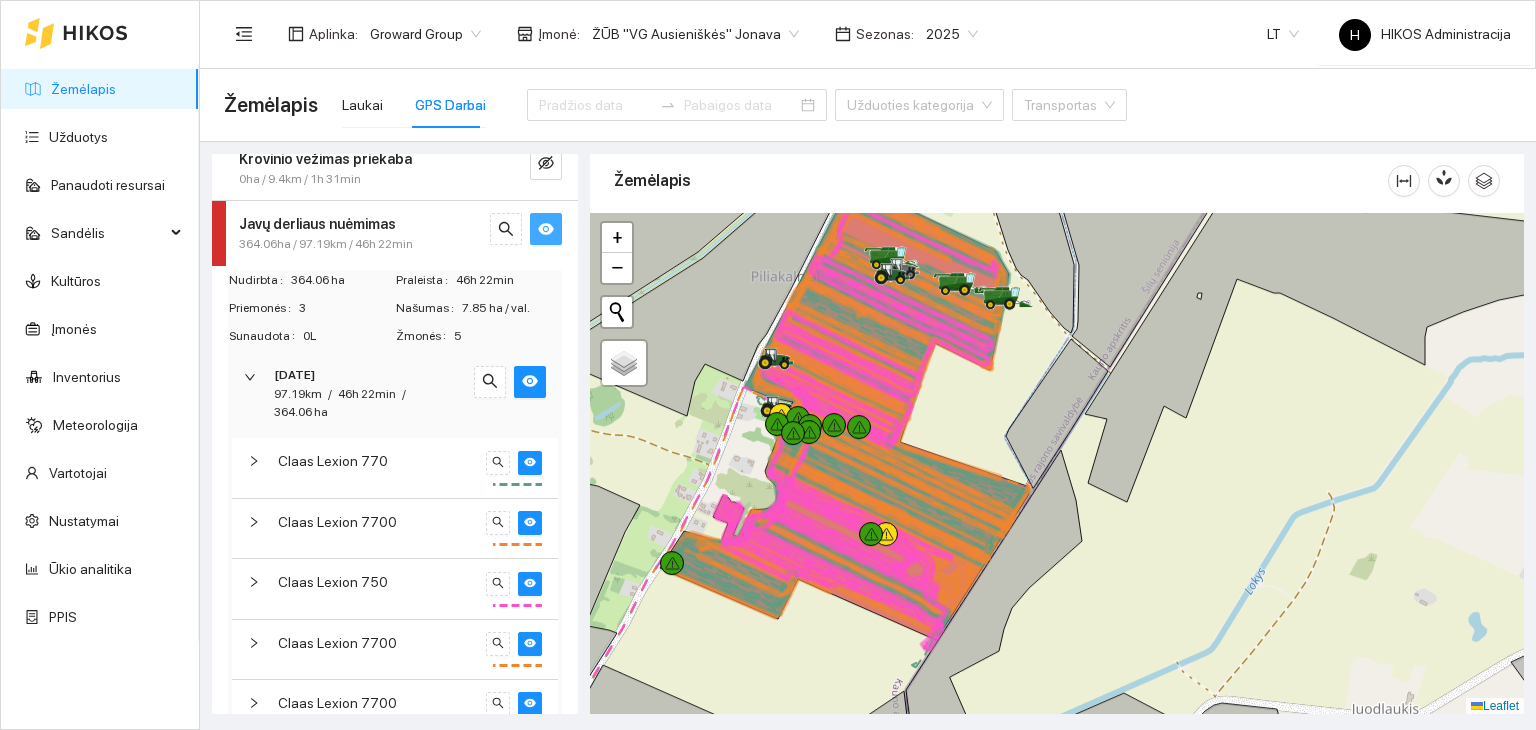 click at bounding box center [546, 229] 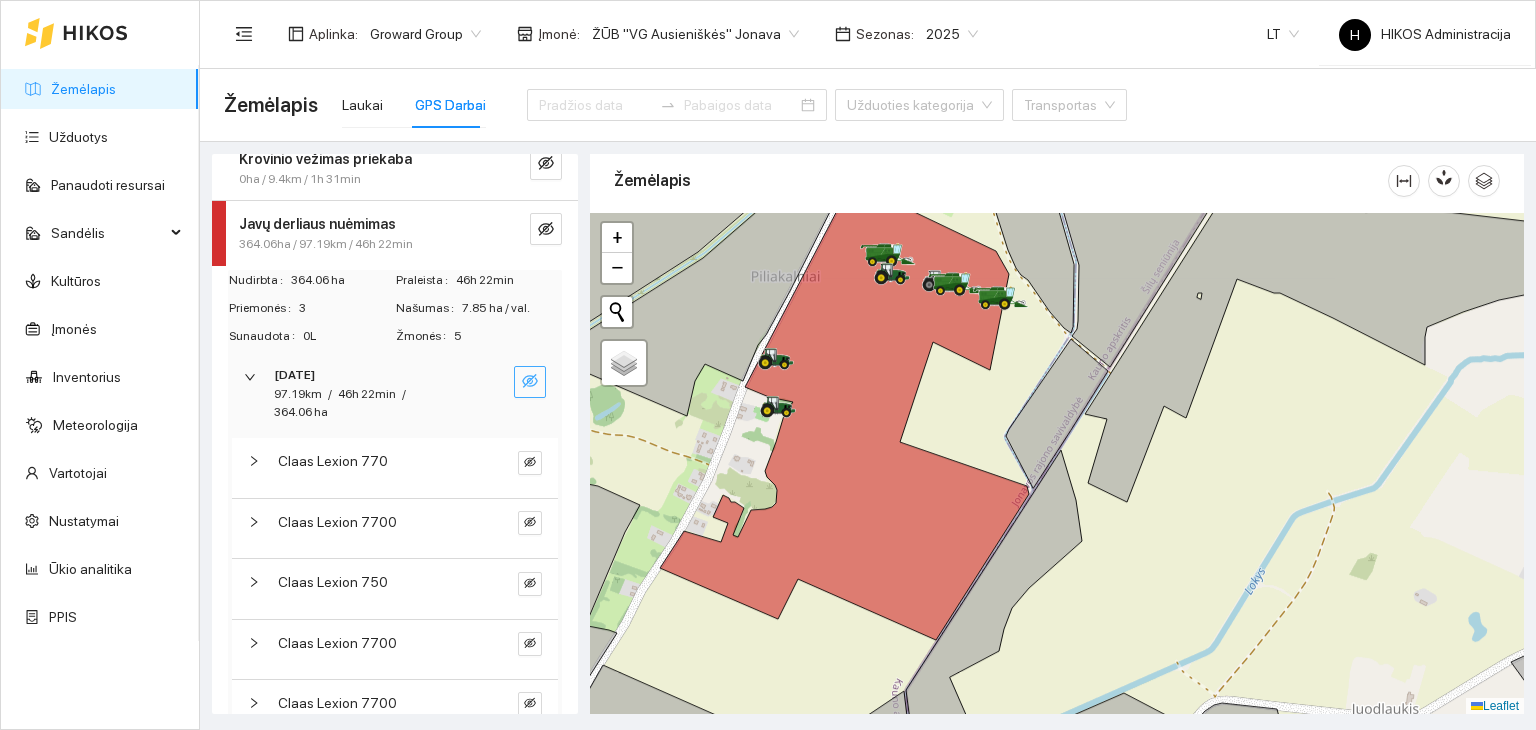 click 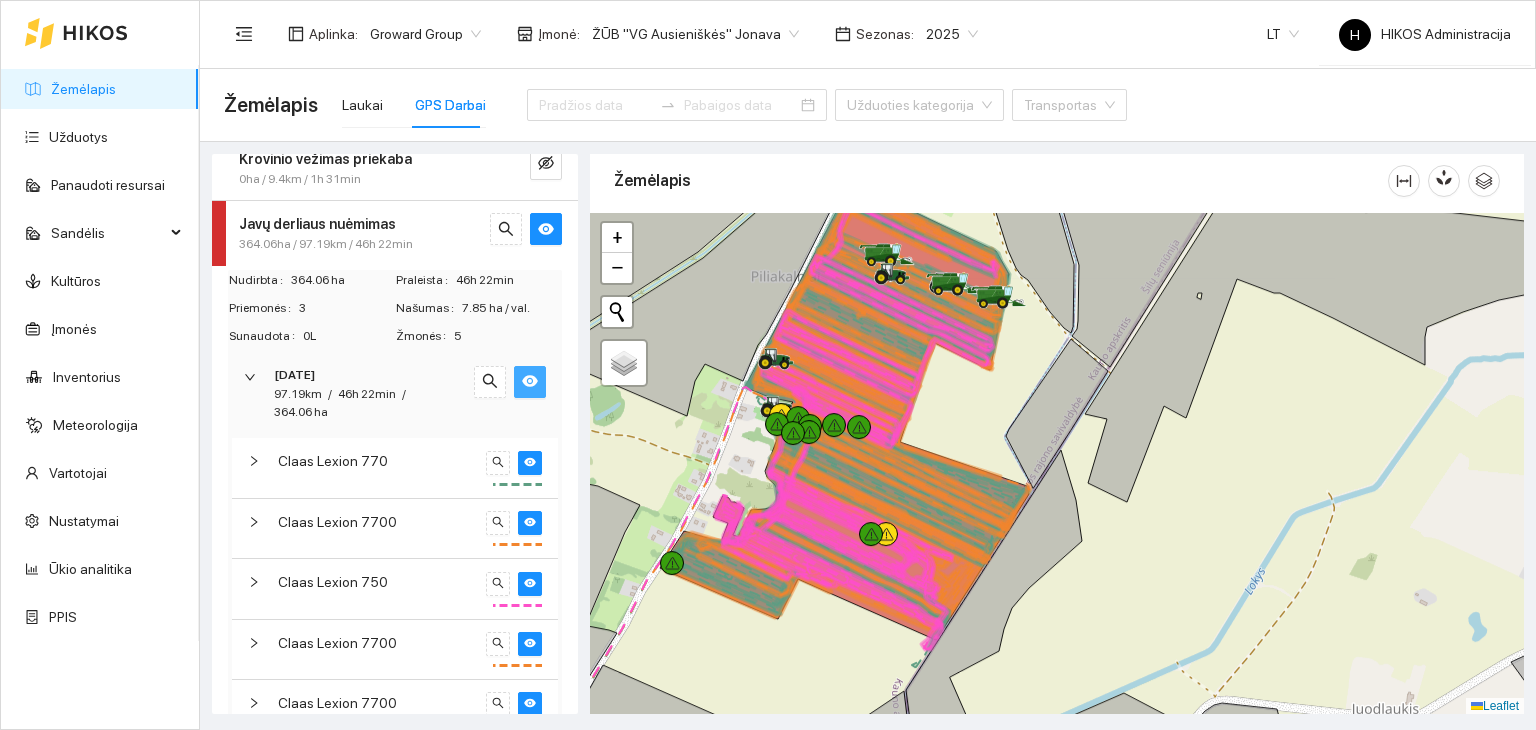 click 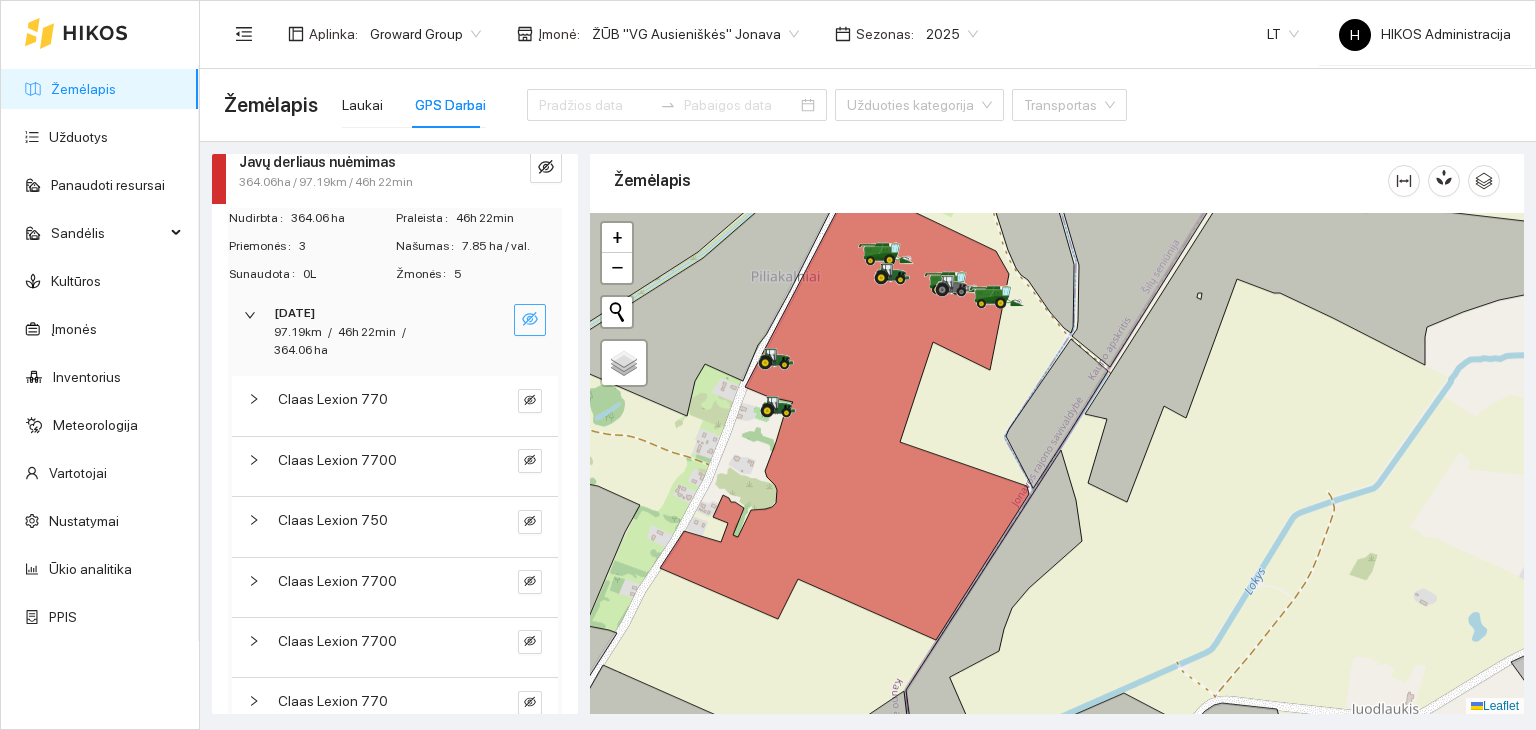 scroll, scrollTop: 279, scrollLeft: 0, axis: vertical 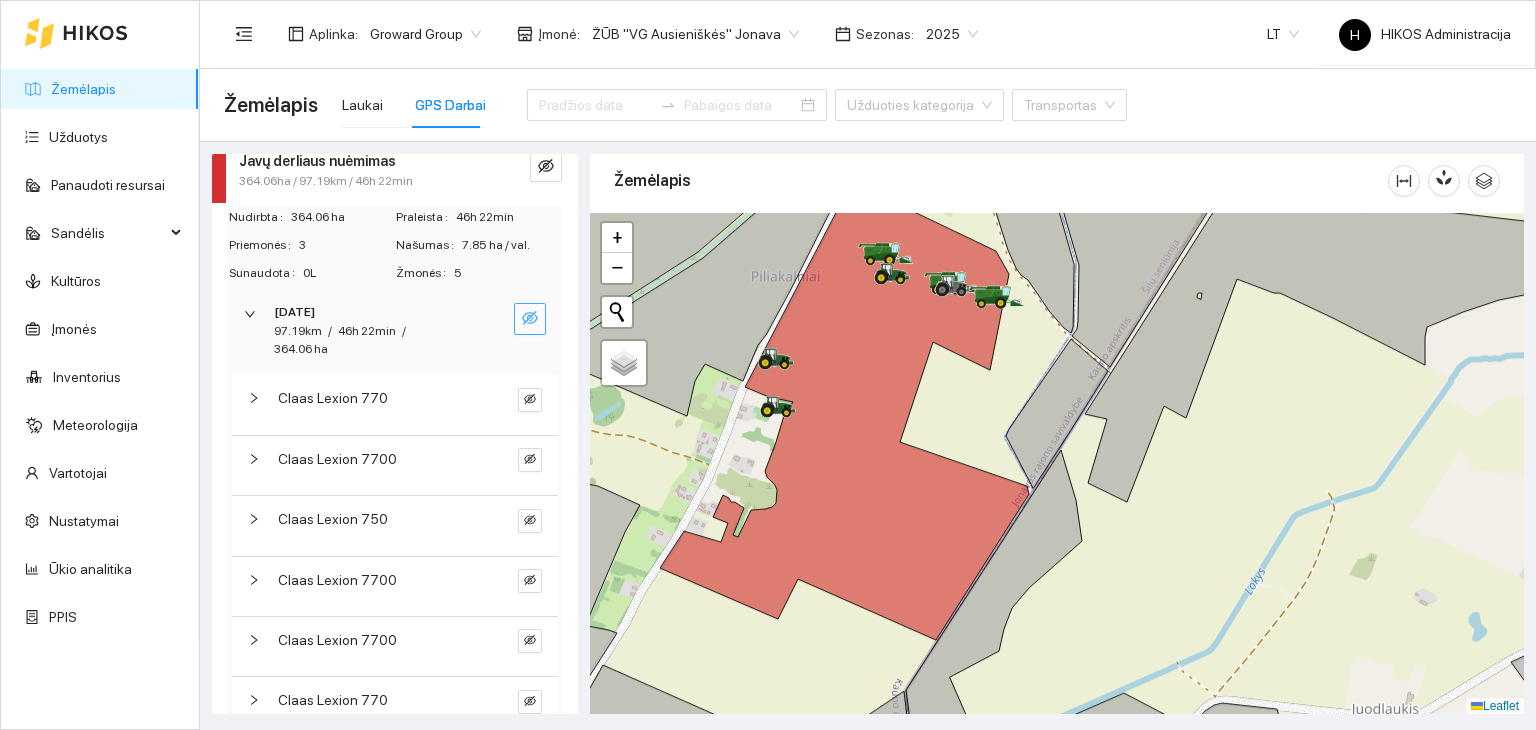 type 